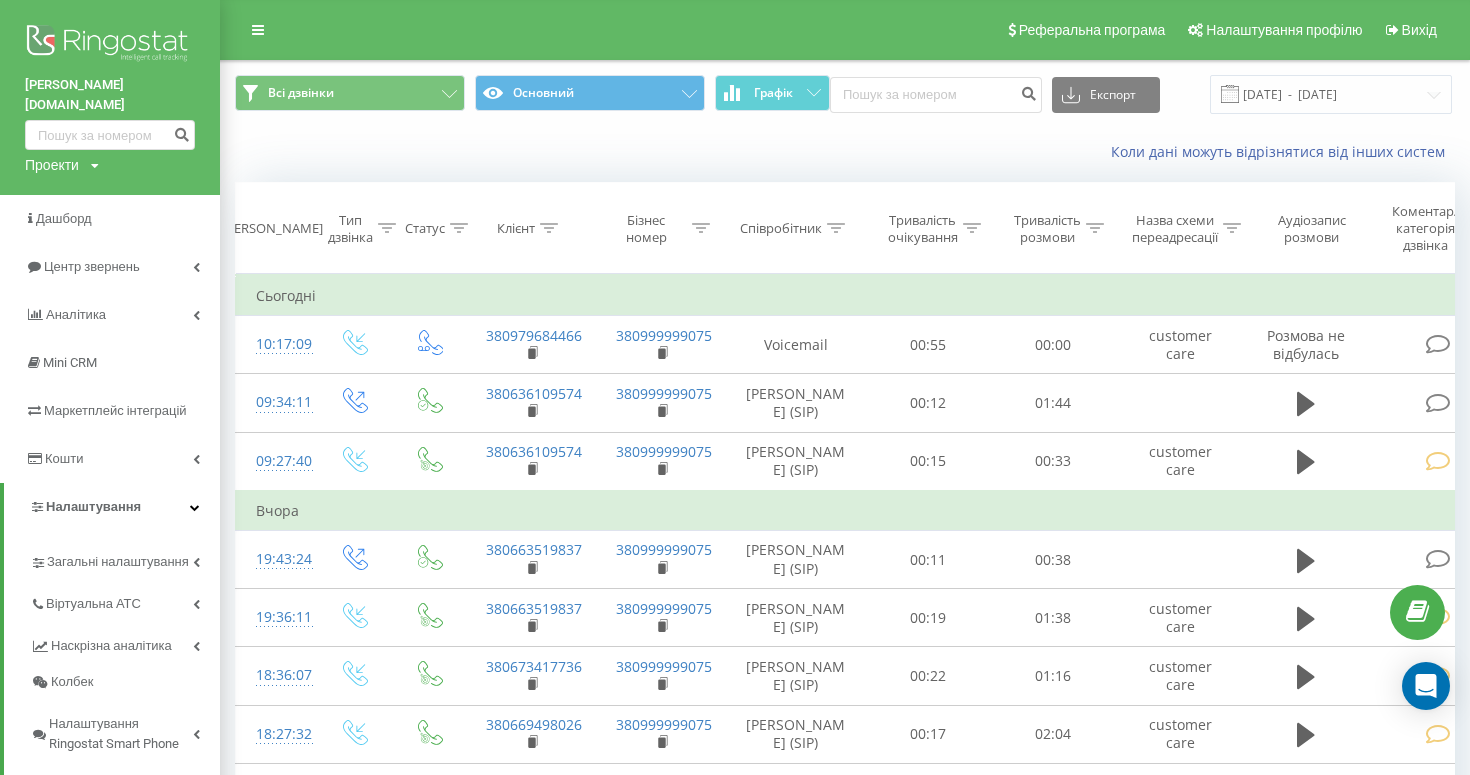scroll, scrollTop: 148, scrollLeft: 0, axis: vertical 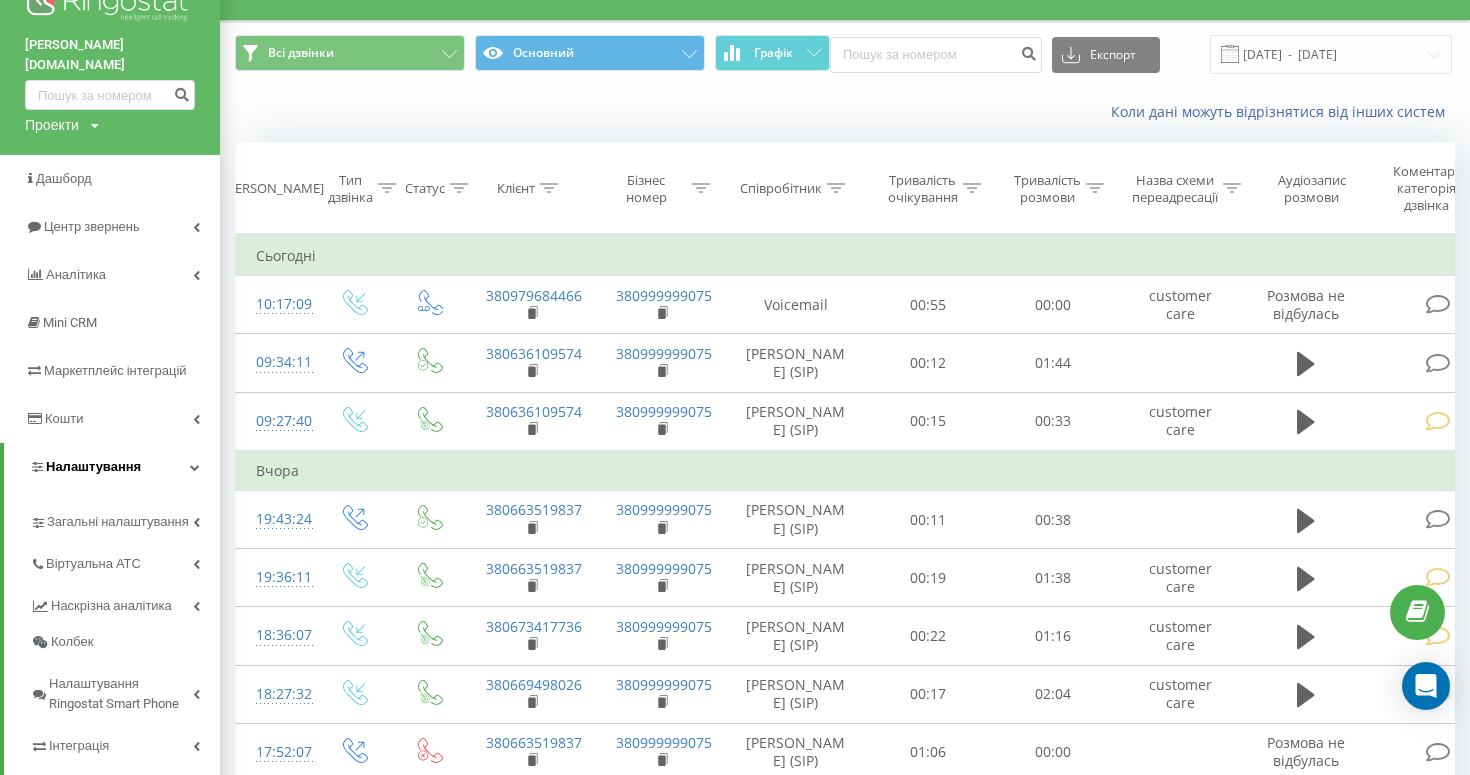 click on "Налаштування" at bounding box center (93, 466) 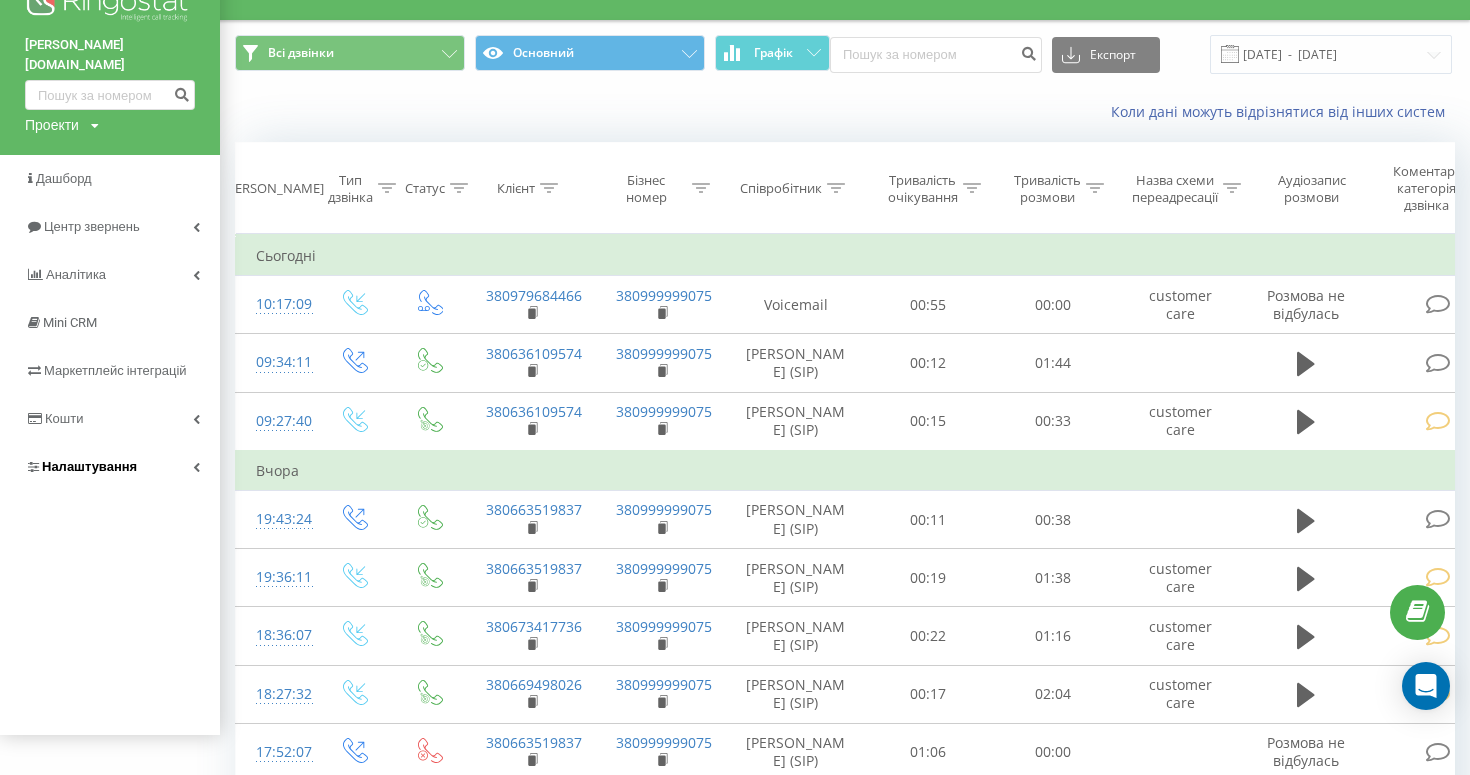 click on "Налаштування" at bounding box center (89, 466) 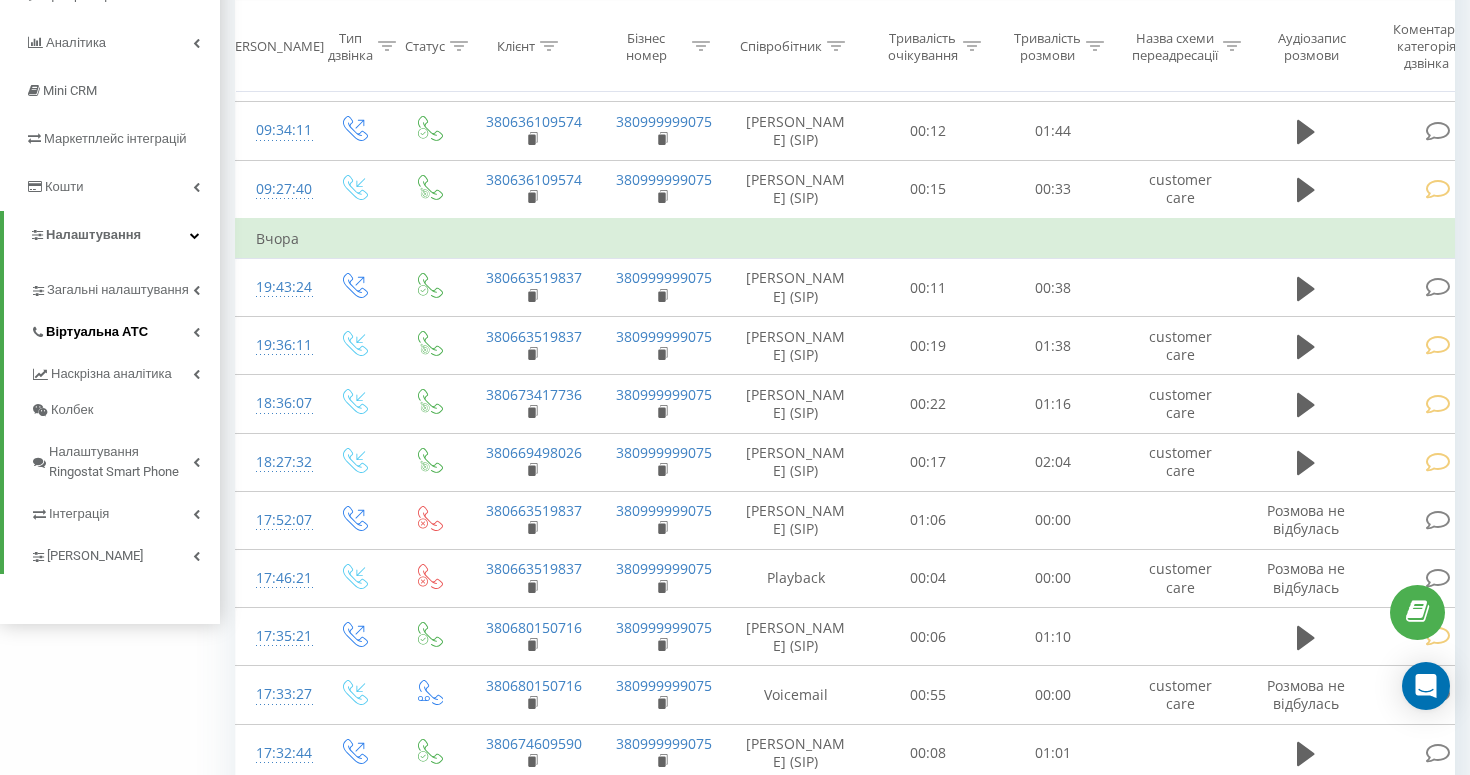 scroll, scrollTop: 276, scrollLeft: 0, axis: vertical 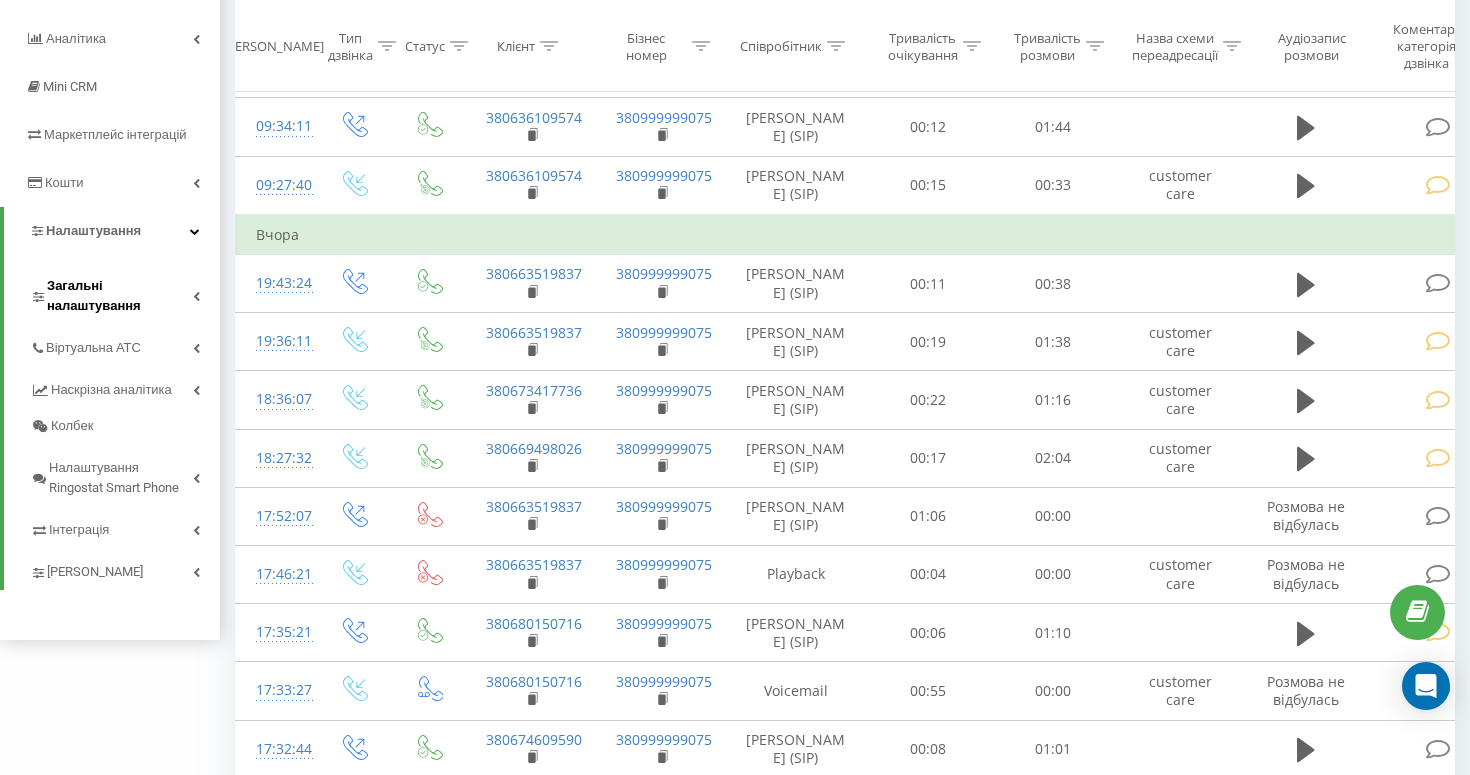 click on "Загальні налаштування" at bounding box center (120, 296) 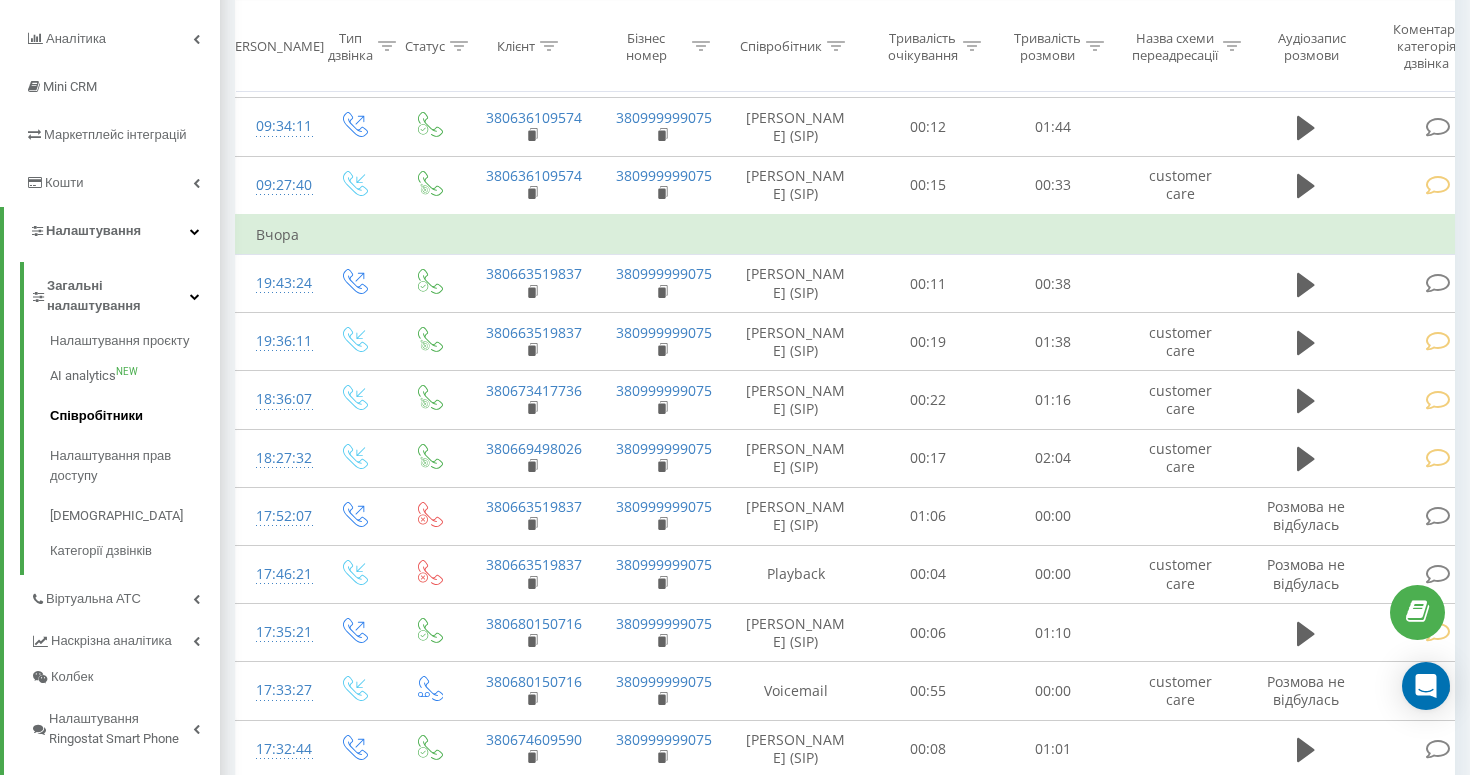 click on "Співробітники" at bounding box center (135, 416) 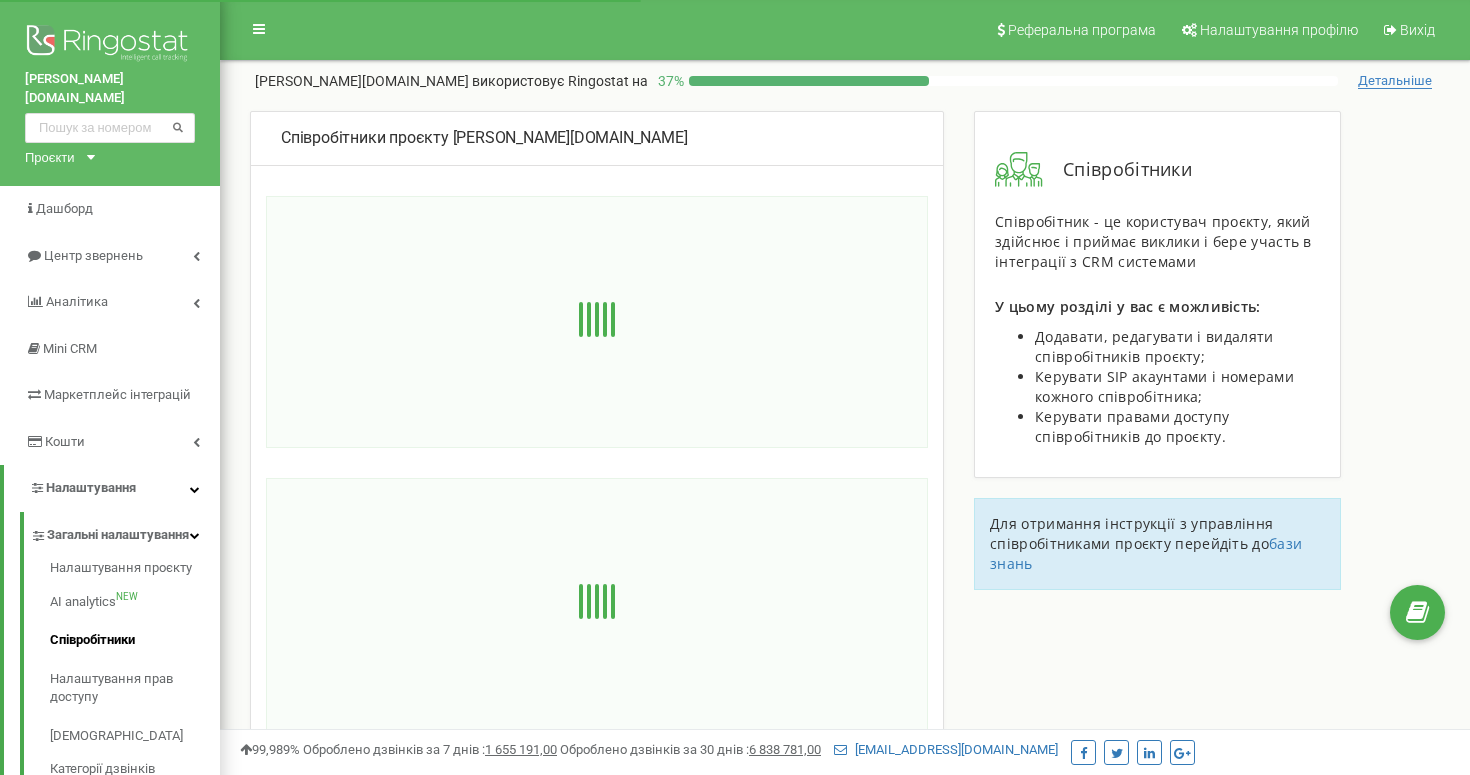 scroll, scrollTop: 0, scrollLeft: 0, axis: both 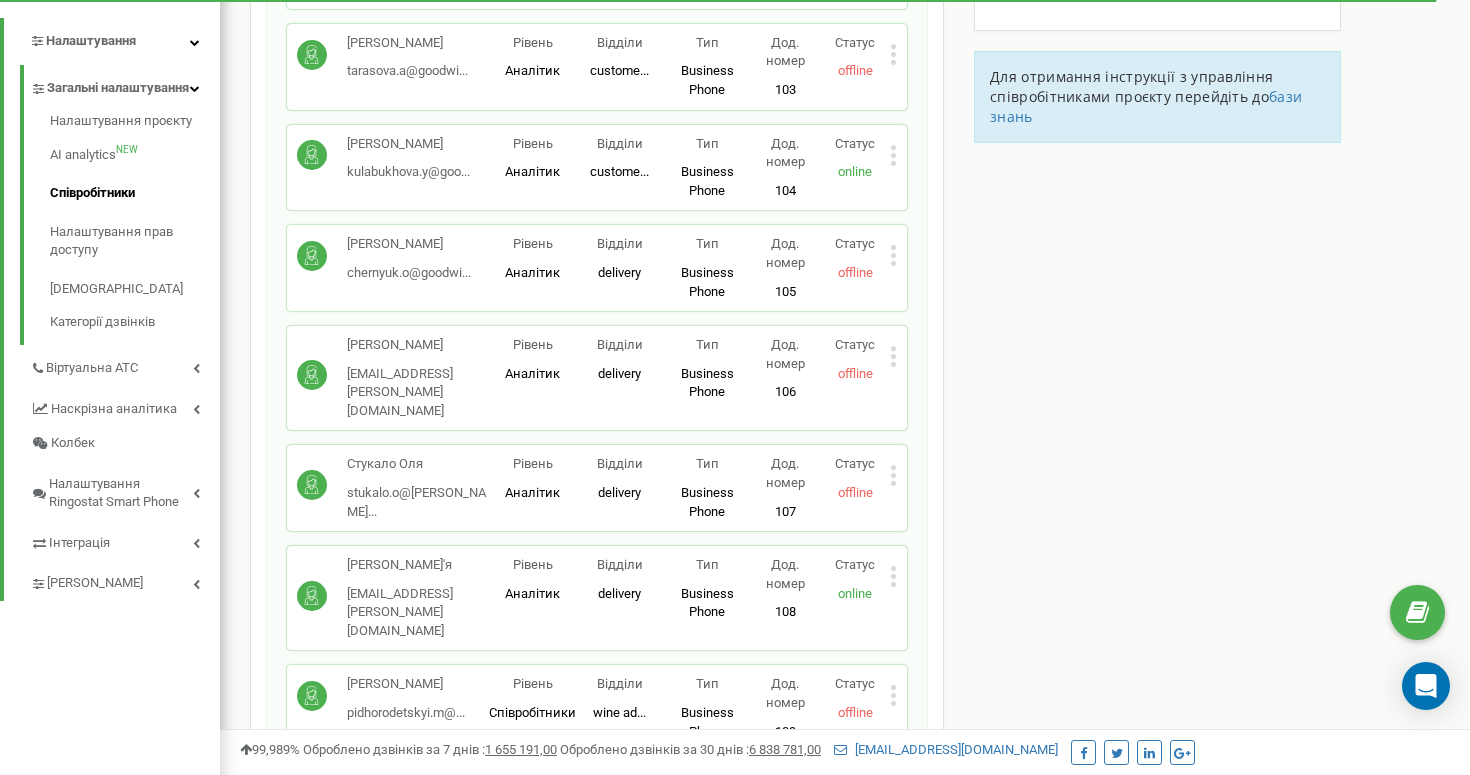 click on "Статус offline" at bounding box center (855, 258) 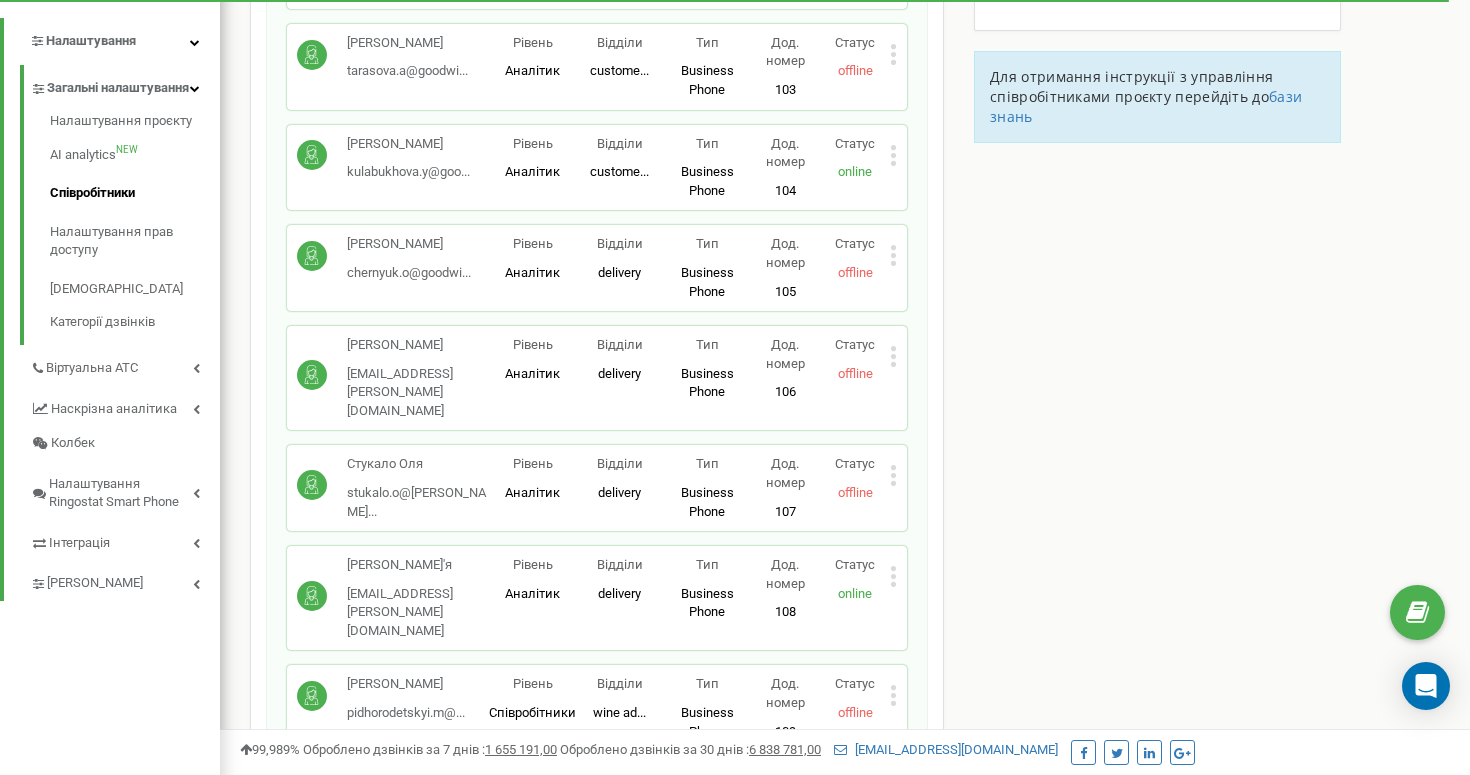 click 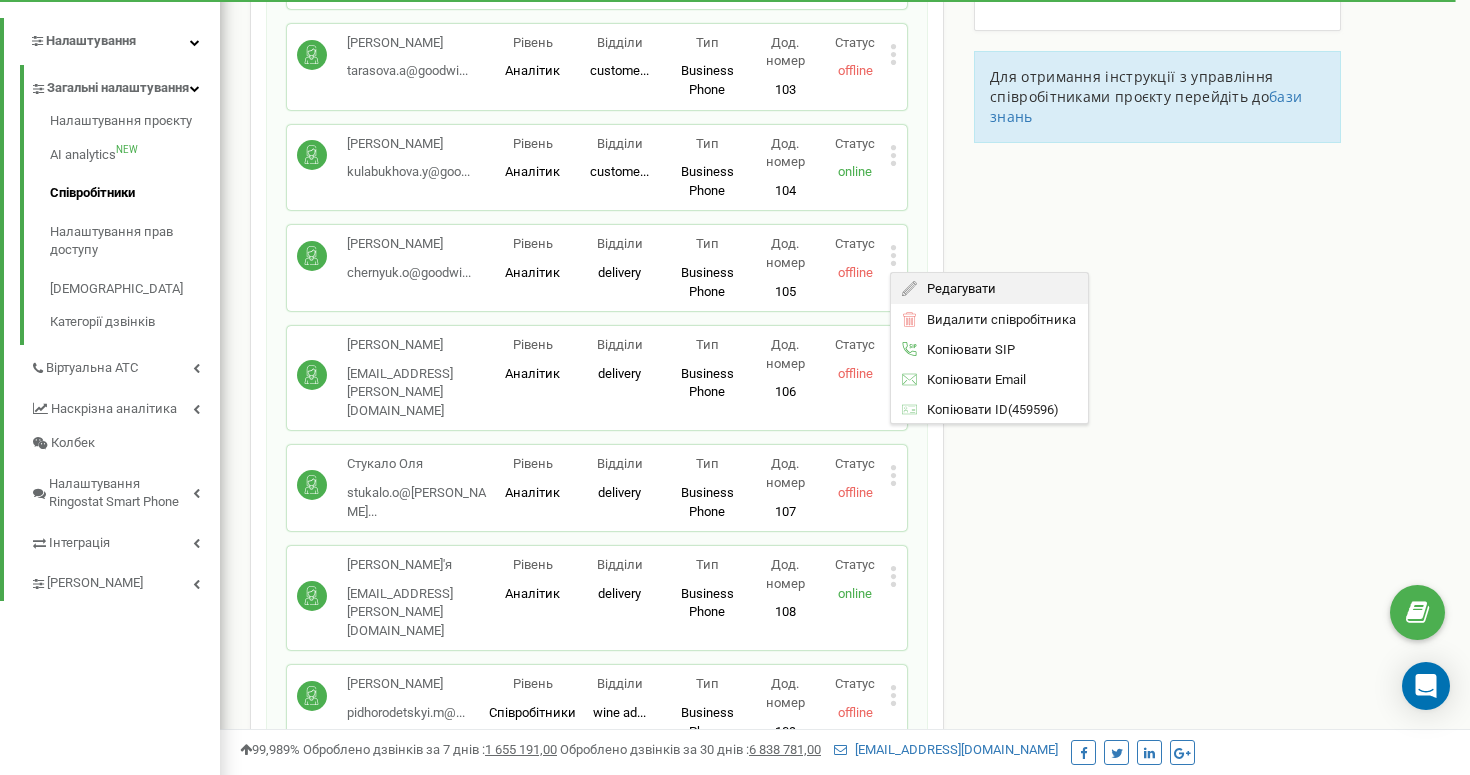 click 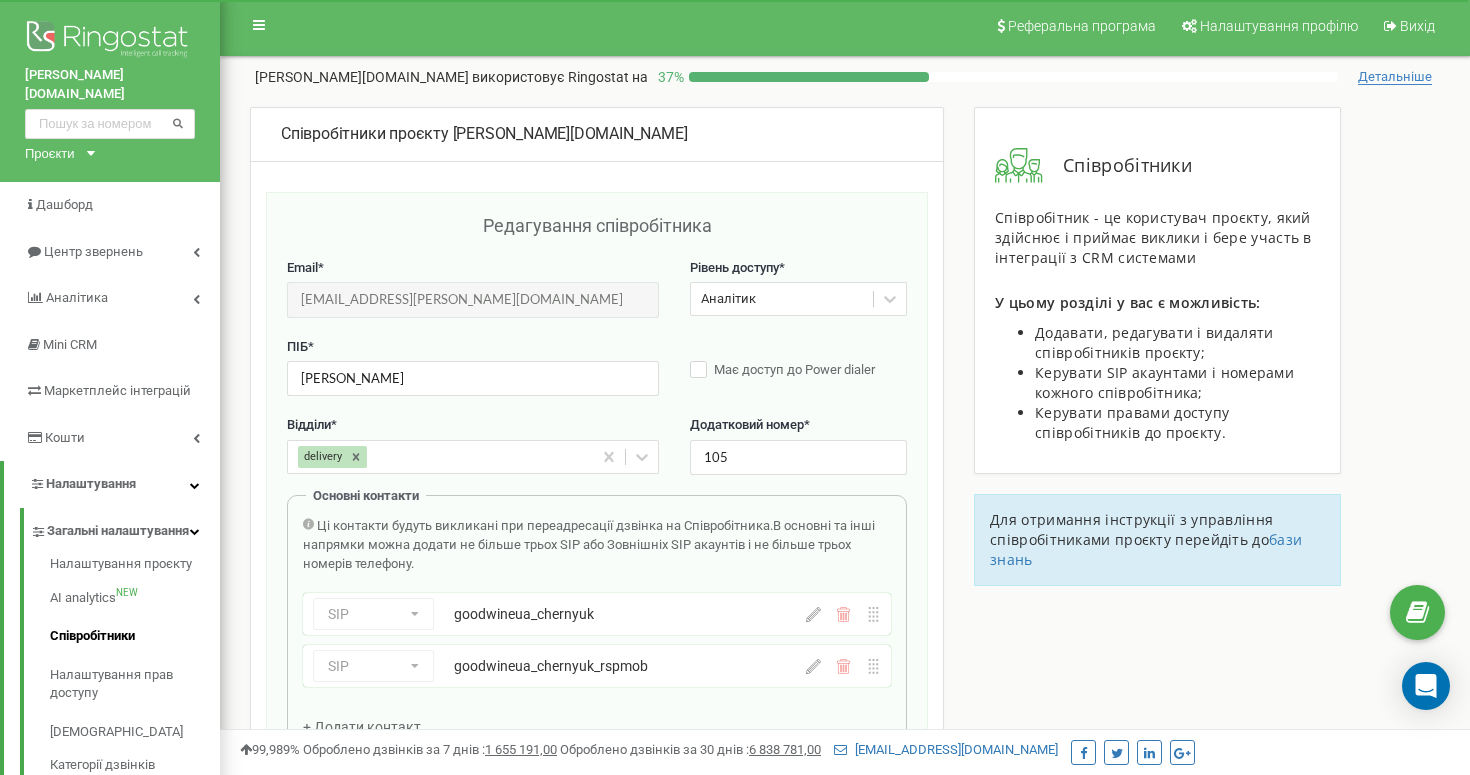 scroll, scrollTop: 0, scrollLeft: 0, axis: both 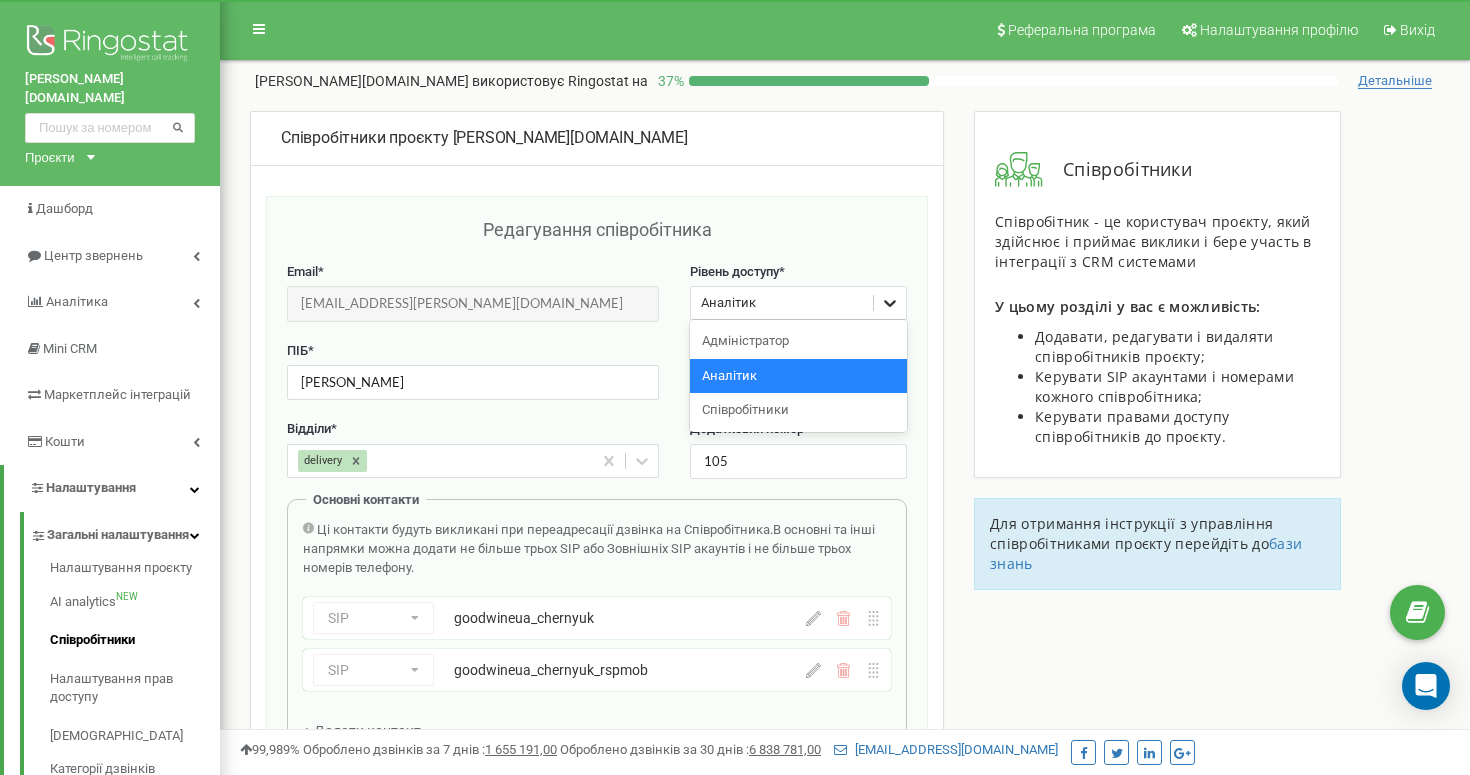 click 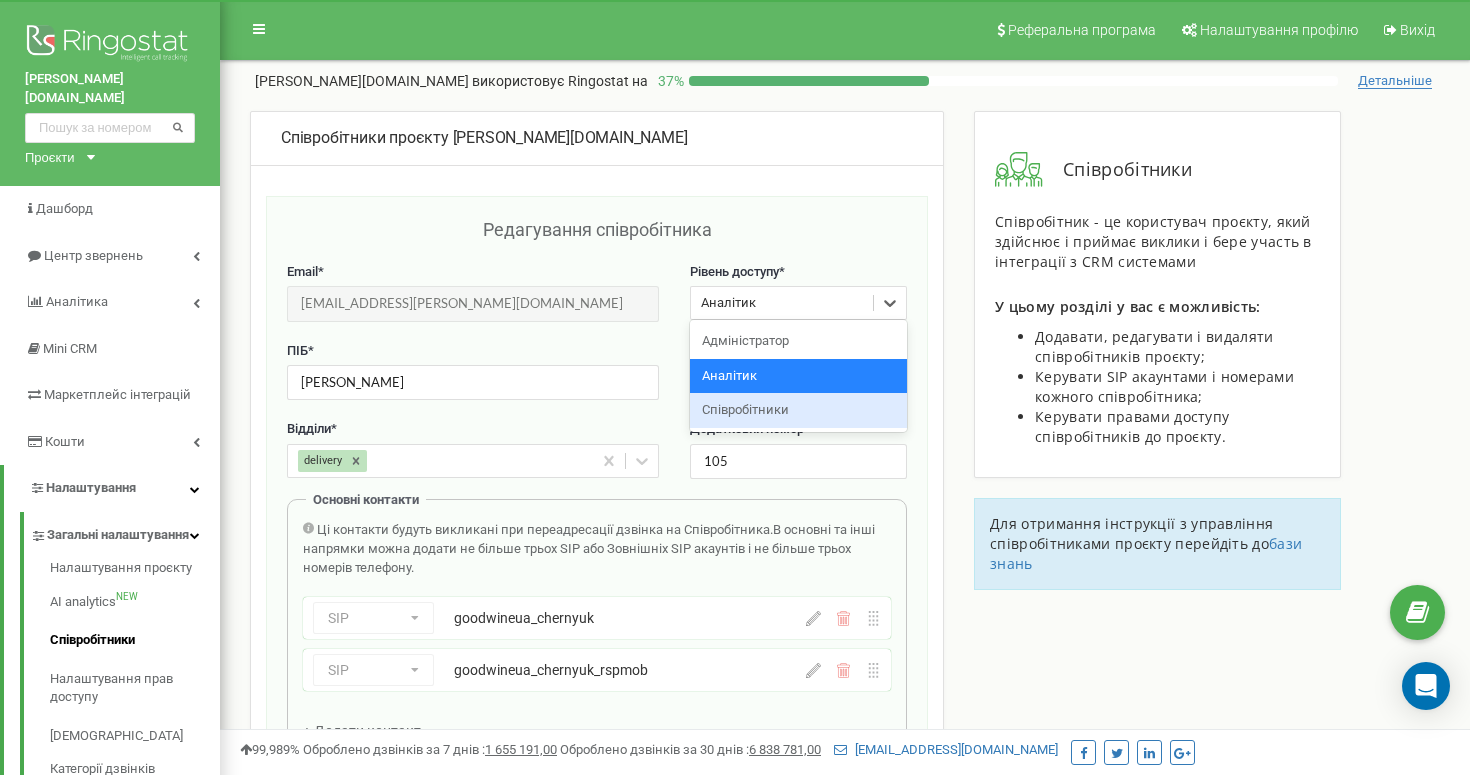 click on "Співробітники" at bounding box center [798, 410] 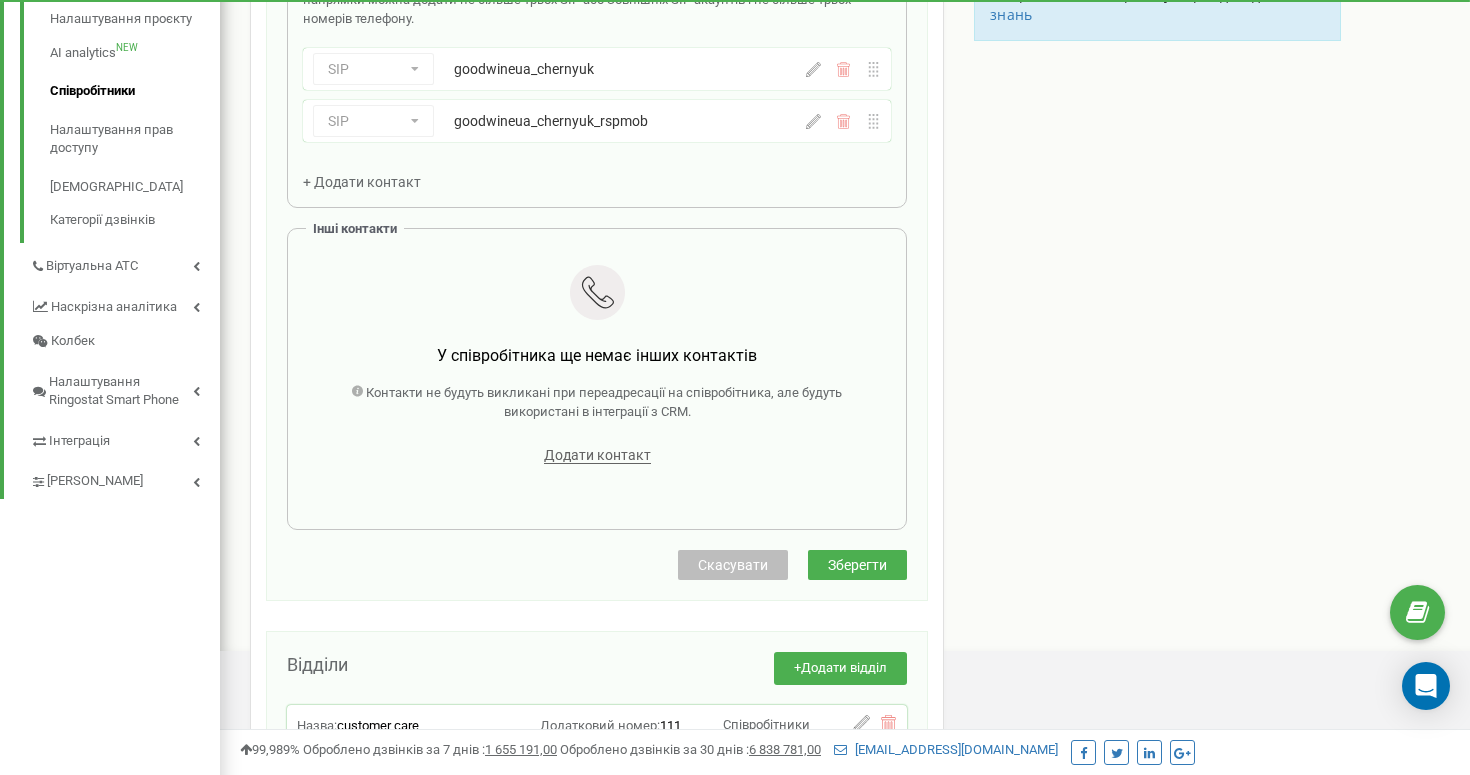 scroll, scrollTop: 832, scrollLeft: 0, axis: vertical 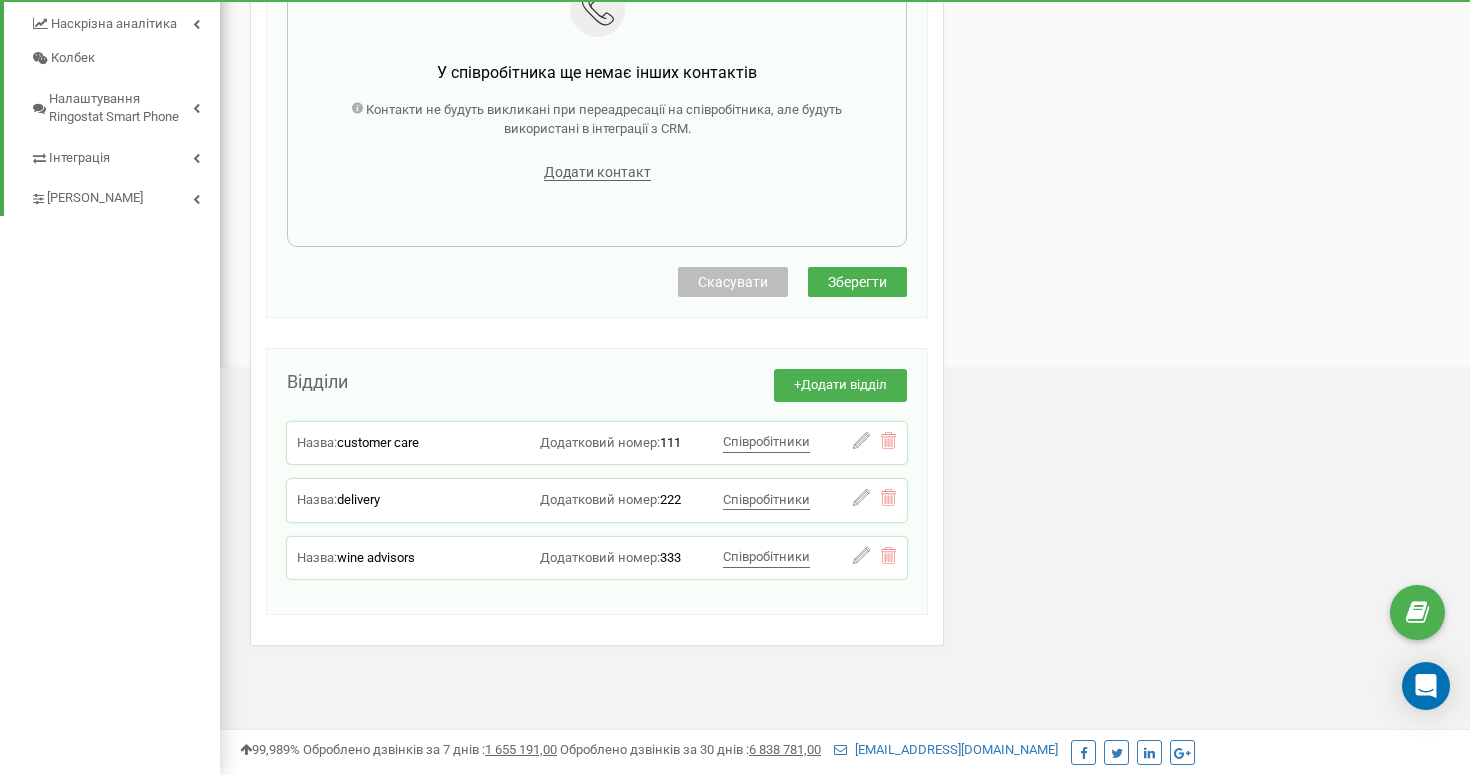 click on "Зберегти" at bounding box center [857, 282] 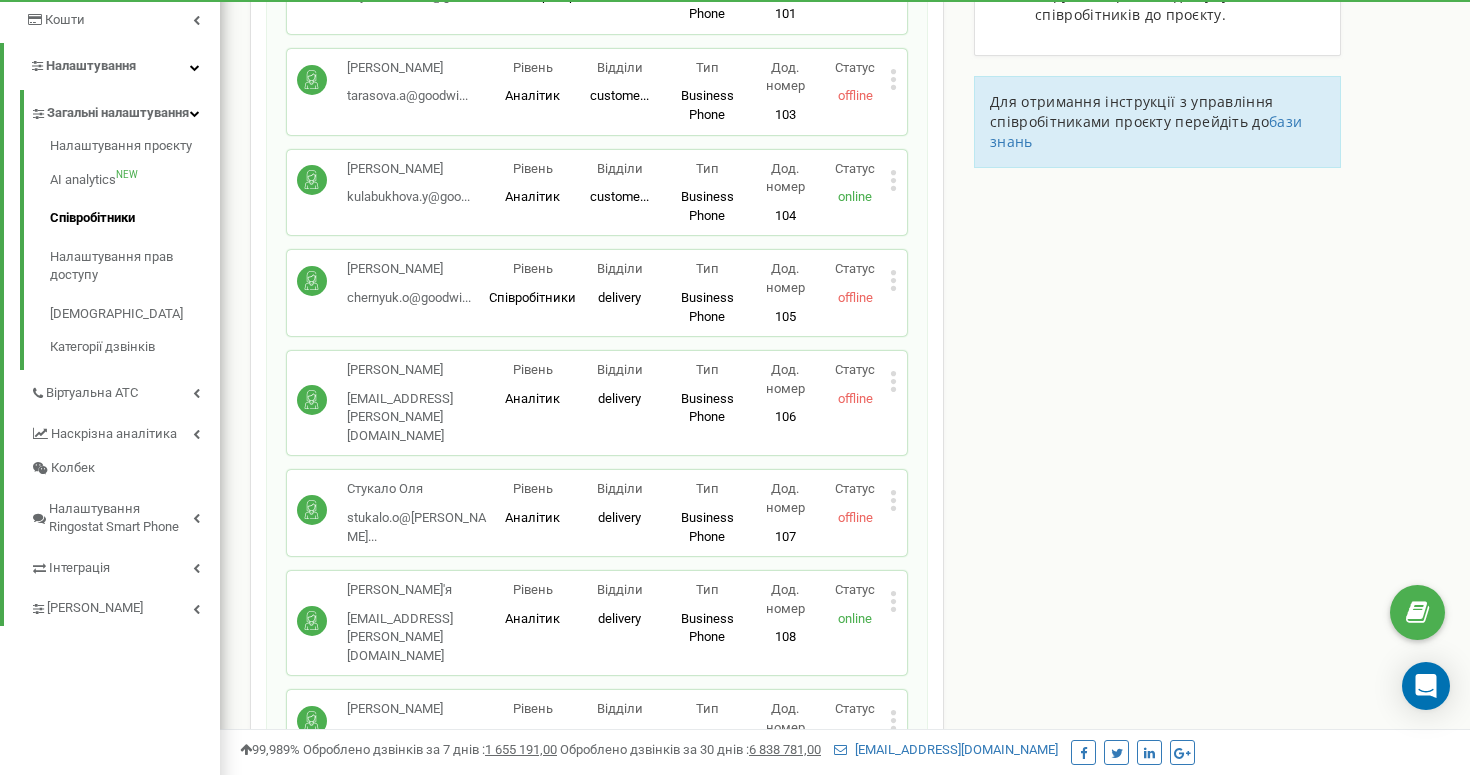scroll, scrollTop: 477, scrollLeft: 0, axis: vertical 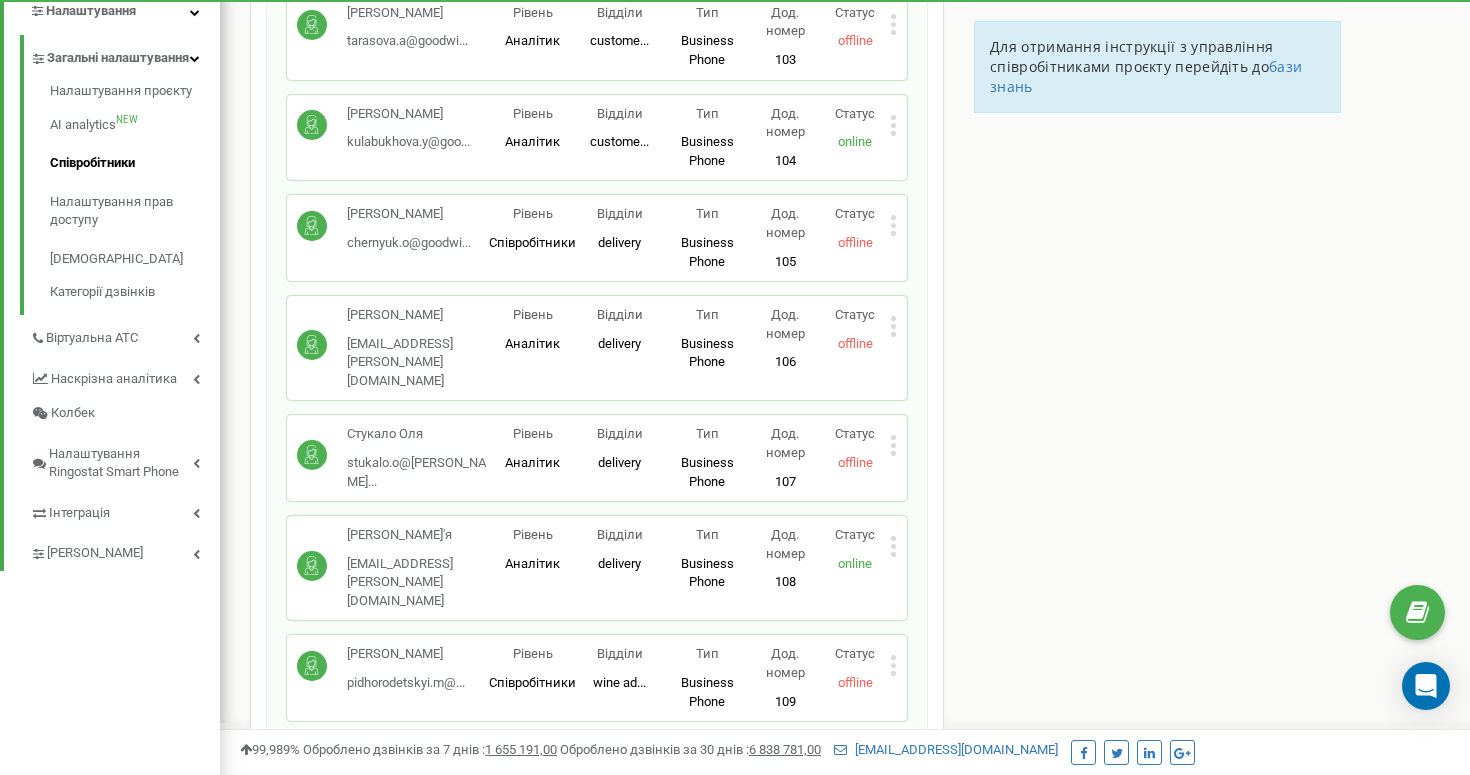 click 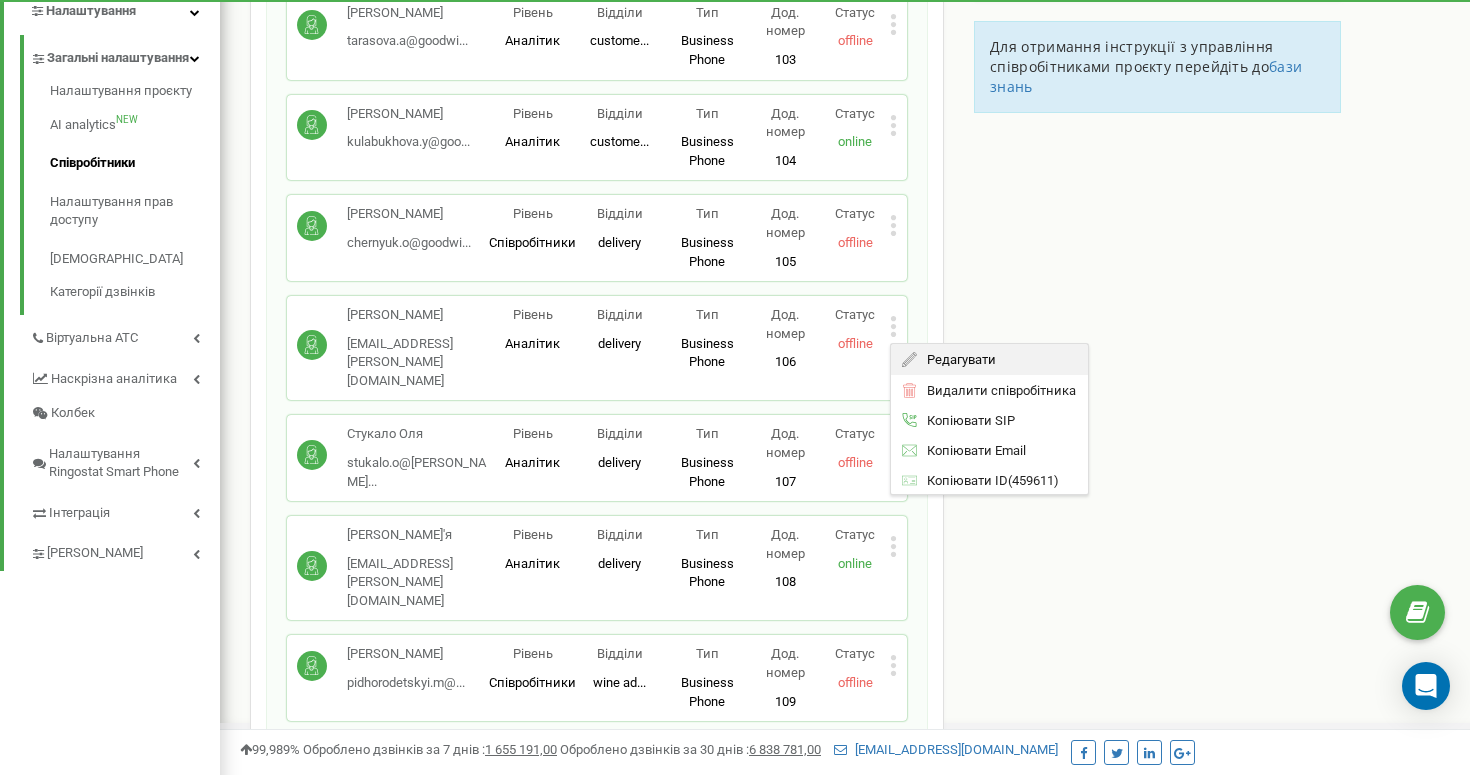 click on "Редагувати" at bounding box center [957, 358] 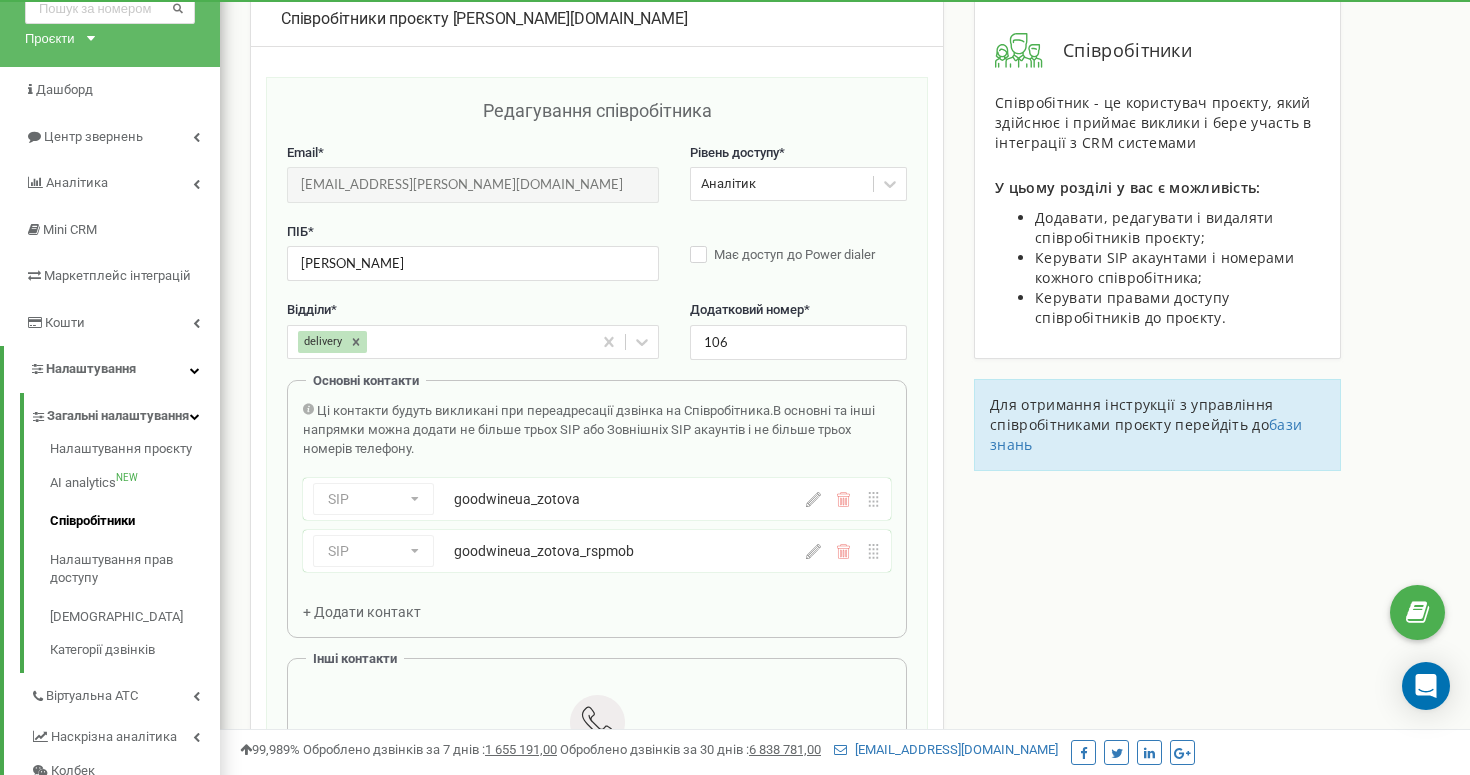 scroll, scrollTop: 118, scrollLeft: 0, axis: vertical 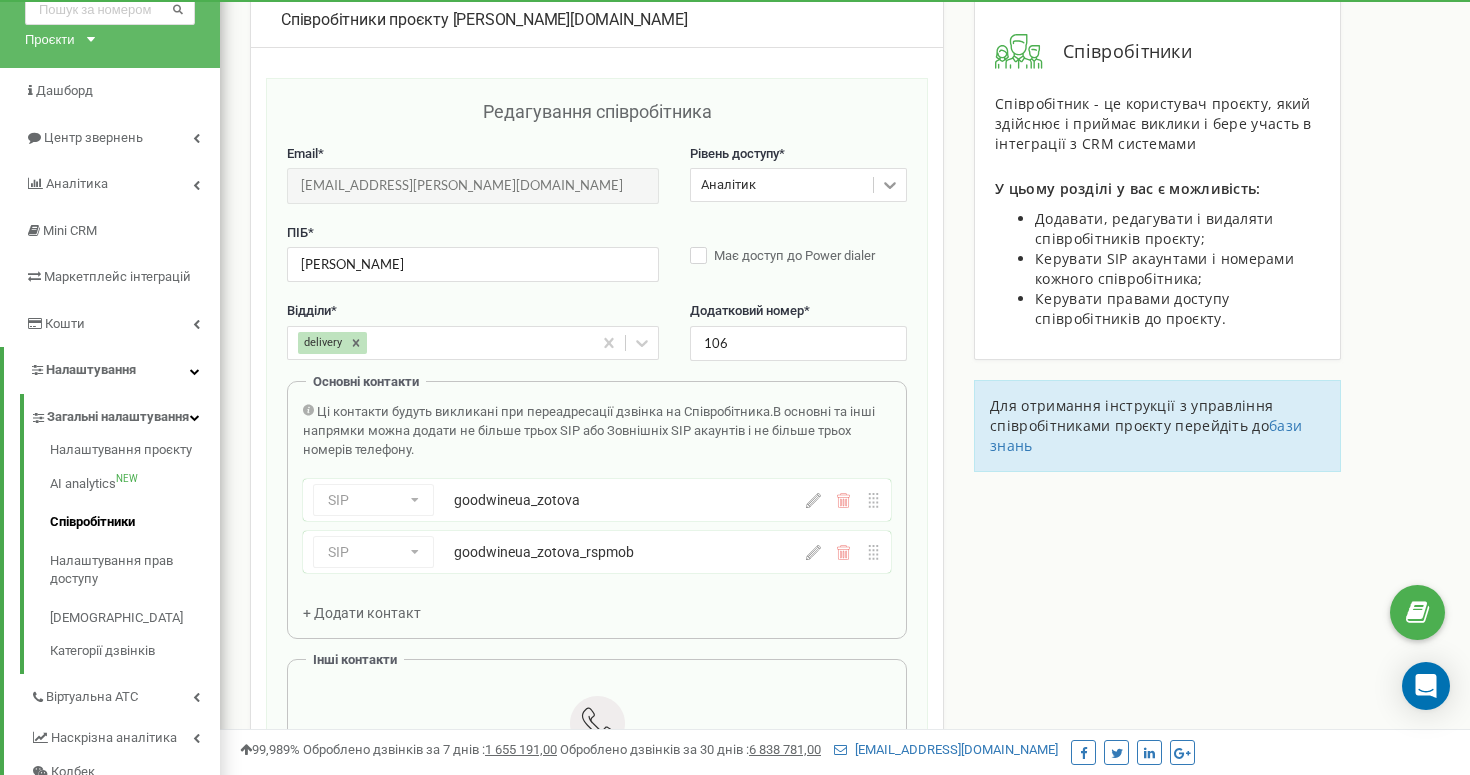 click 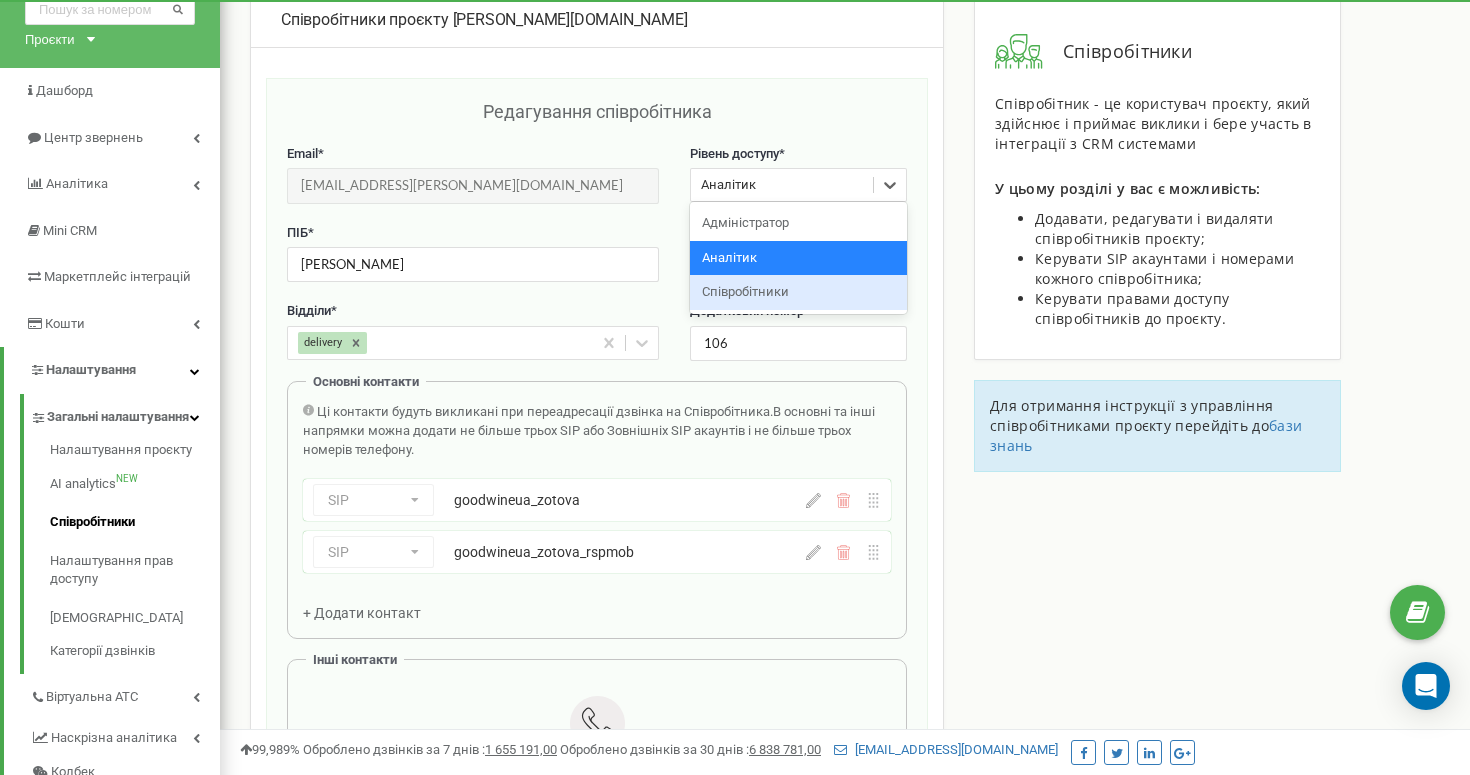 click on "Співробітники" at bounding box center [798, 292] 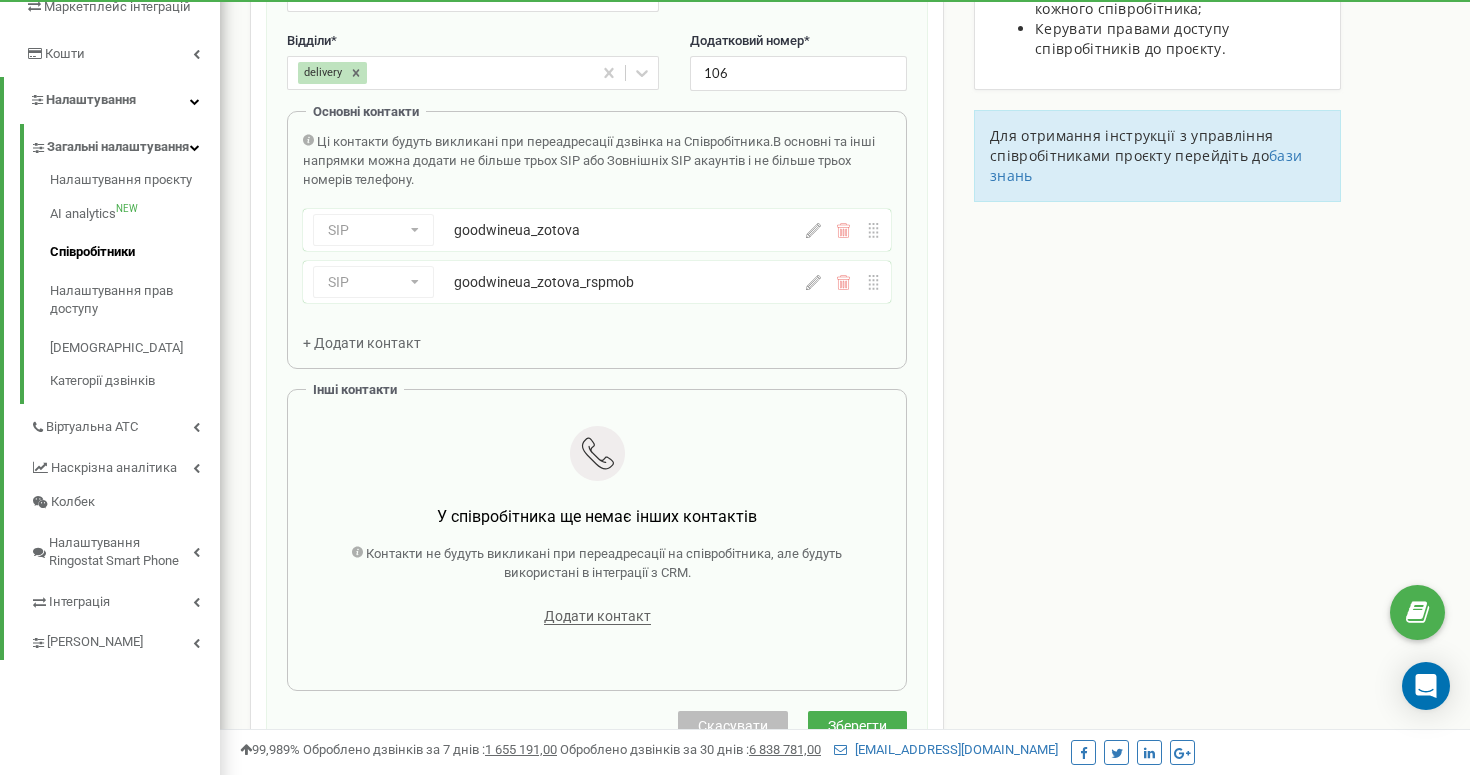 scroll, scrollTop: 0, scrollLeft: 0, axis: both 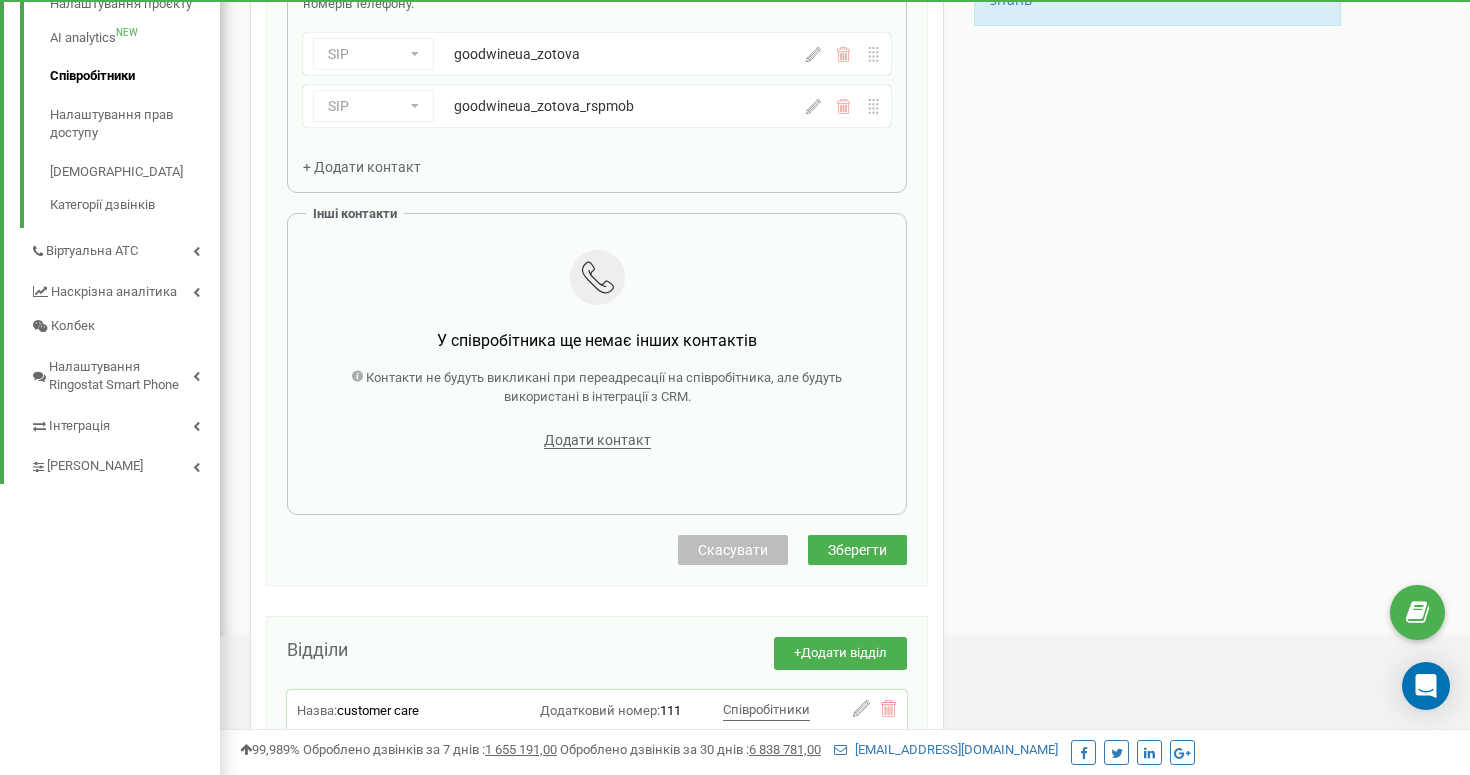 click on "Зберегти" at bounding box center [857, 550] 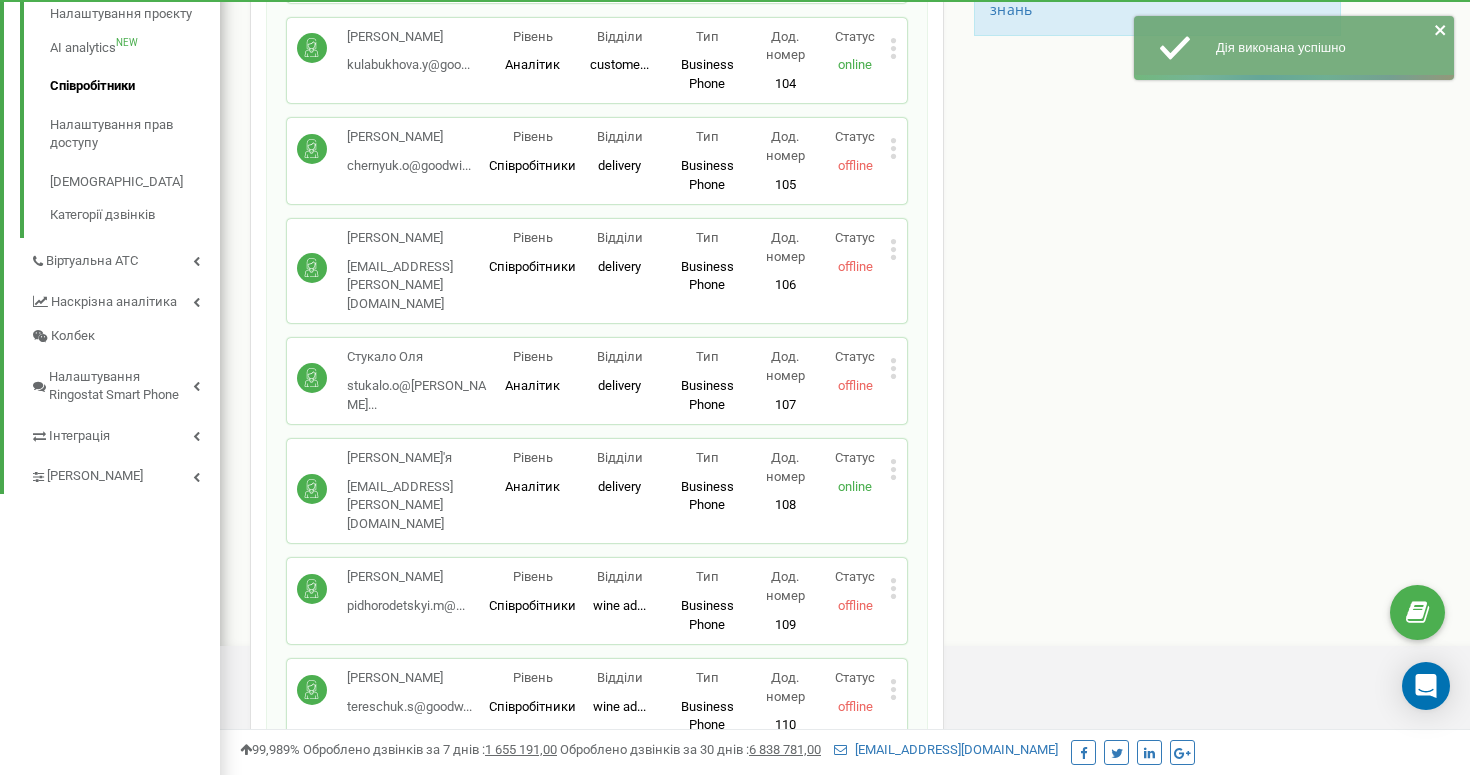 scroll, scrollTop: 553, scrollLeft: 0, axis: vertical 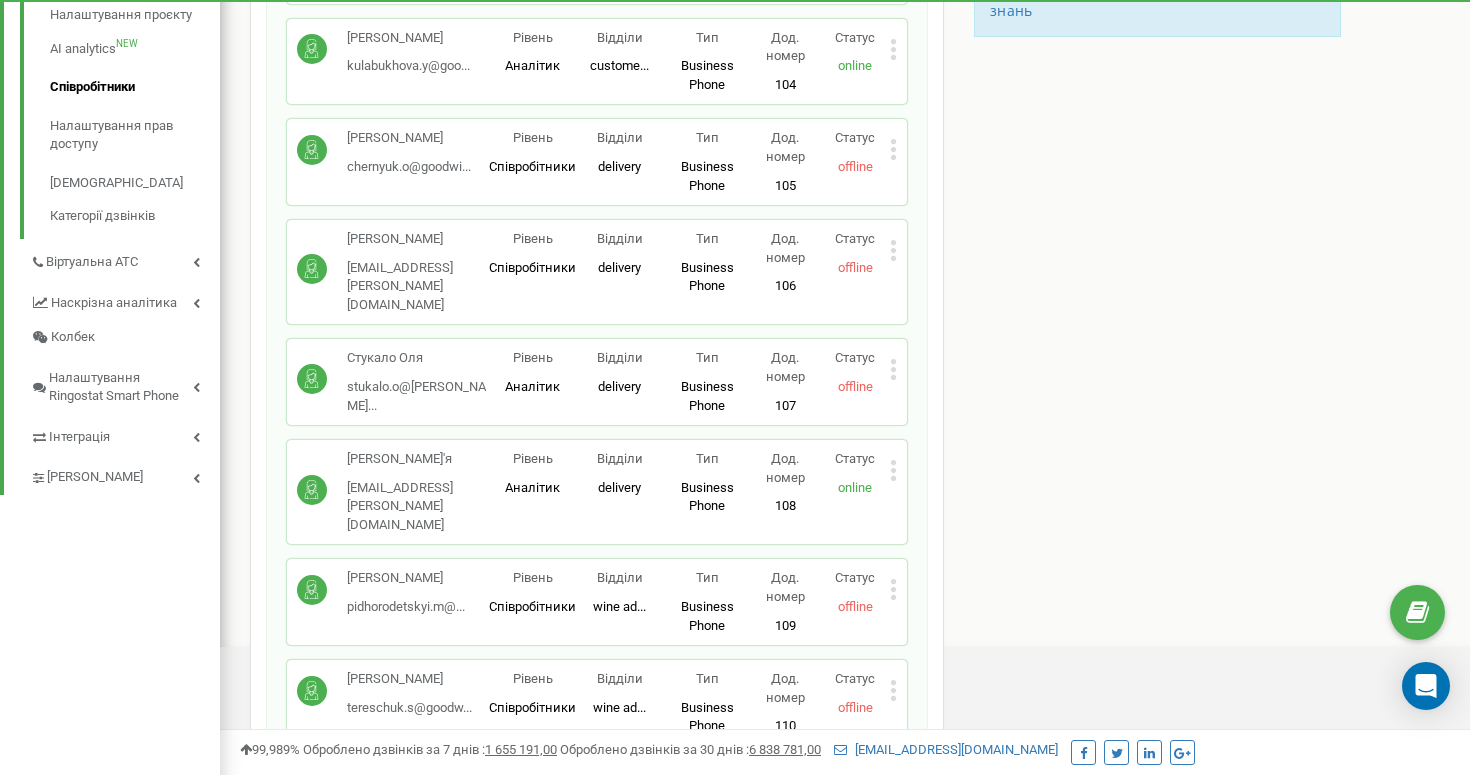 click on "Статус offline" at bounding box center (855, 372) 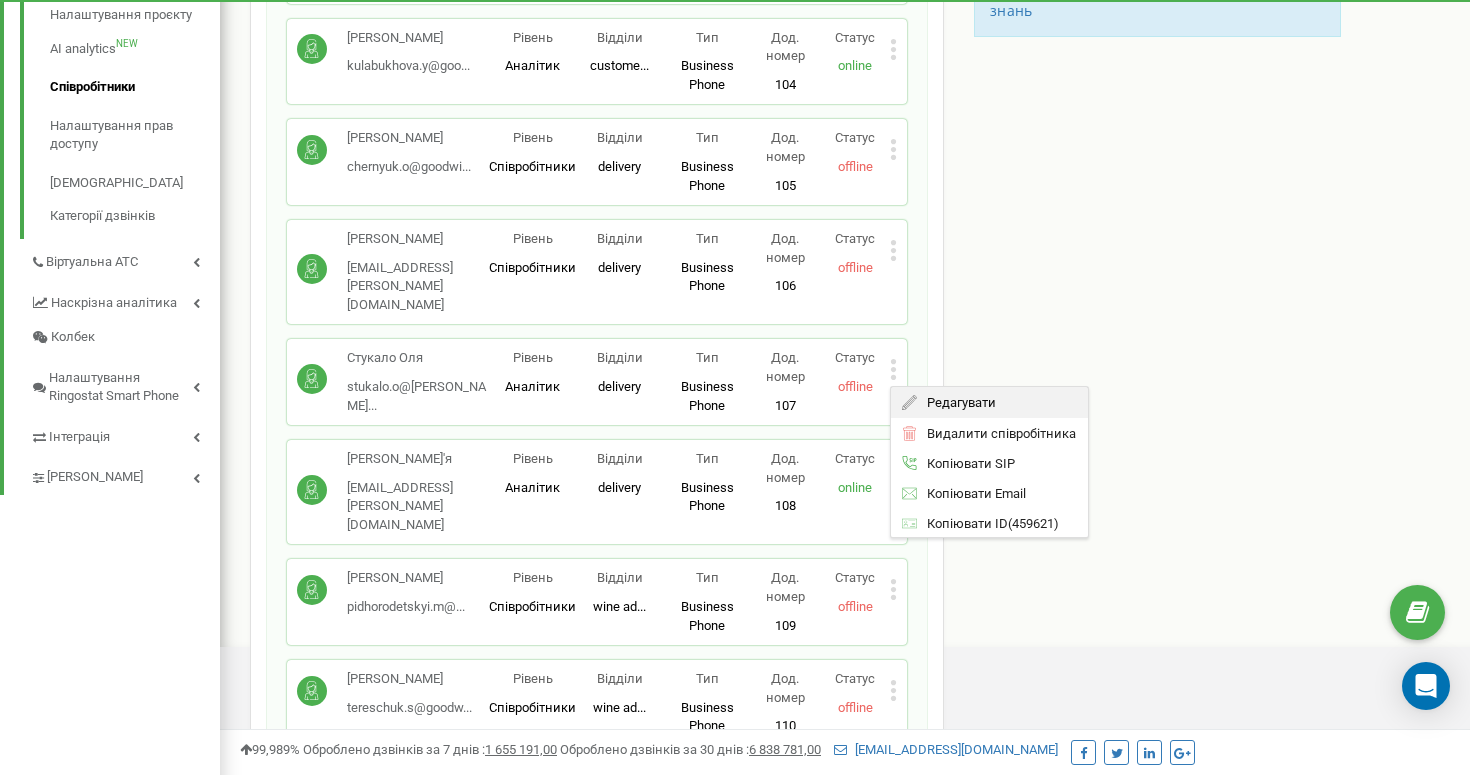 click 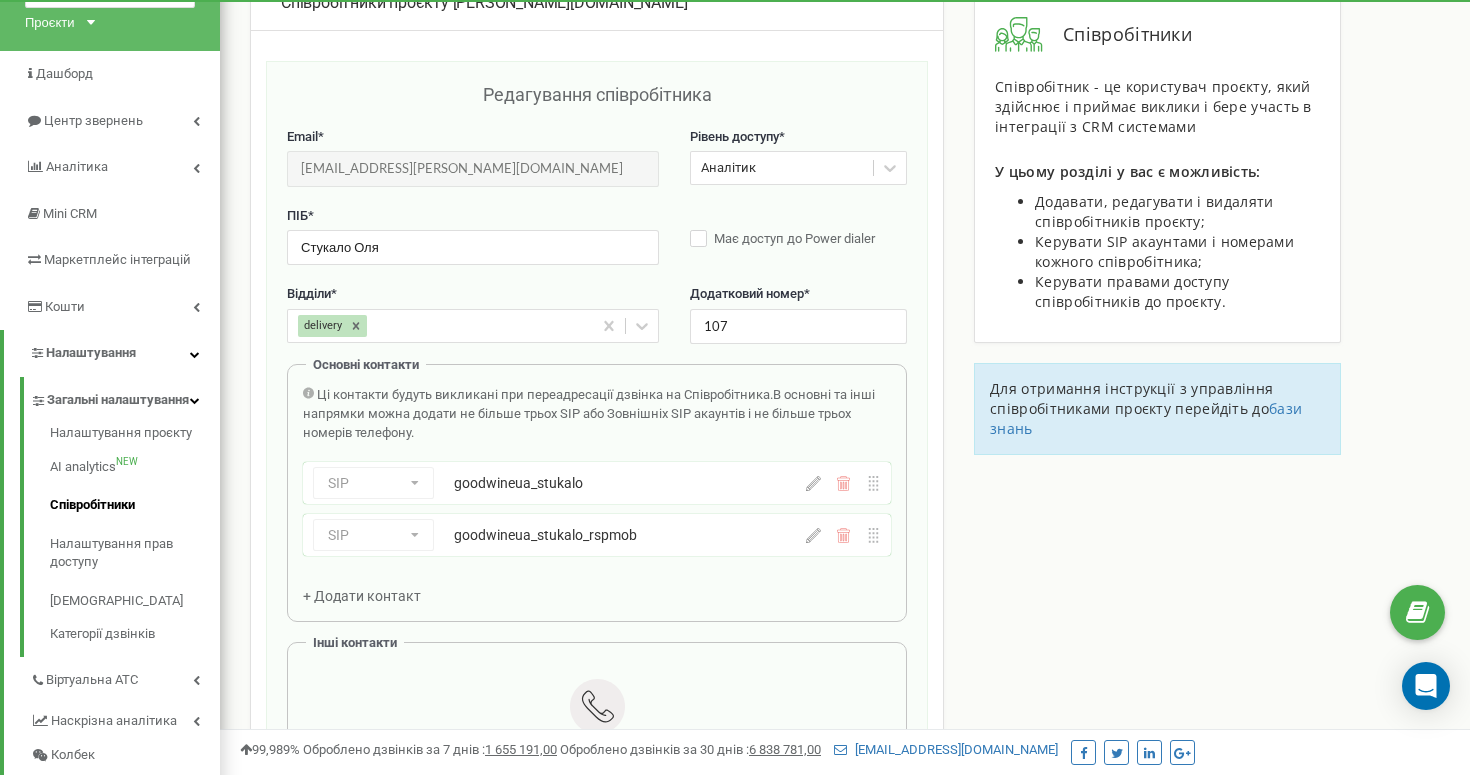 scroll, scrollTop: 104, scrollLeft: 0, axis: vertical 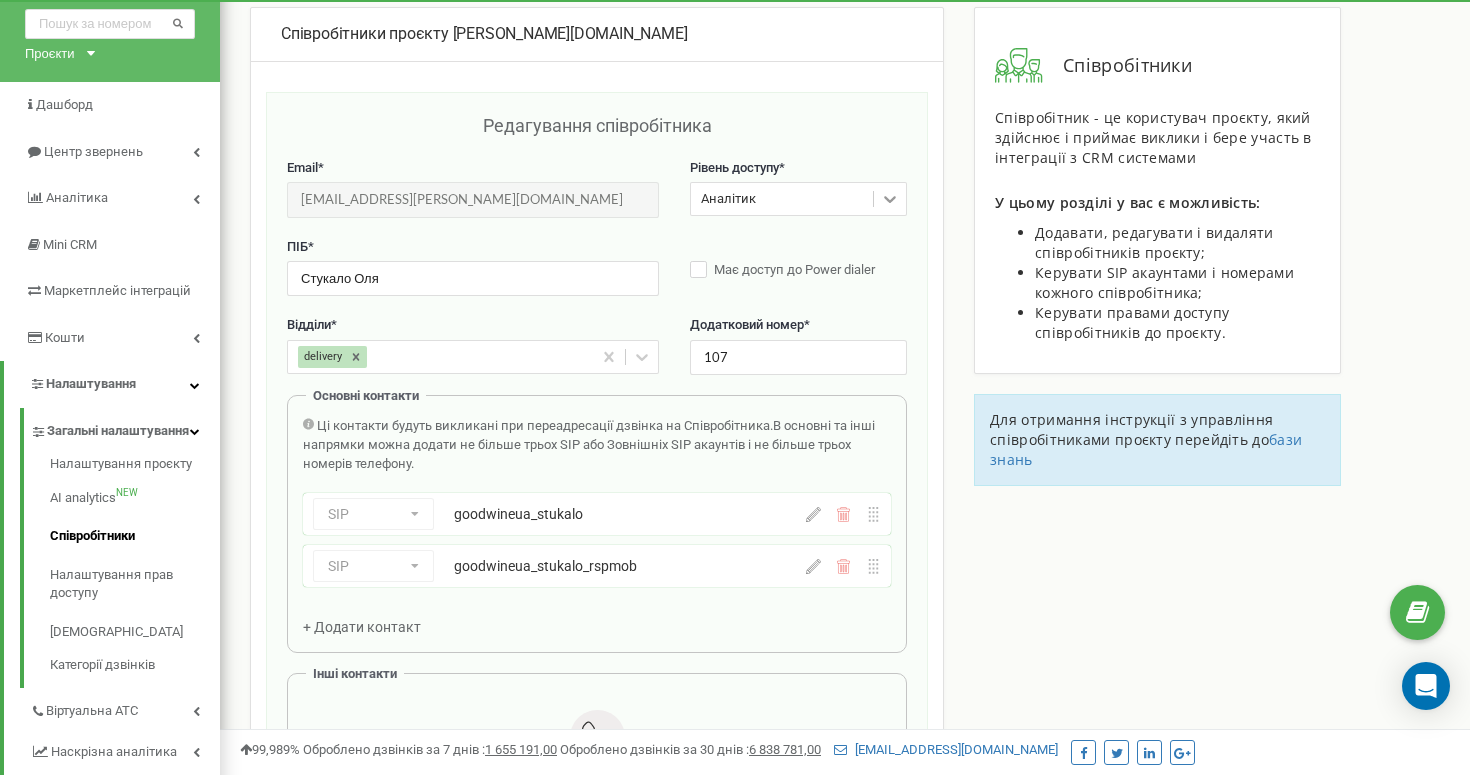 click 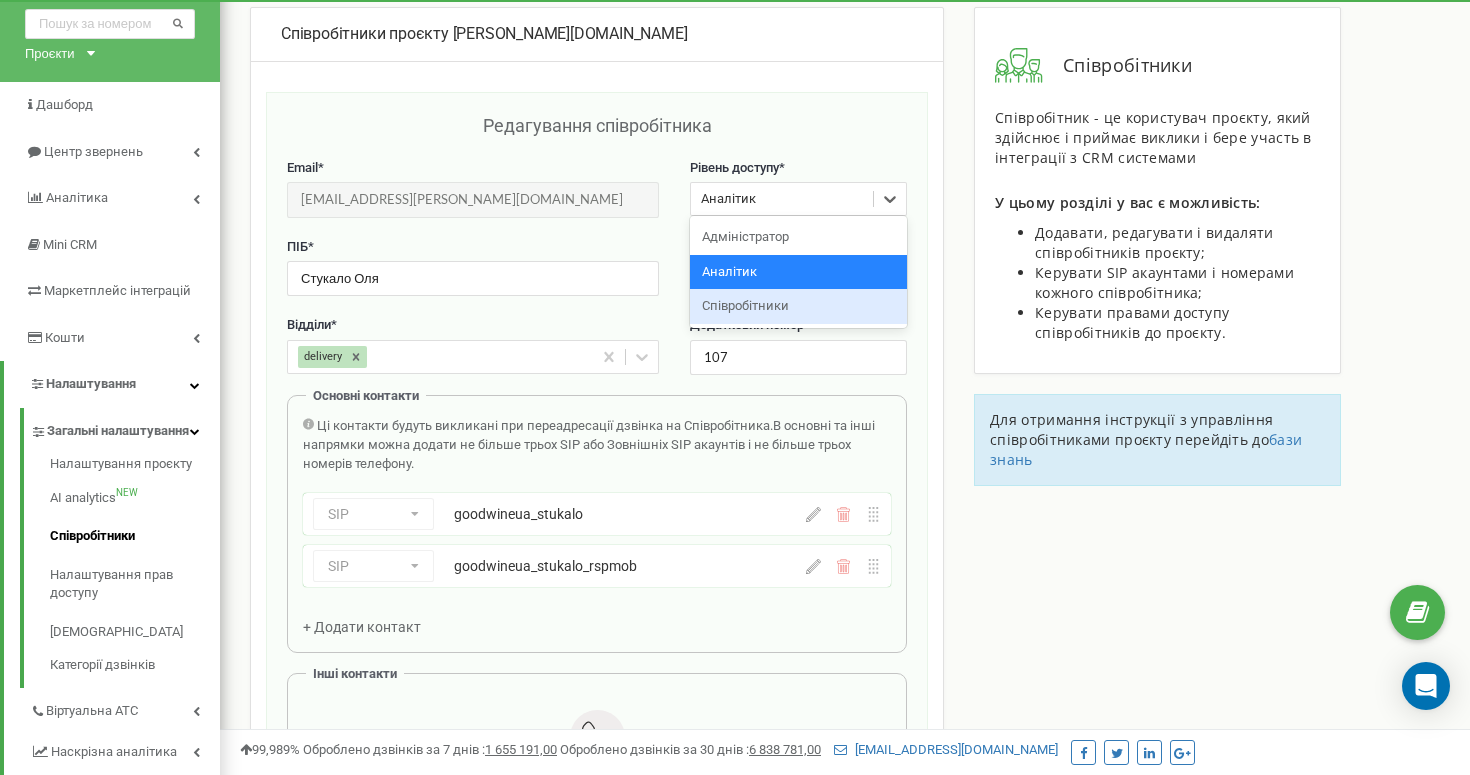 click on "Співробітники" at bounding box center (798, 306) 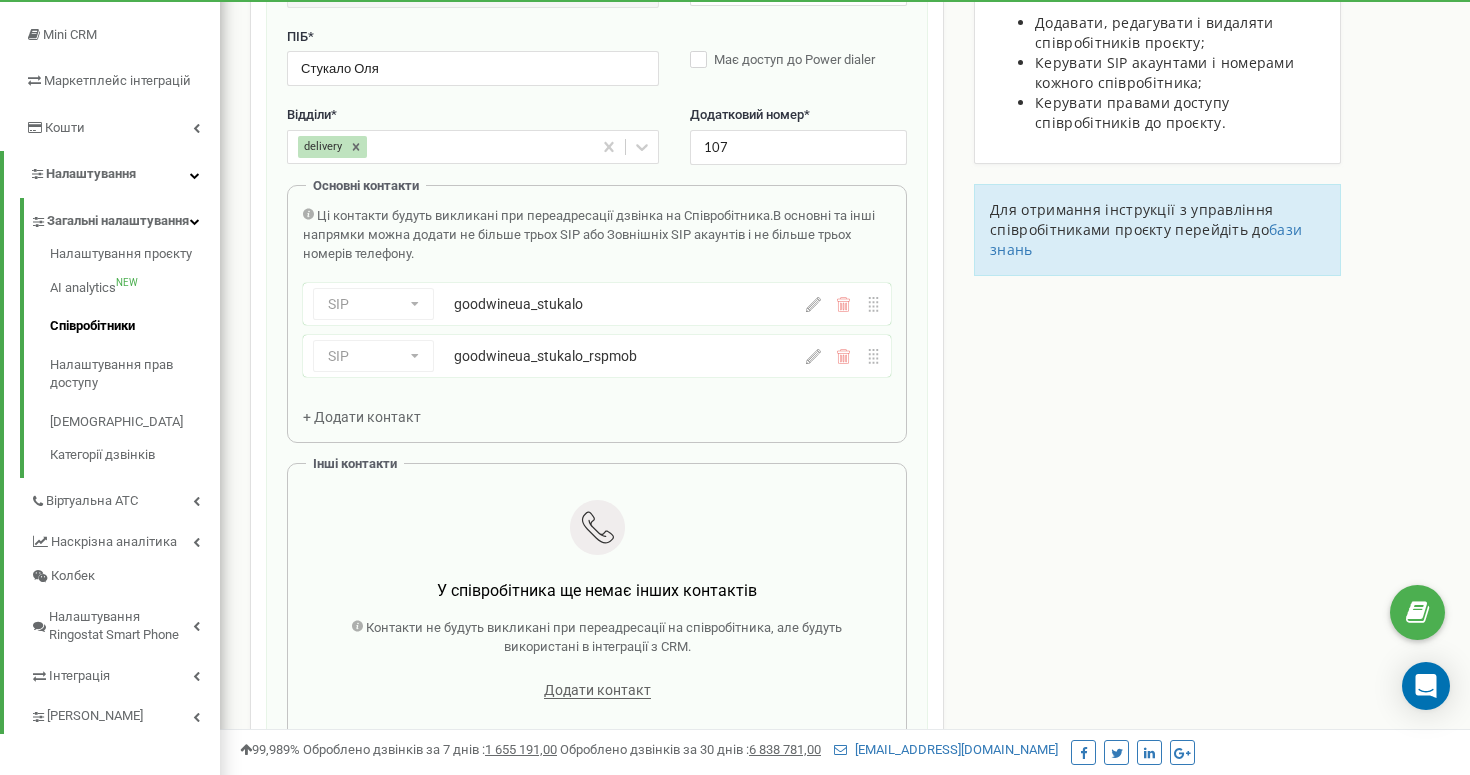 scroll, scrollTop: 832, scrollLeft: 0, axis: vertical 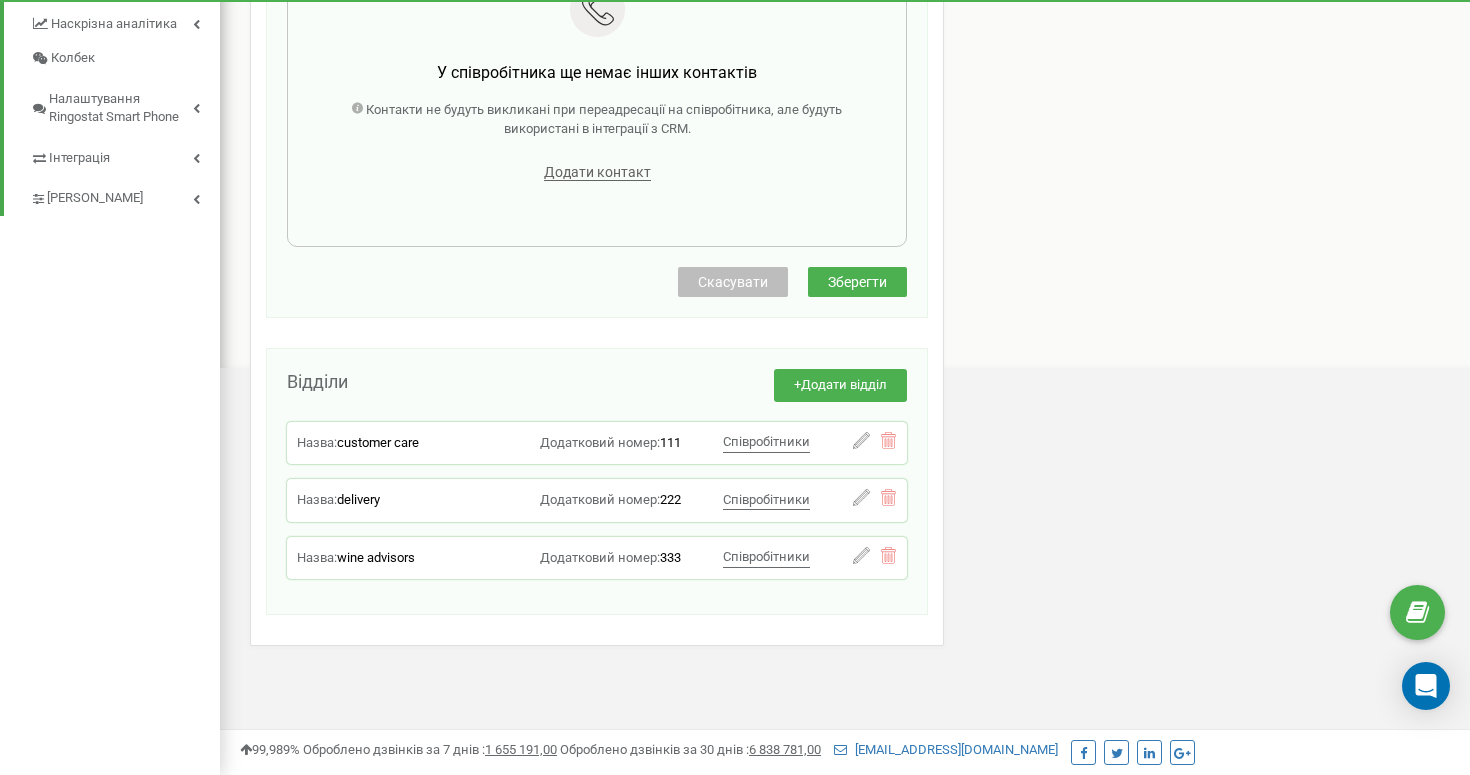 click on "Зберегти" at bounding box center (857, 282) 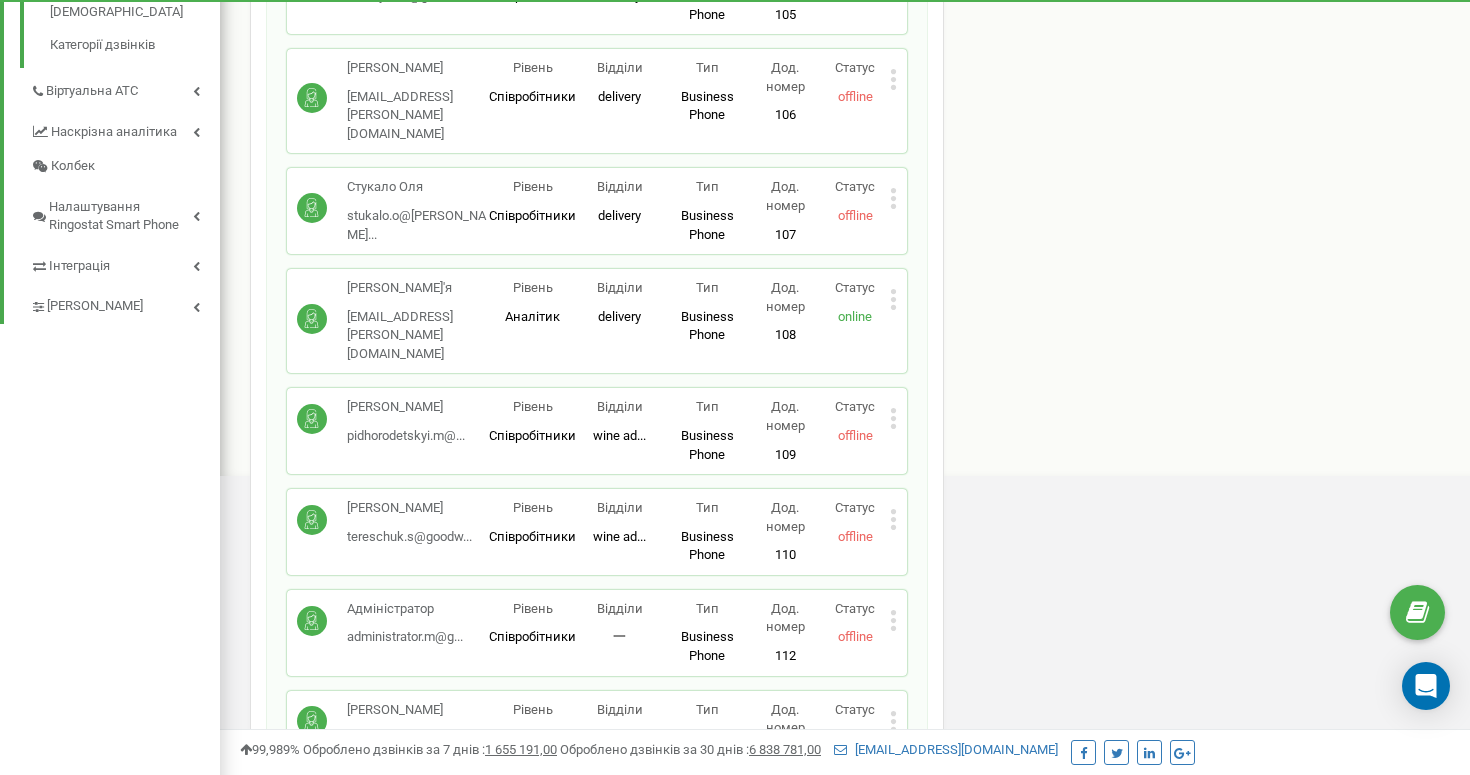 scroll, scrollTop: 677, scrollLeft: 0, axis: vertical 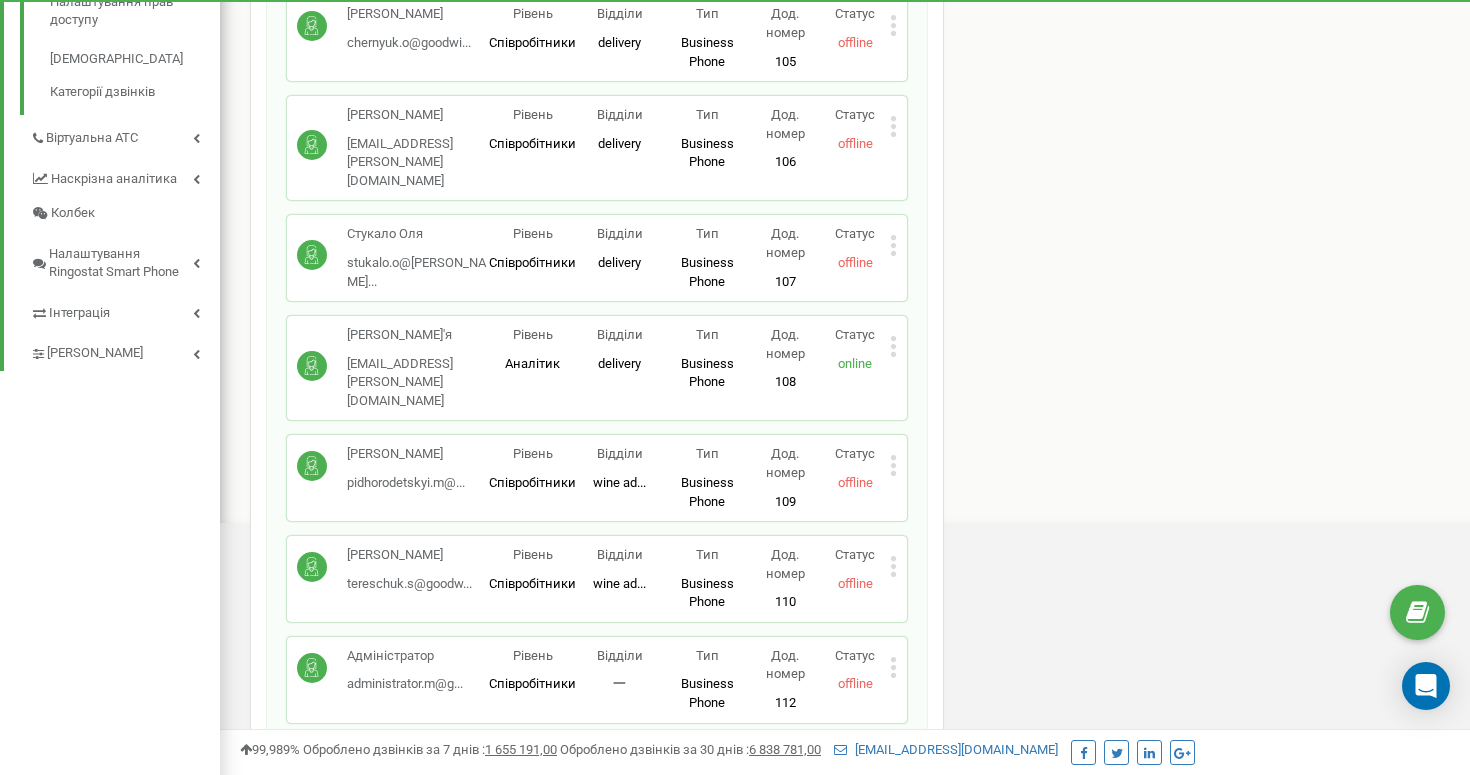 click 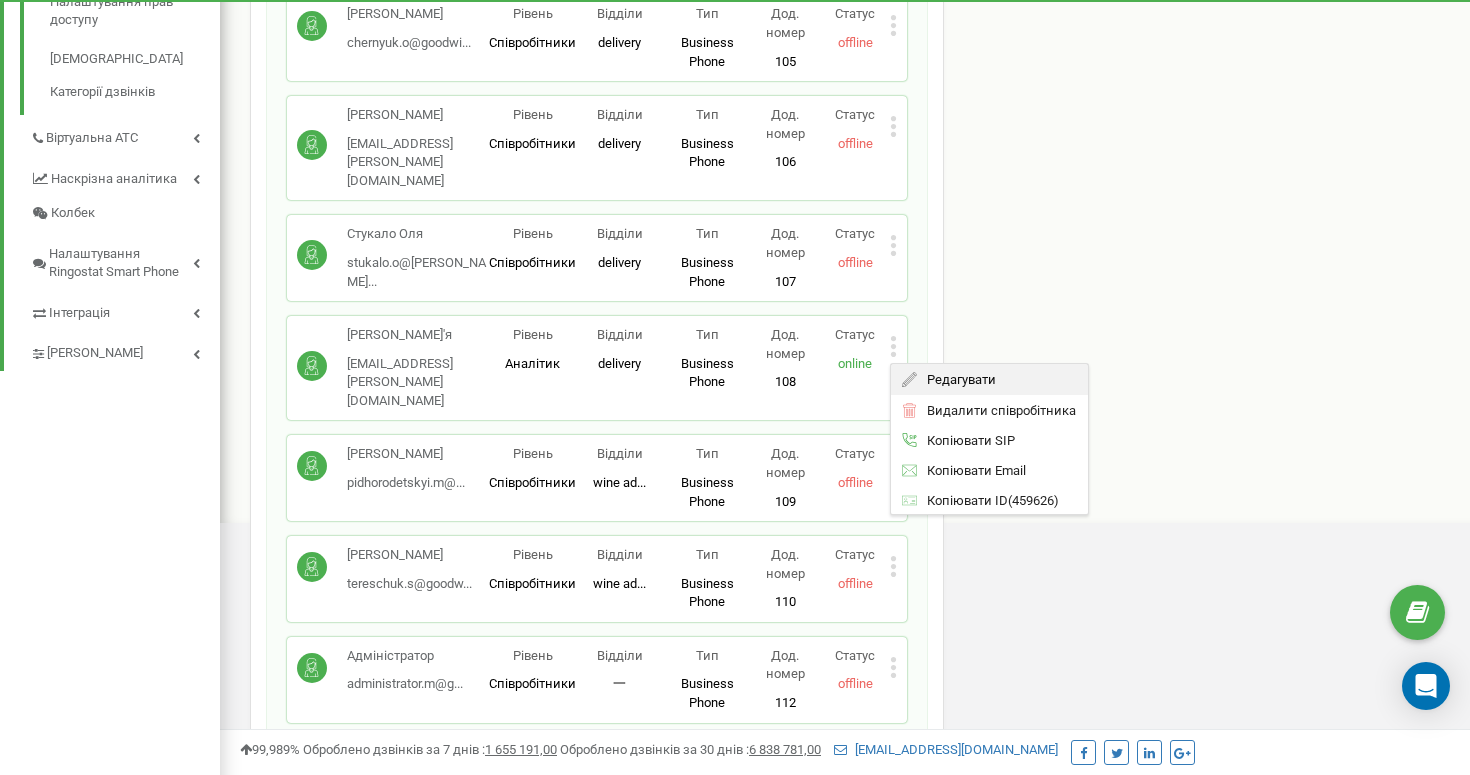 click on "Редагувати" at bounding box center [957, 379] 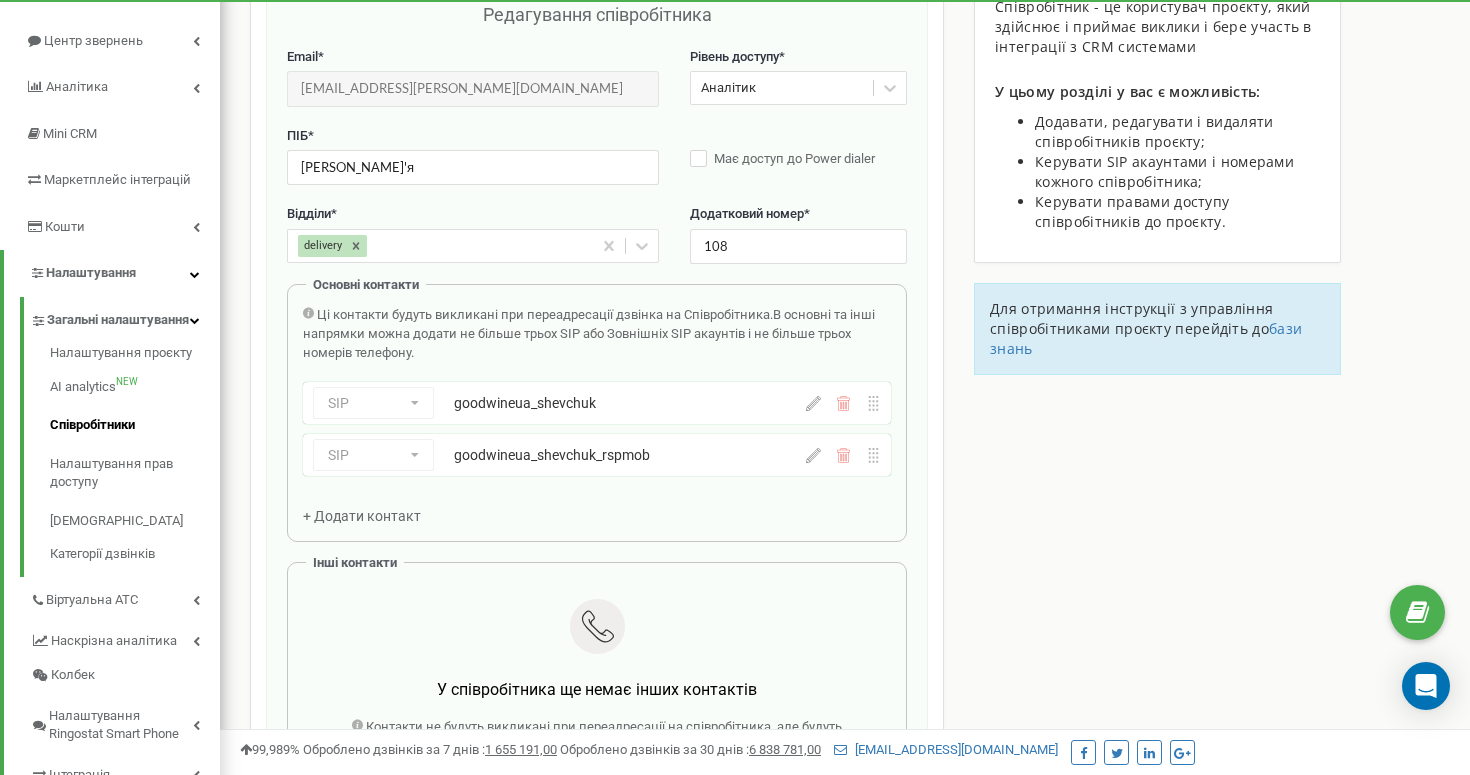 scroll, scrollTop: 200, scrollLeft: 0, axis: vertical 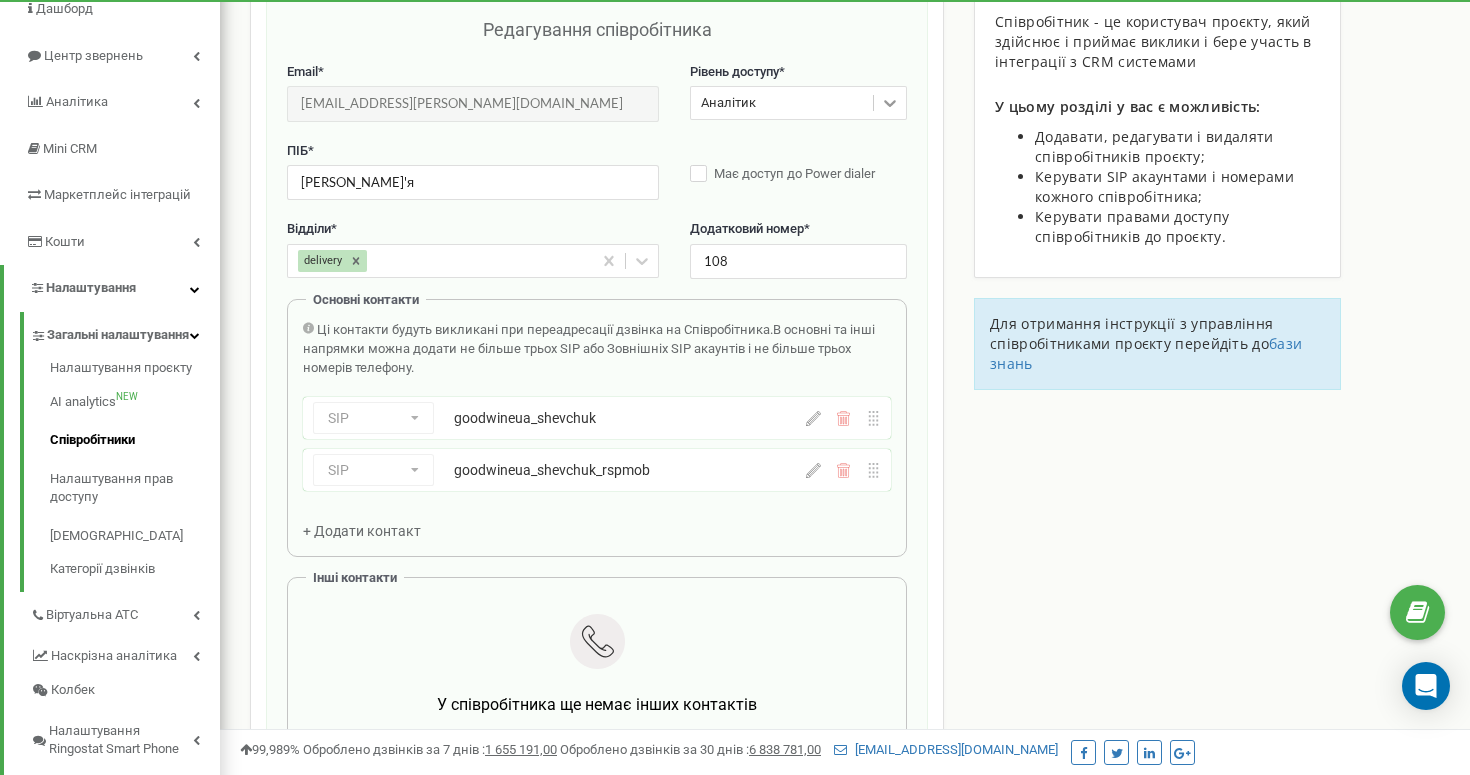 click 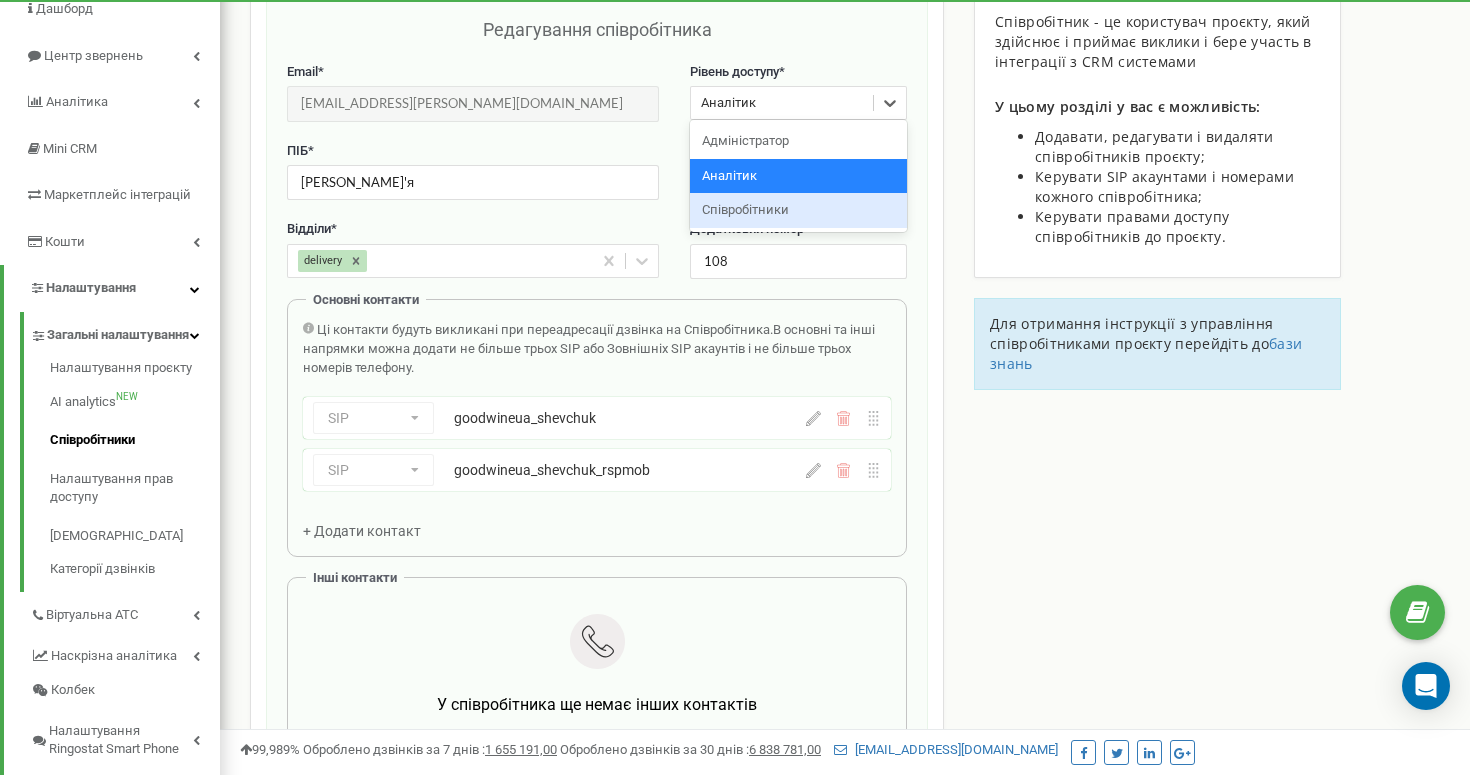 click on "Співробітники" at bounding box center [798, 210] 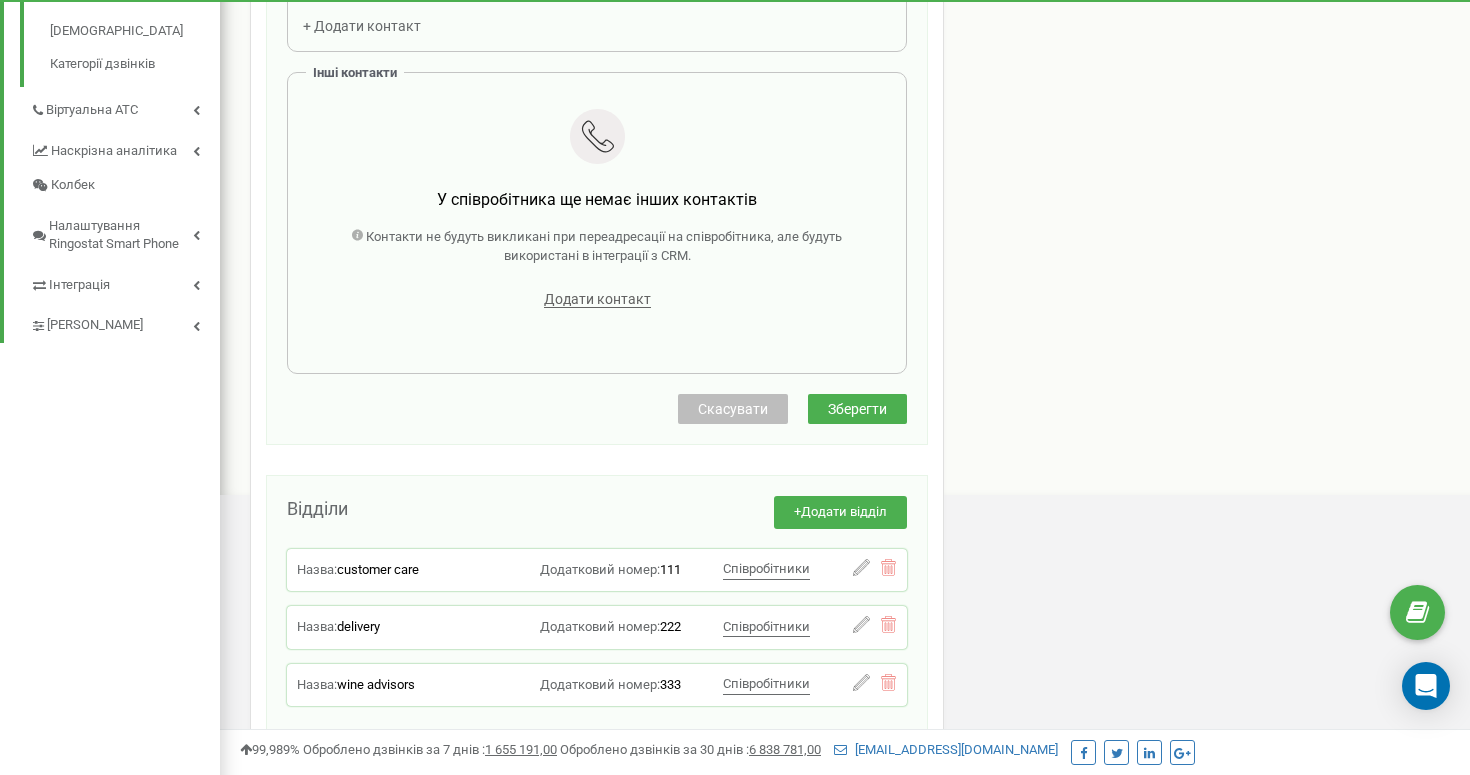 click on "Зберегти" at bounding box center (857, 409) 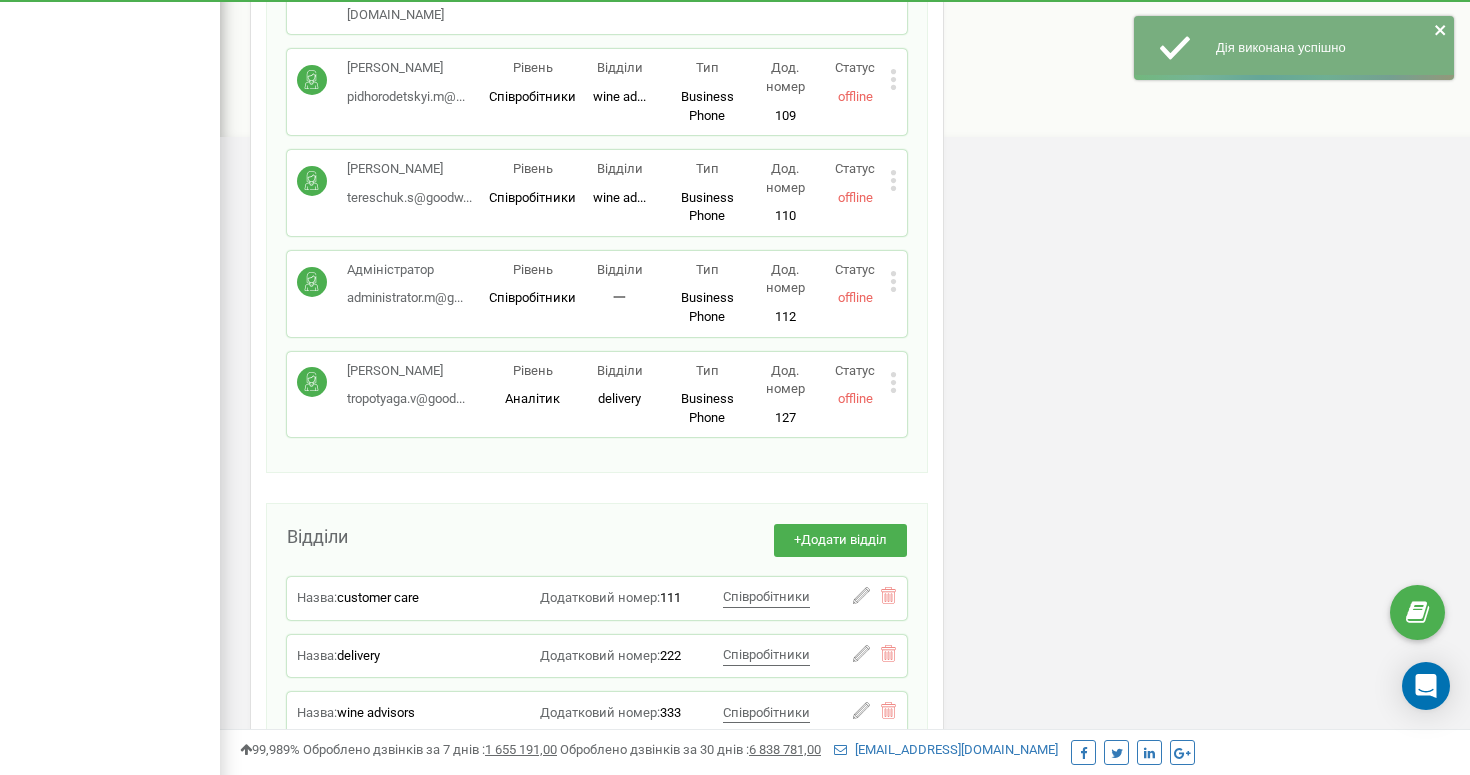 scroll, scrollTop: 1060, scrollLeft: 0, axis: vertical 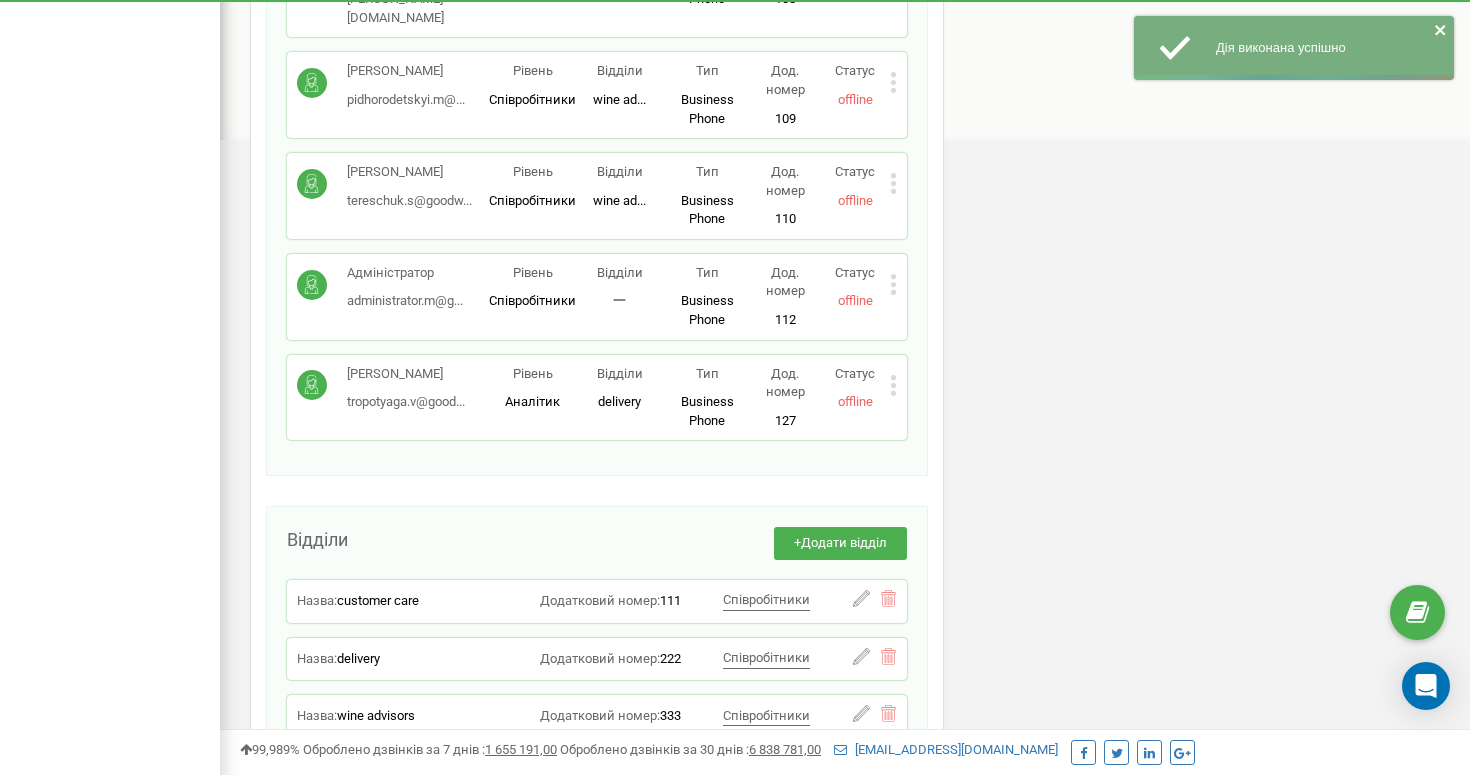 click 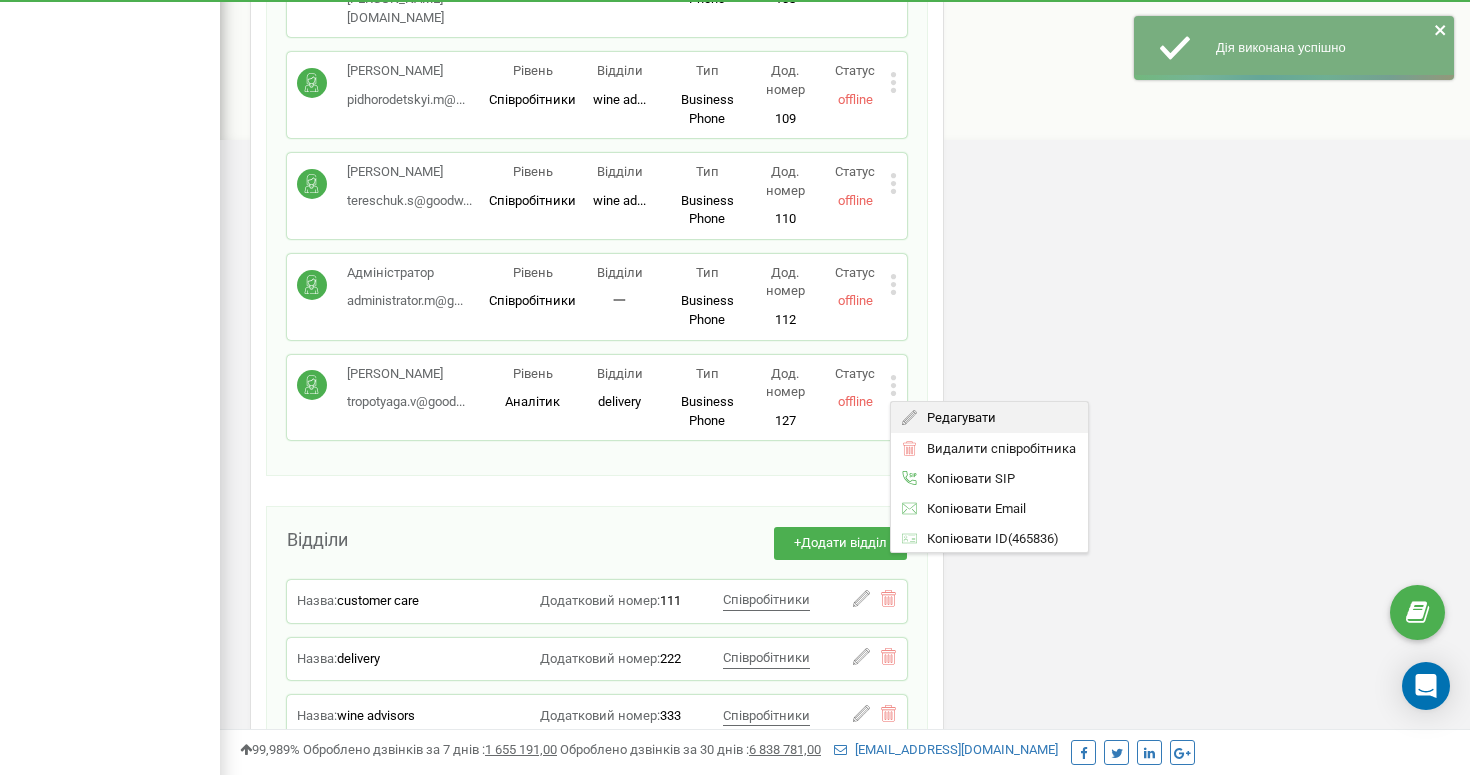 click 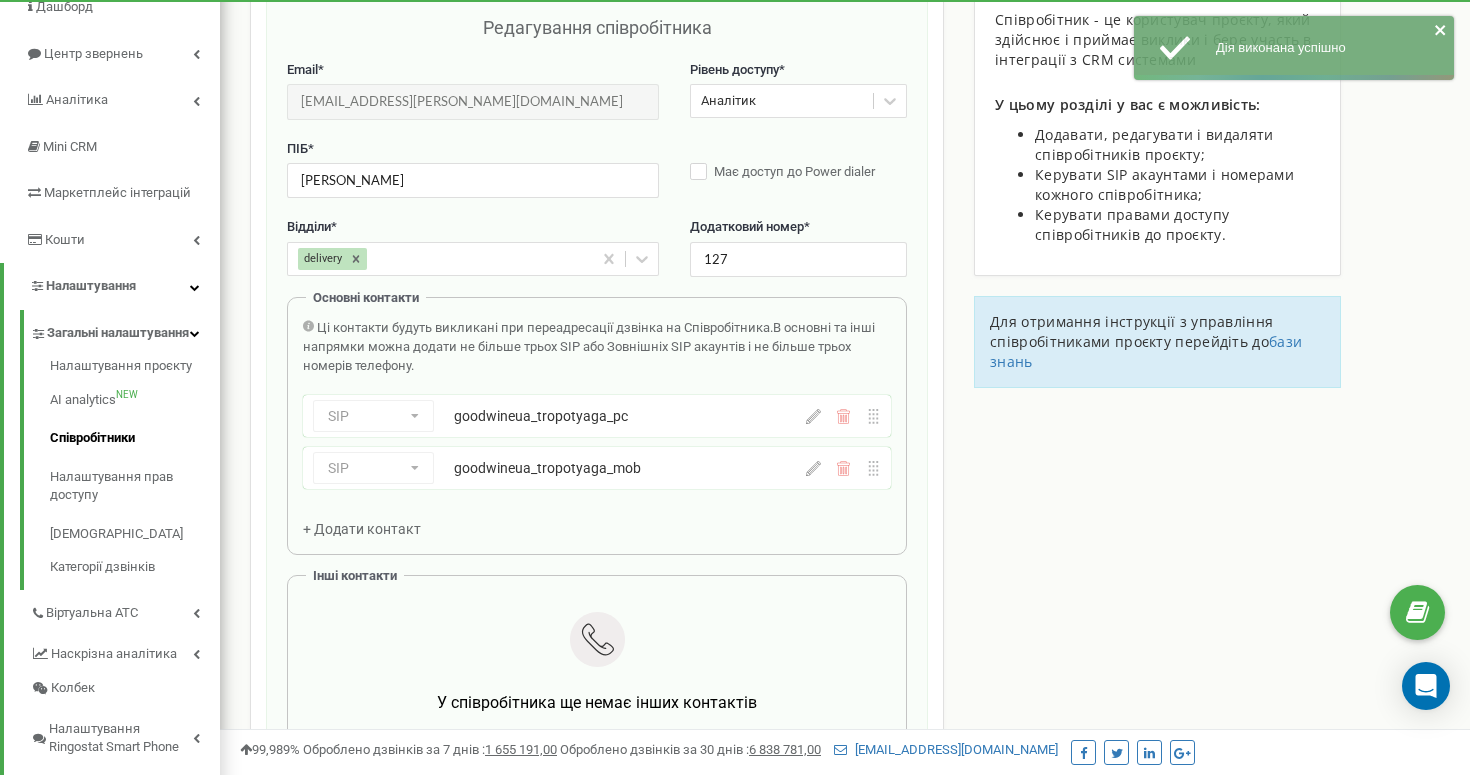 scroll, scrollTop: 200, scrollLeft: 0, axis: vertical 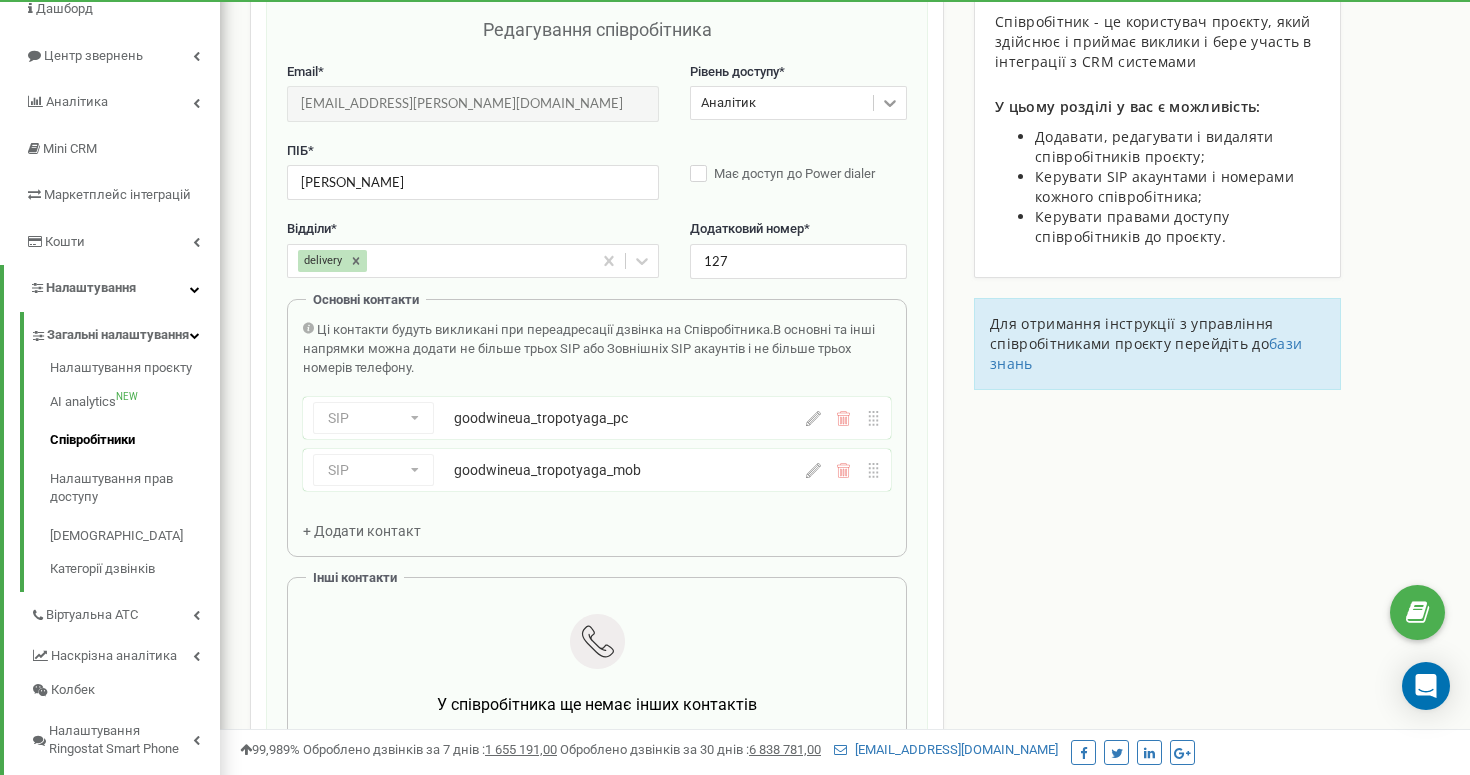 click 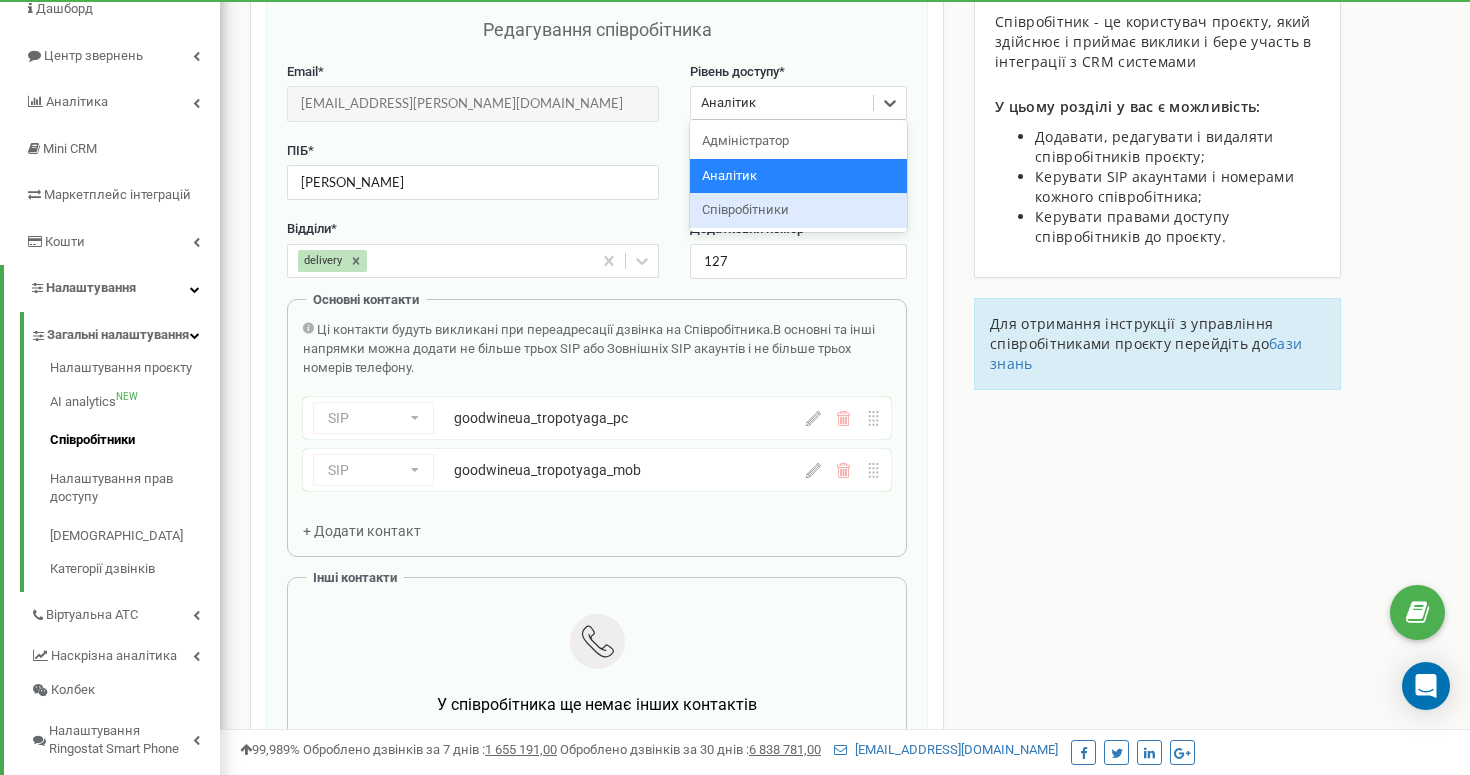 click on "Співробітники" at bounding box center [798, 210] 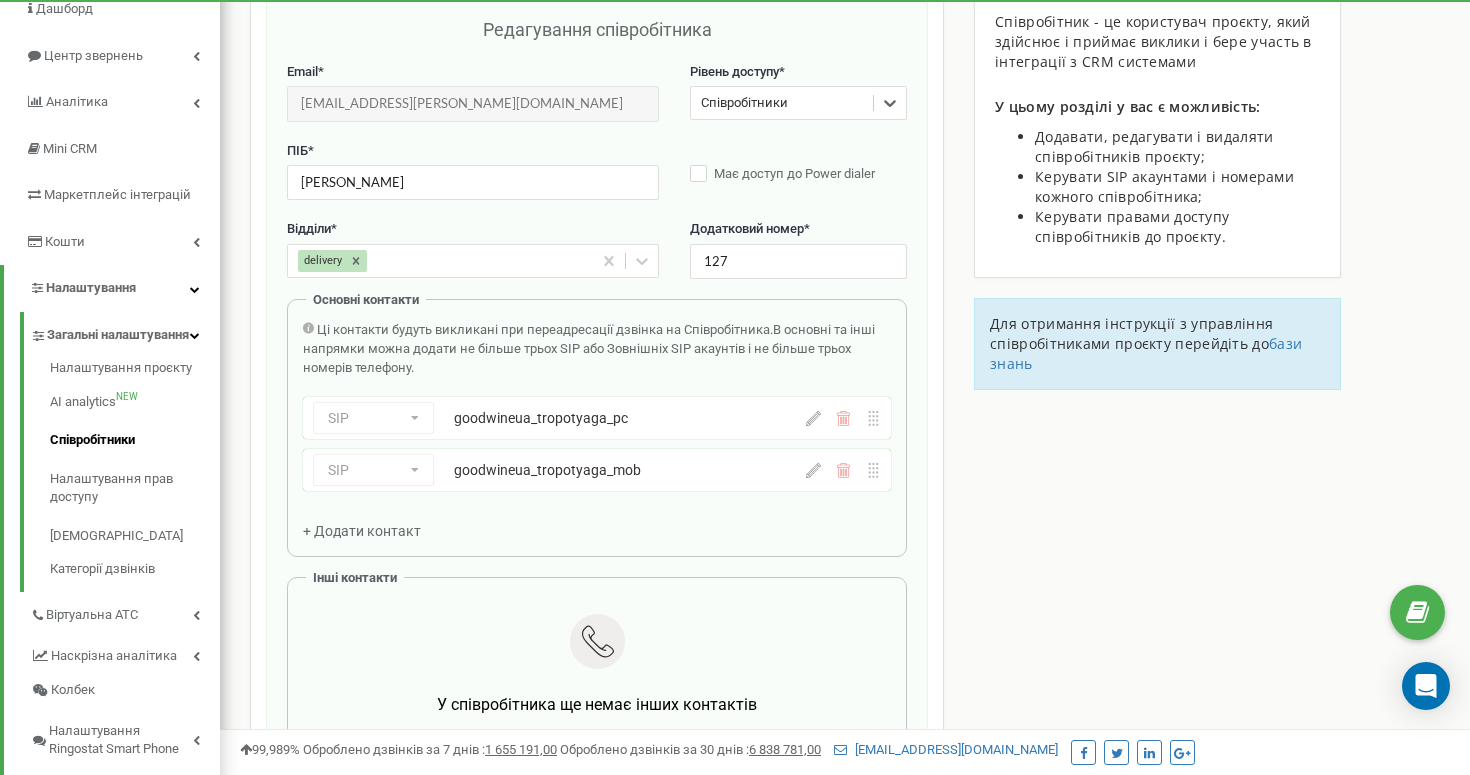 scroll, scrollTop: 832, scrollLeft: 0, axis: vertical 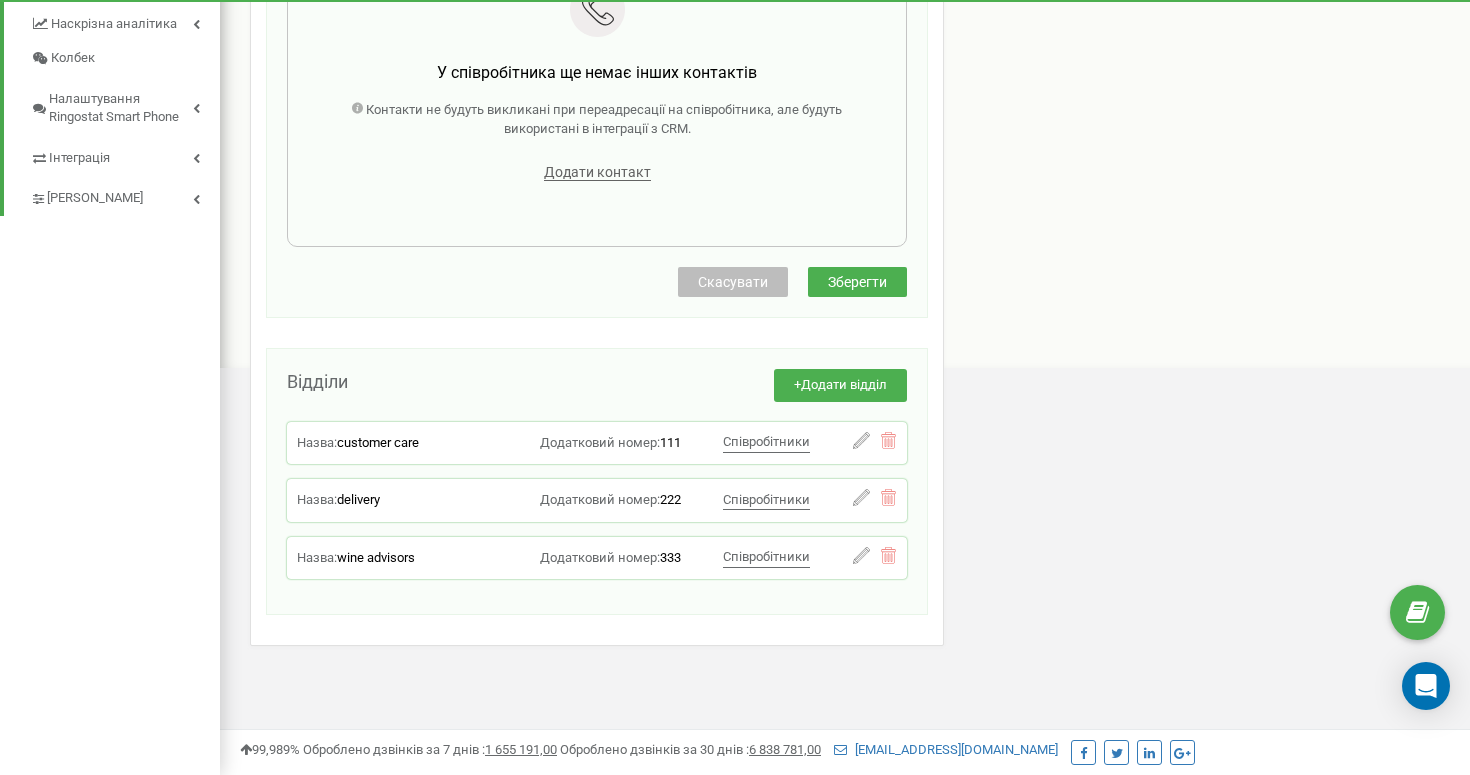 click on "Зберегти" at bounding box center (857, 282) 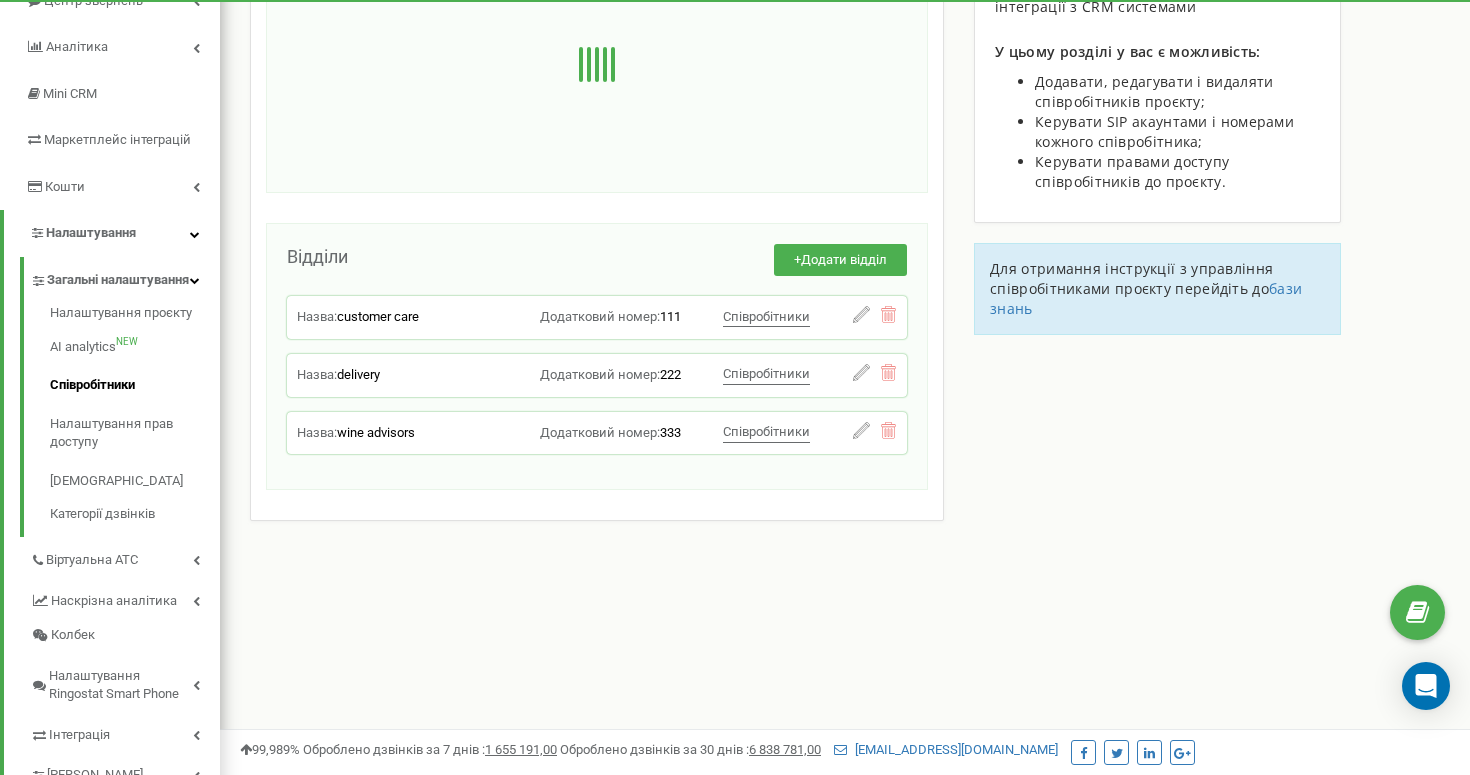 scroll, scrollTop: 0, scrollLeft: 0, axis: both 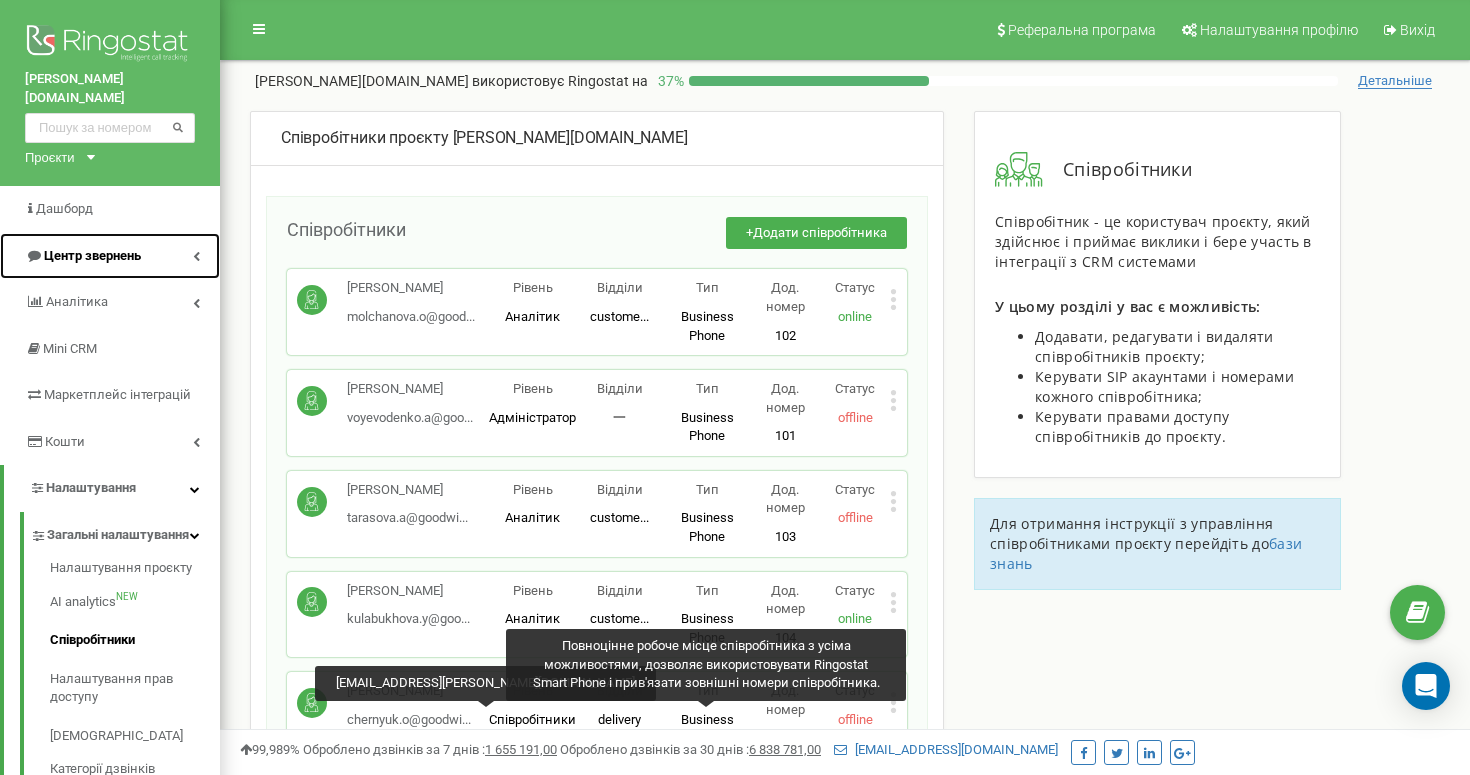 click on "Центр звернень" at bounding box center [110, 256] 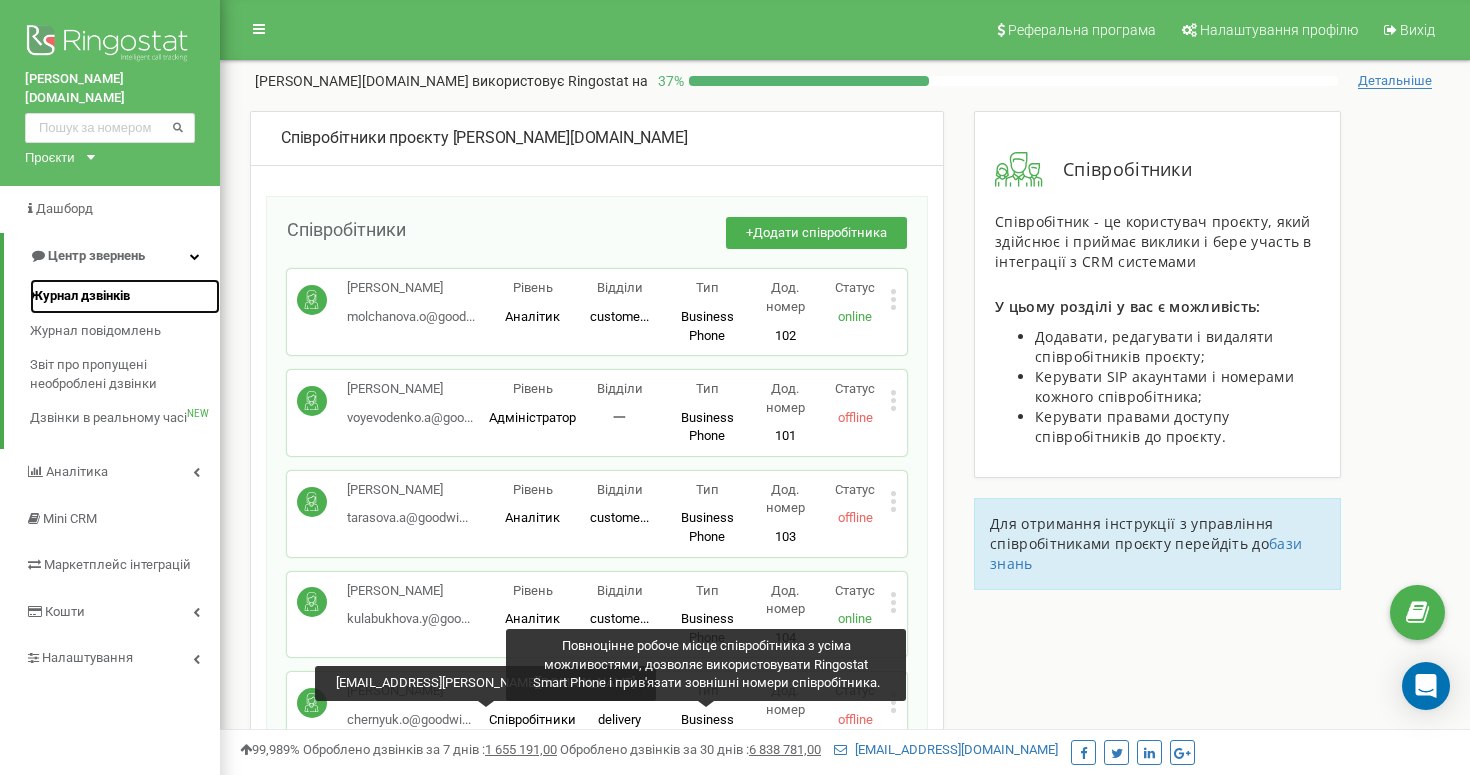 click on "Журнал дзвінків" at bounding box center (125, 296) 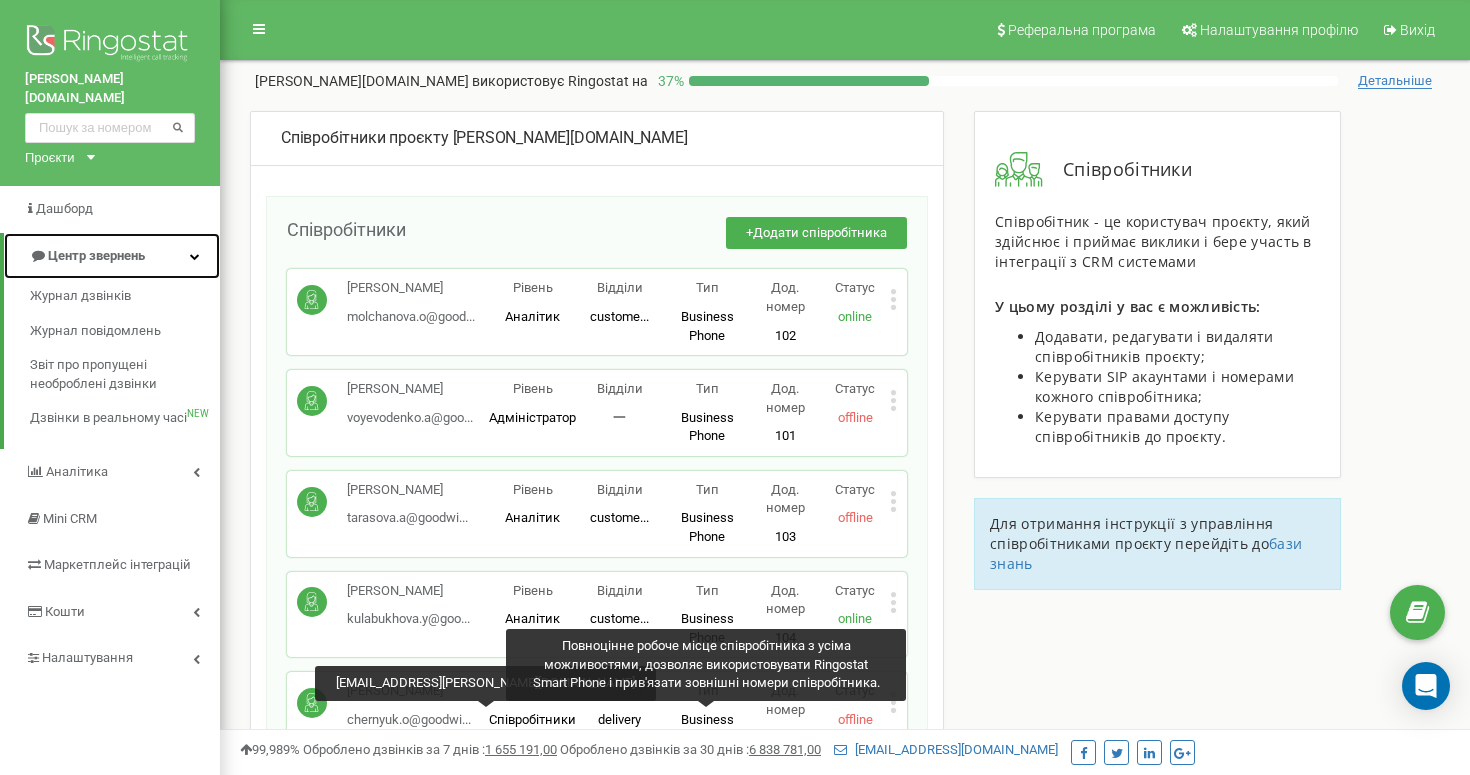 click on "Центр звернень" at bounding box center [96, 255] 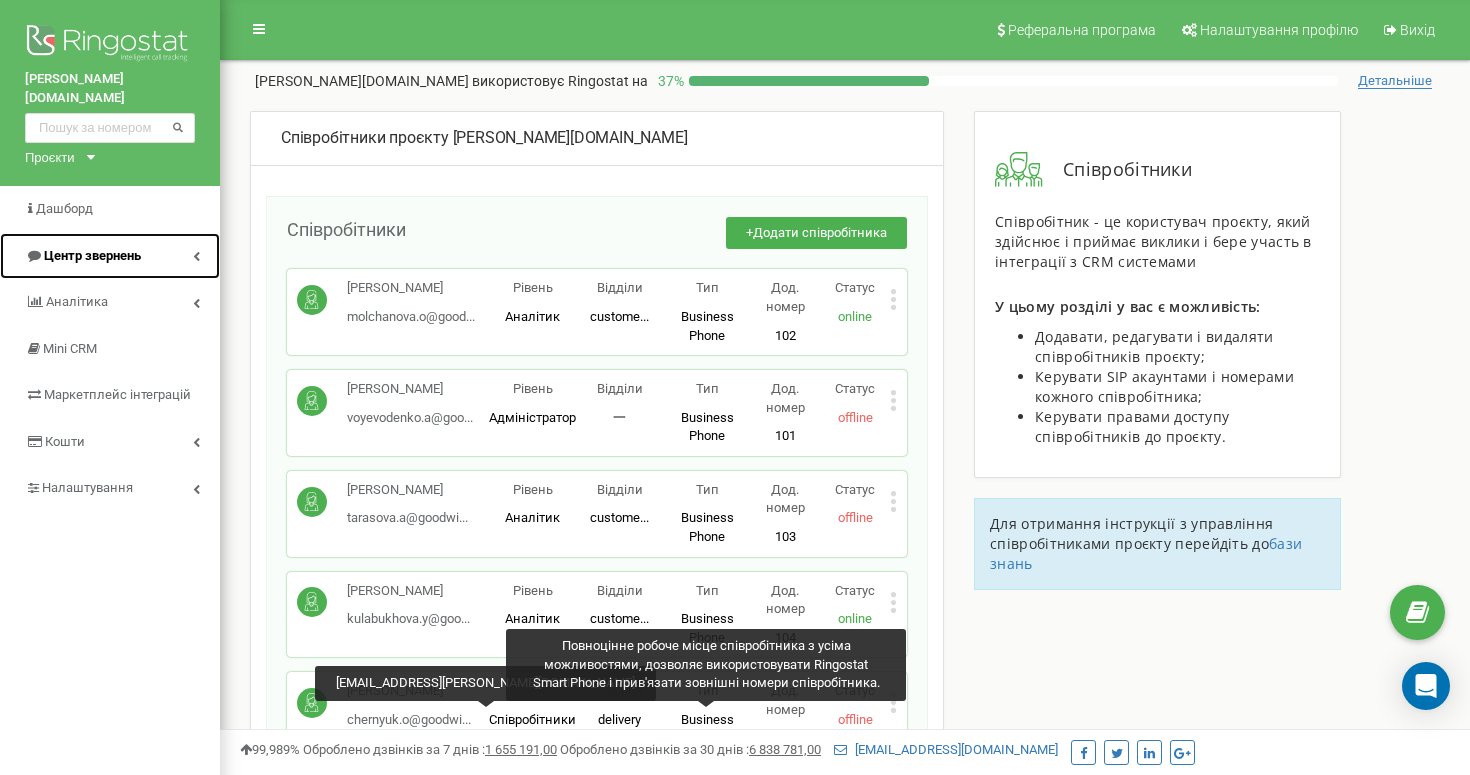 click on "Центр звернень" at bounding box center (83, 256) 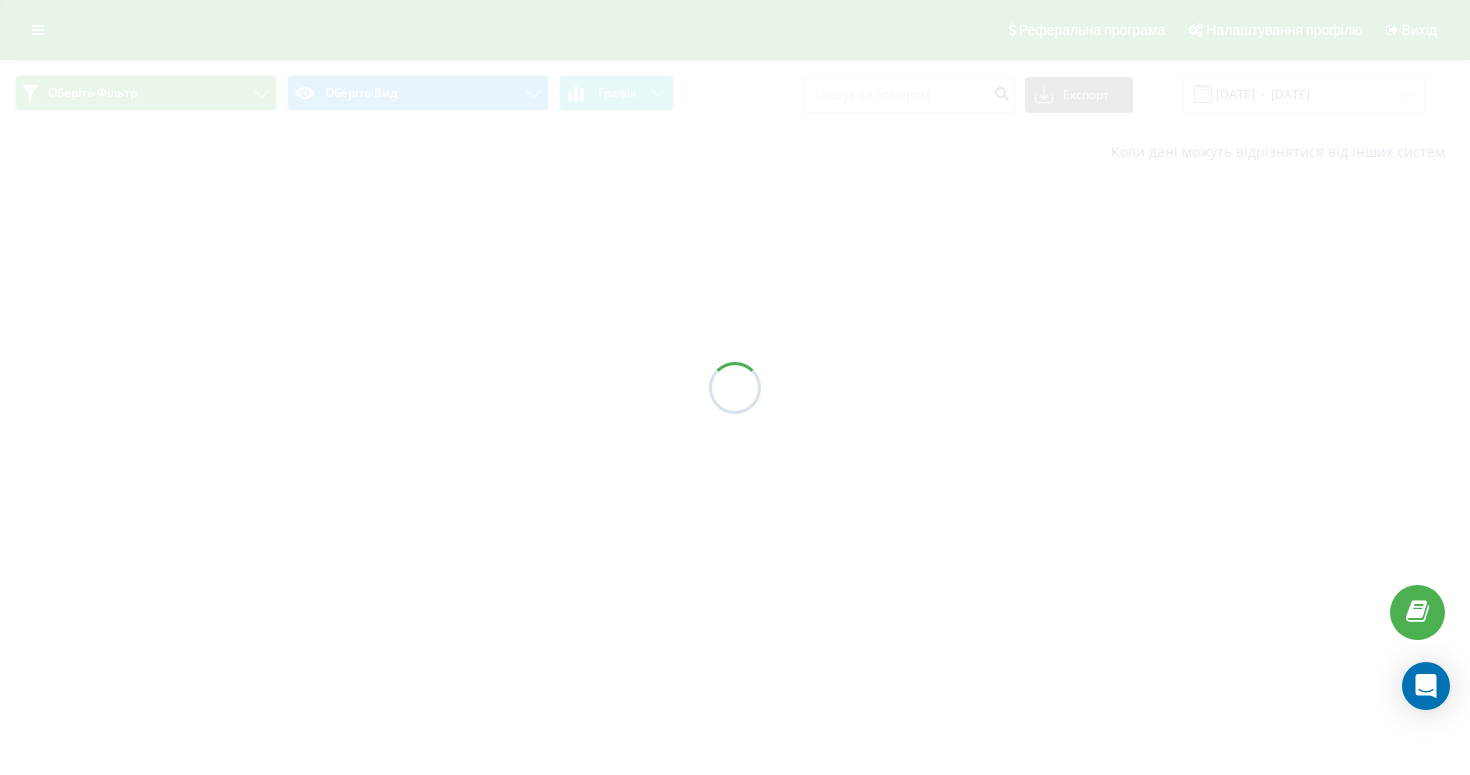 scroll, scrollTop: 0, scrollLeft: 0, axis: both 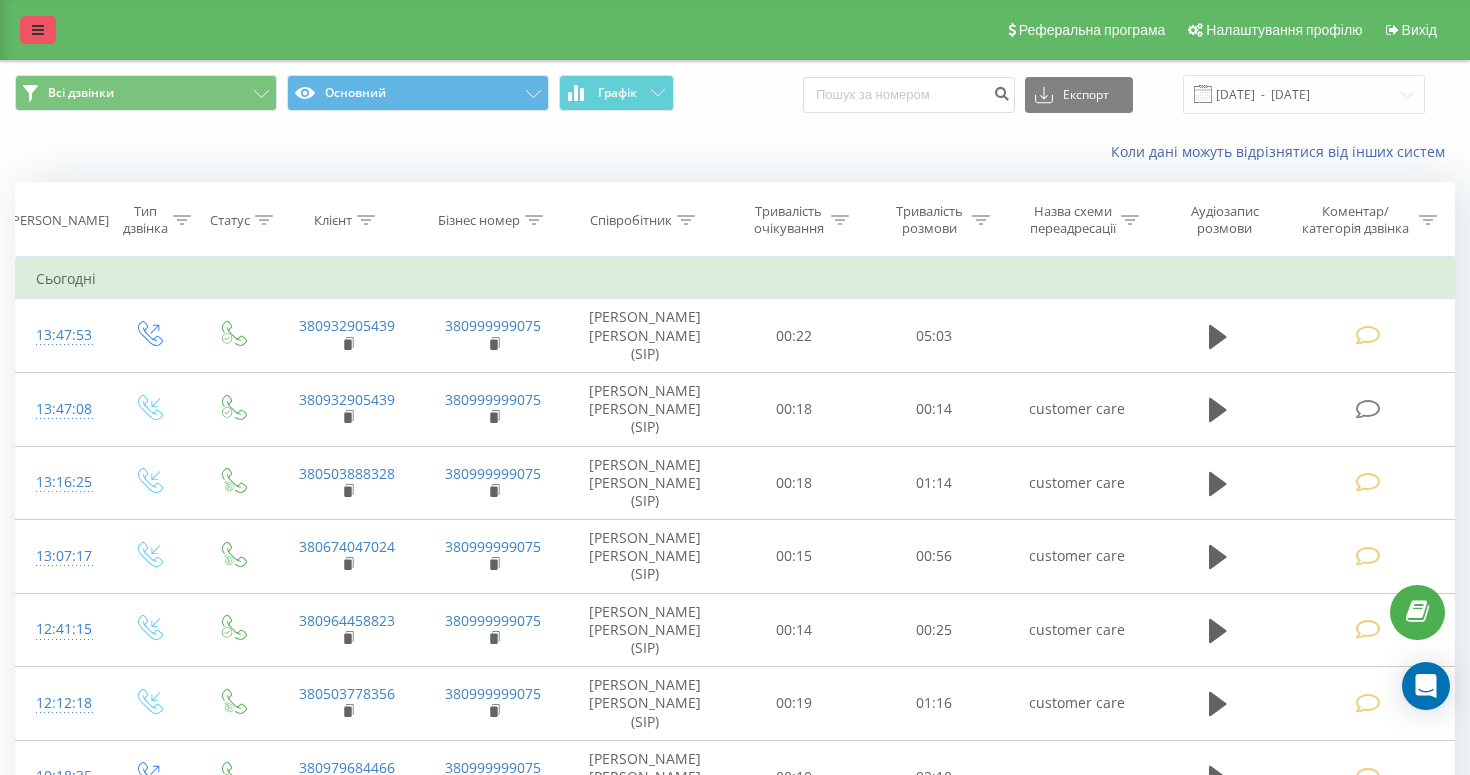 click at bounding box center (38, 30) 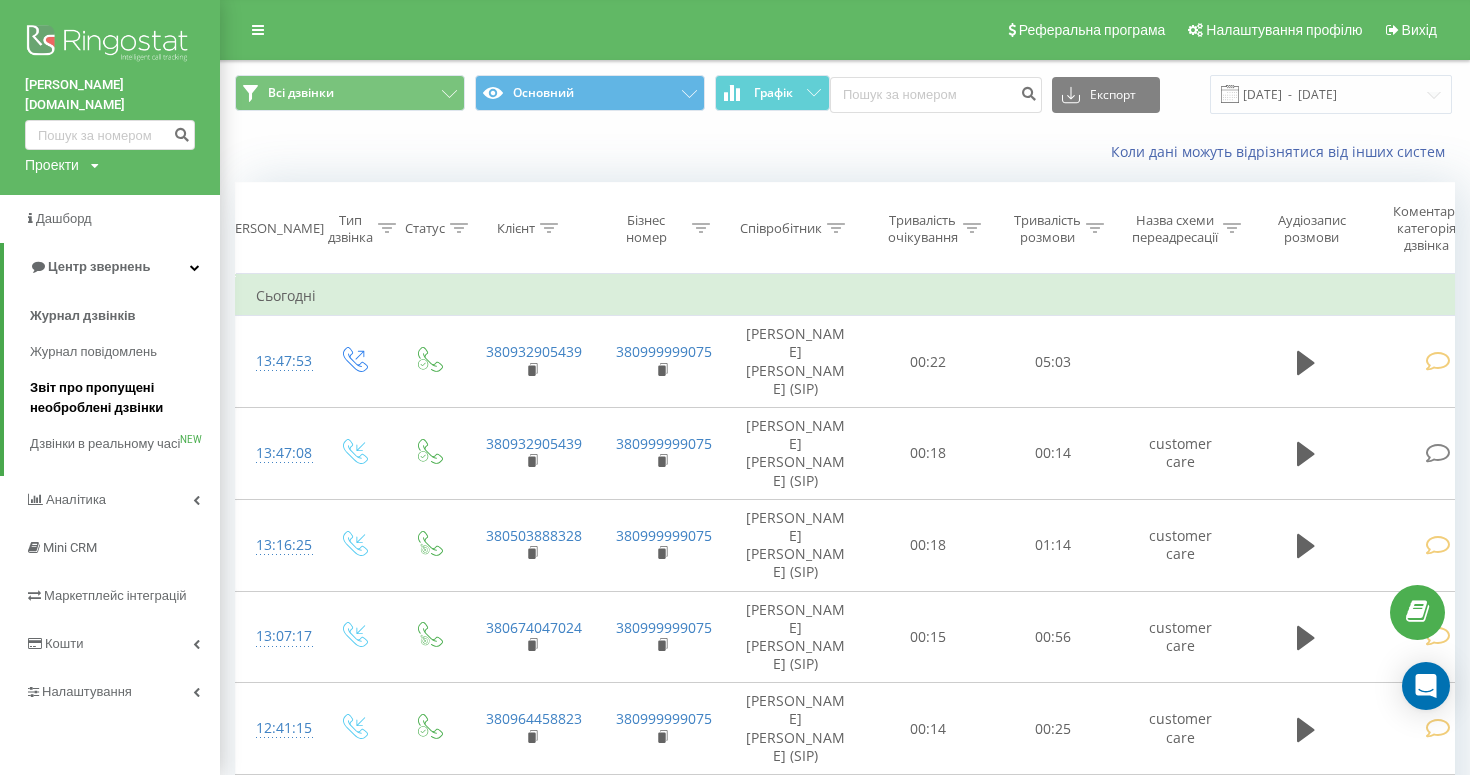 click on "Звіт про пропущені необроблені дзвінки" at bounding box center [120, 398] 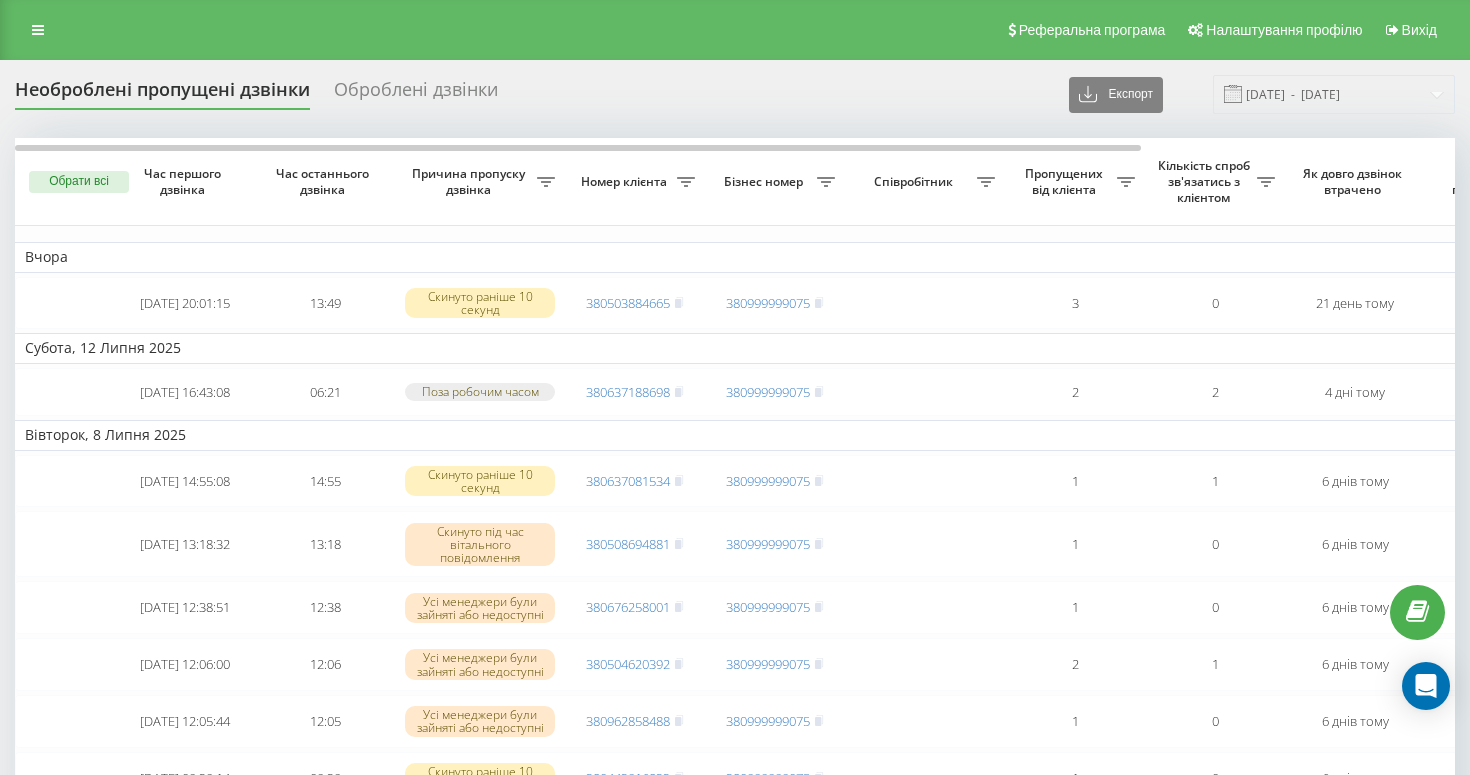 scroll, scrollTop: 0, scrollLeft: 0, axis: both 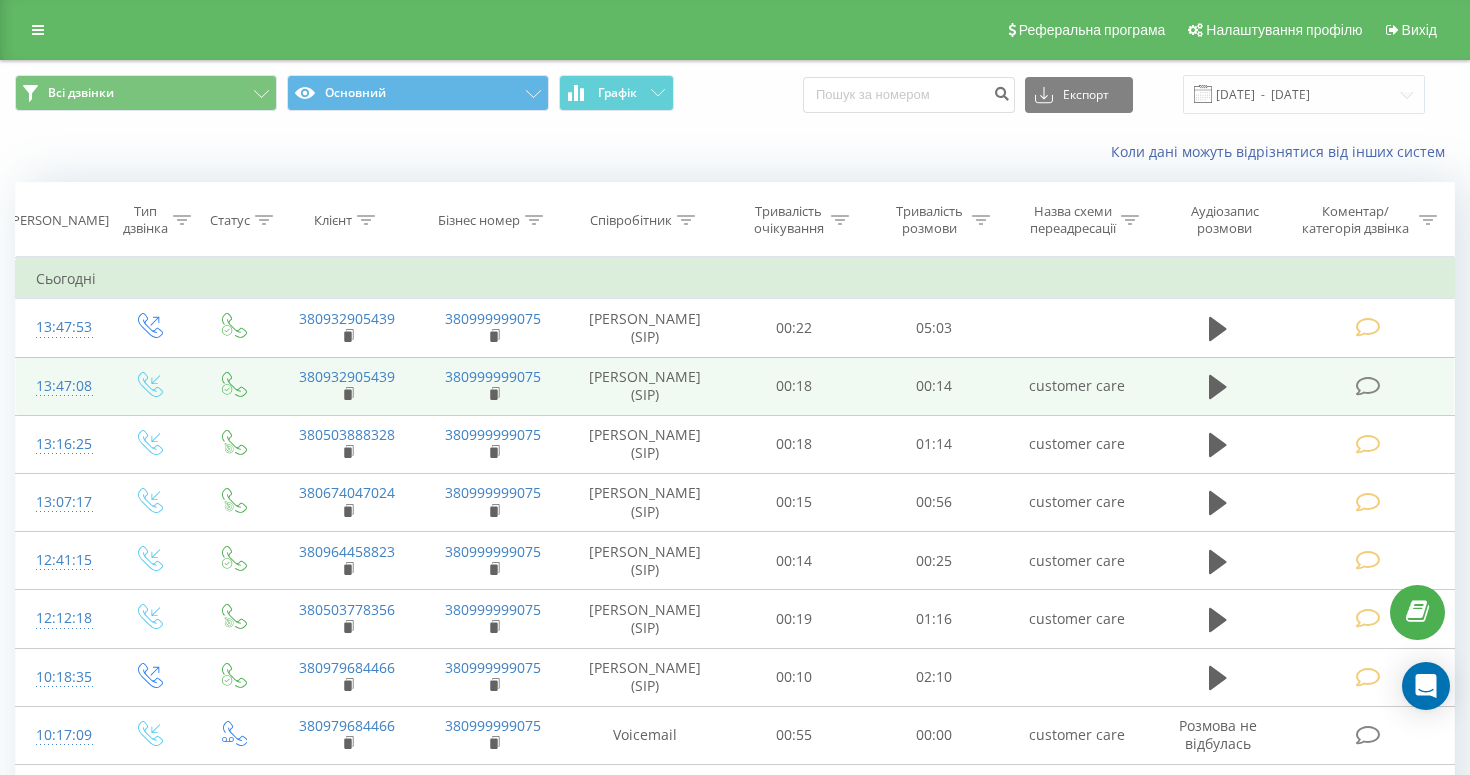 click at bounding box center [1367, 386] 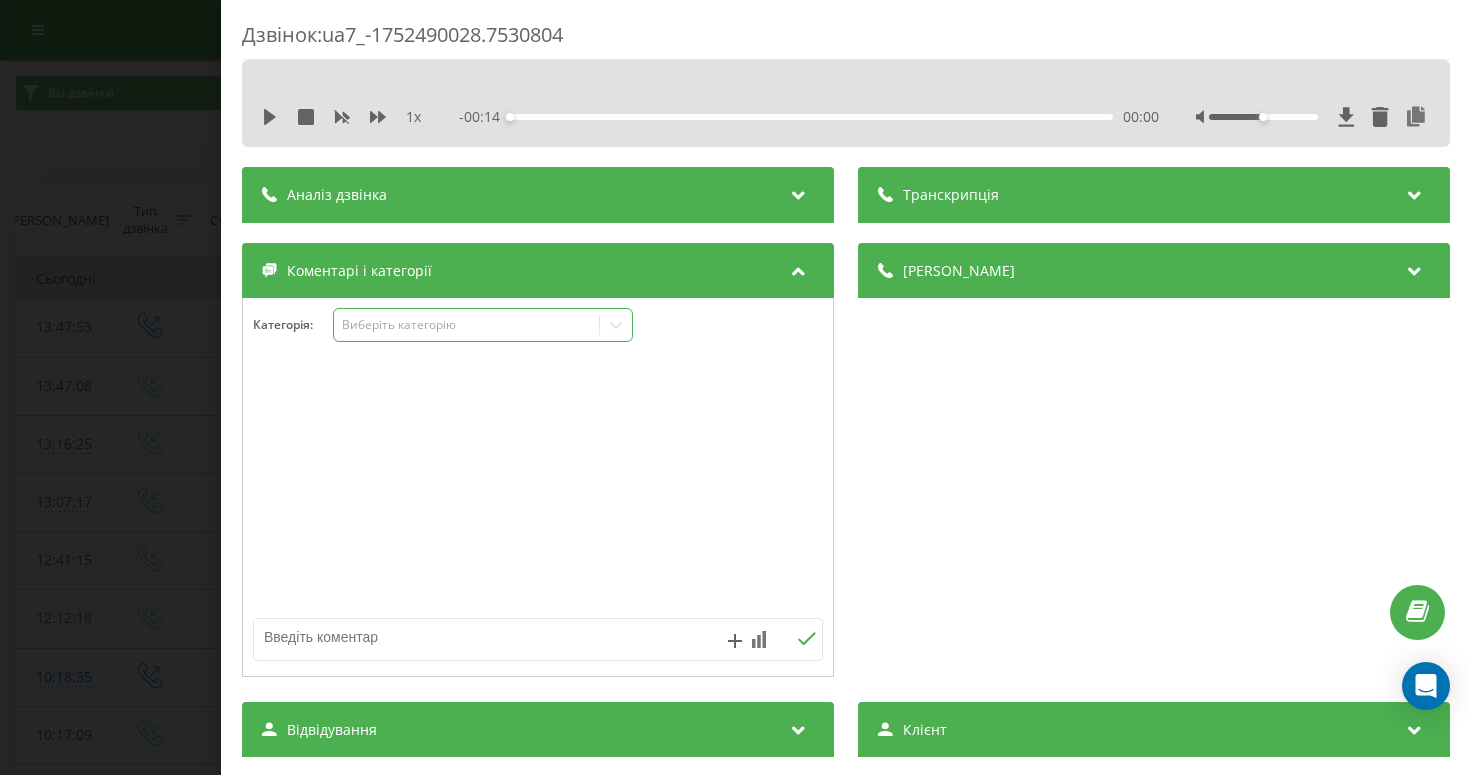 click on "Виберіть категорію" at bounding box center [466, 325] 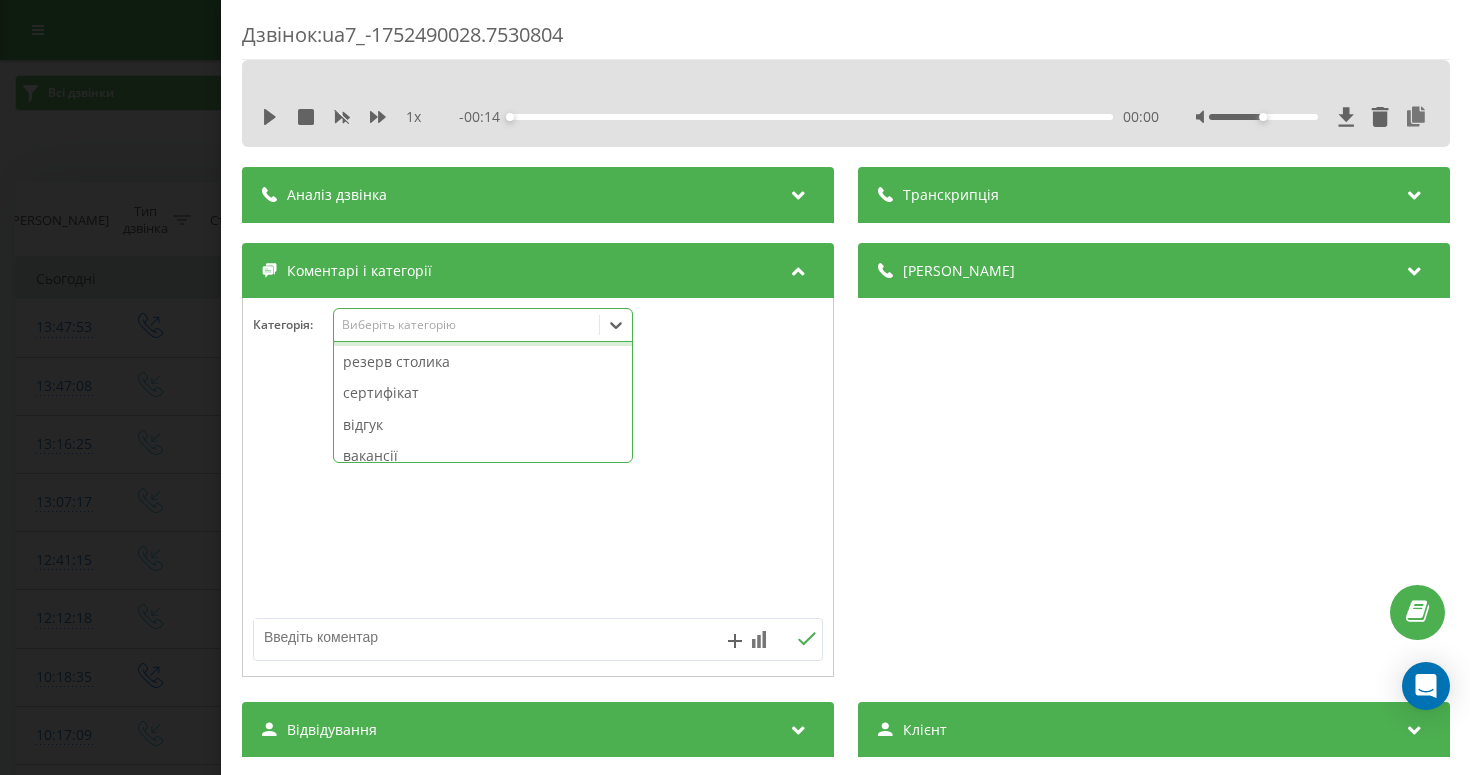 scroll, scrollTop: 360, scrollLeft: 0, axis: vertical 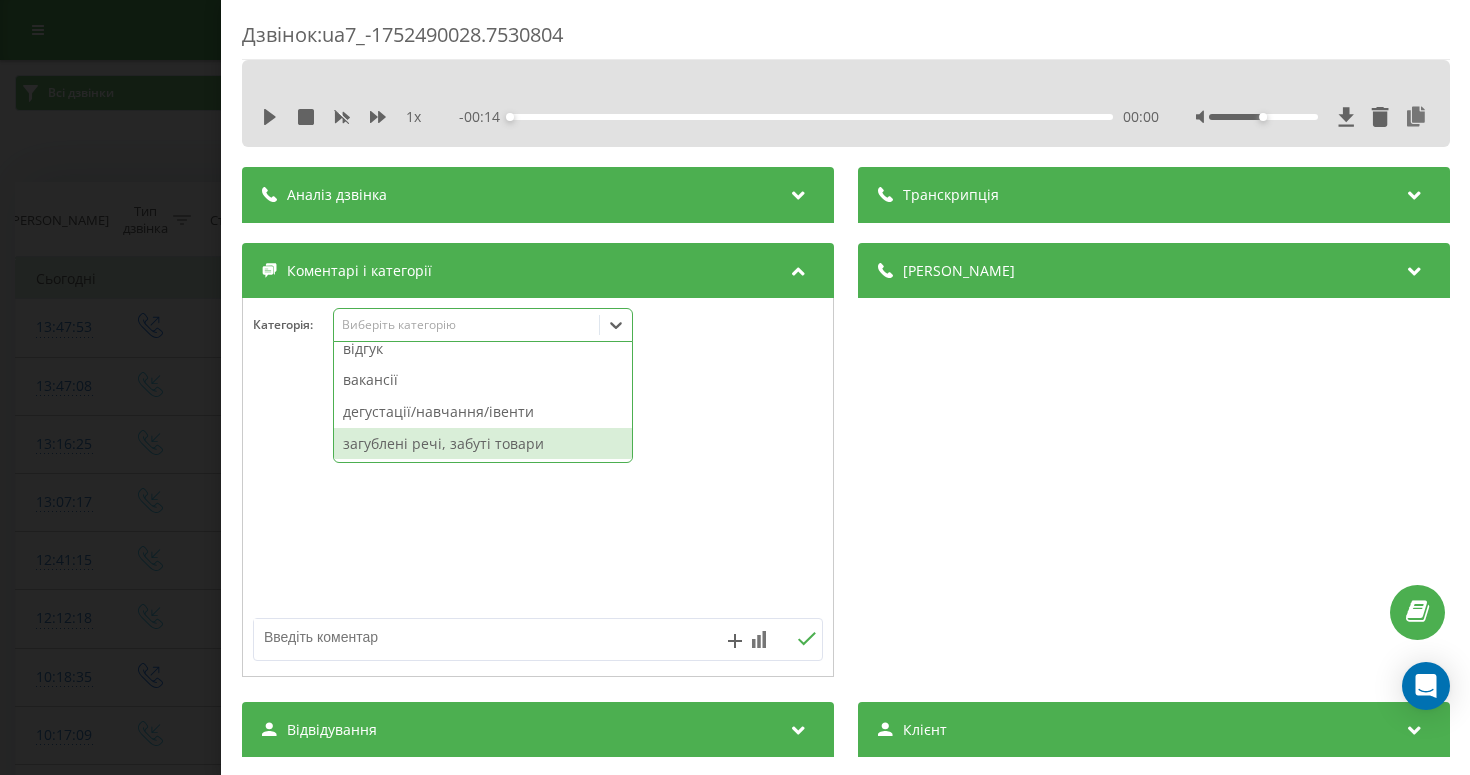 click at bounding box center (538, 488) 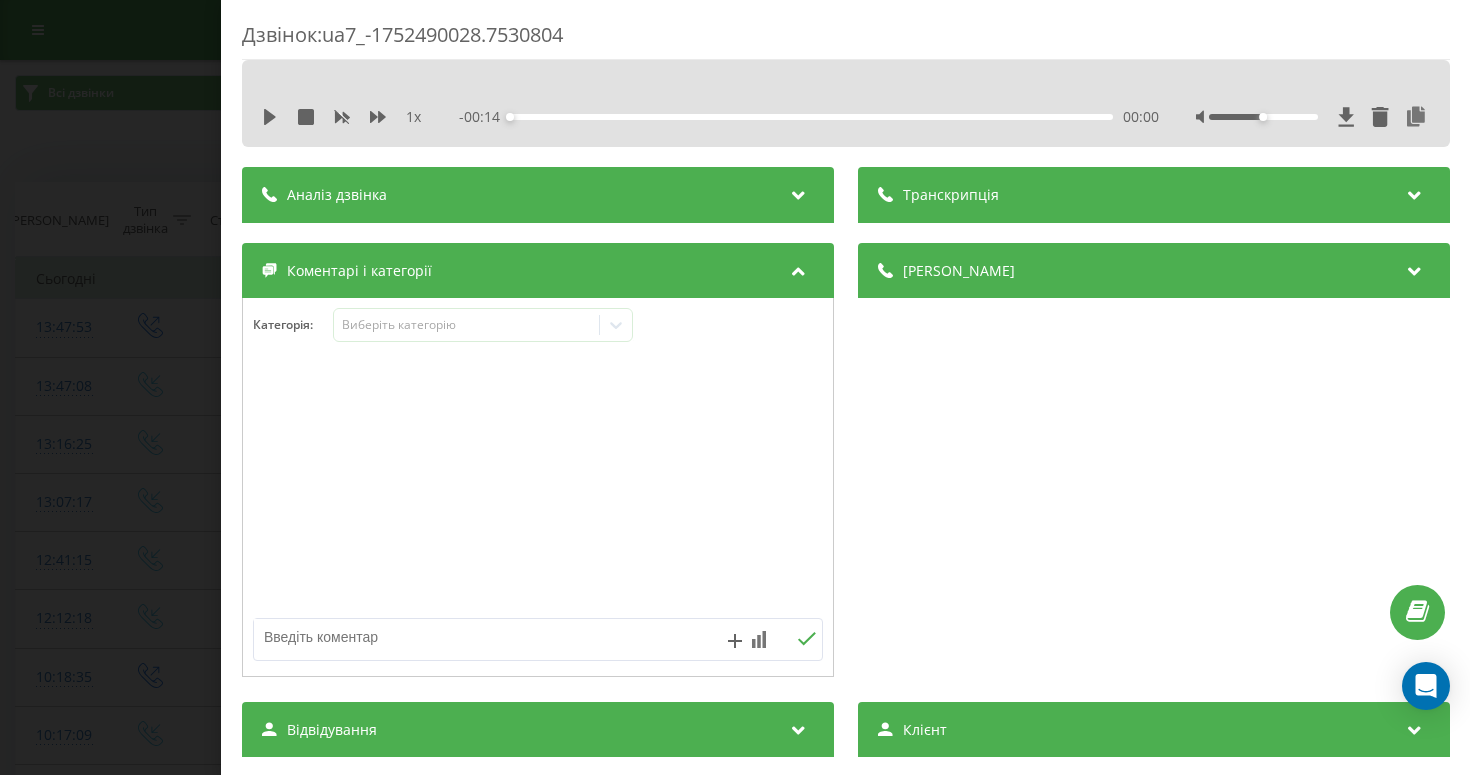 click on "Дзвінок :  ua7_-1752490028.7530804   1 x  - 00:14 00:00   00:00   Транскрипція Для AI-аналізу майбутніх дзвінків  налаштуйте та активуйте профіль на сторінці . Якщо профіль вже є і дзвінок відповідає його умовам, оновіть сторінку через 10 хвилин - AI аналізує поточний дзвінок. Аналіз дзвінка Для AI-аналізу майбутніх дзвінків  налаштуйте та активуйте профіль на сторінці . Якщо профіль вже є і дзвінок відповідає його умовам, оновіть сторінку через 10 хвилин - AI аналізує поточний дзвінок. Деталі дзвінка Загальне Дата дзвінка [DATE] 13:47:08 Тип дзвінка Вхідний Статус дзвінка Успішний 380932905439 :" at bounding box center [735, 387] 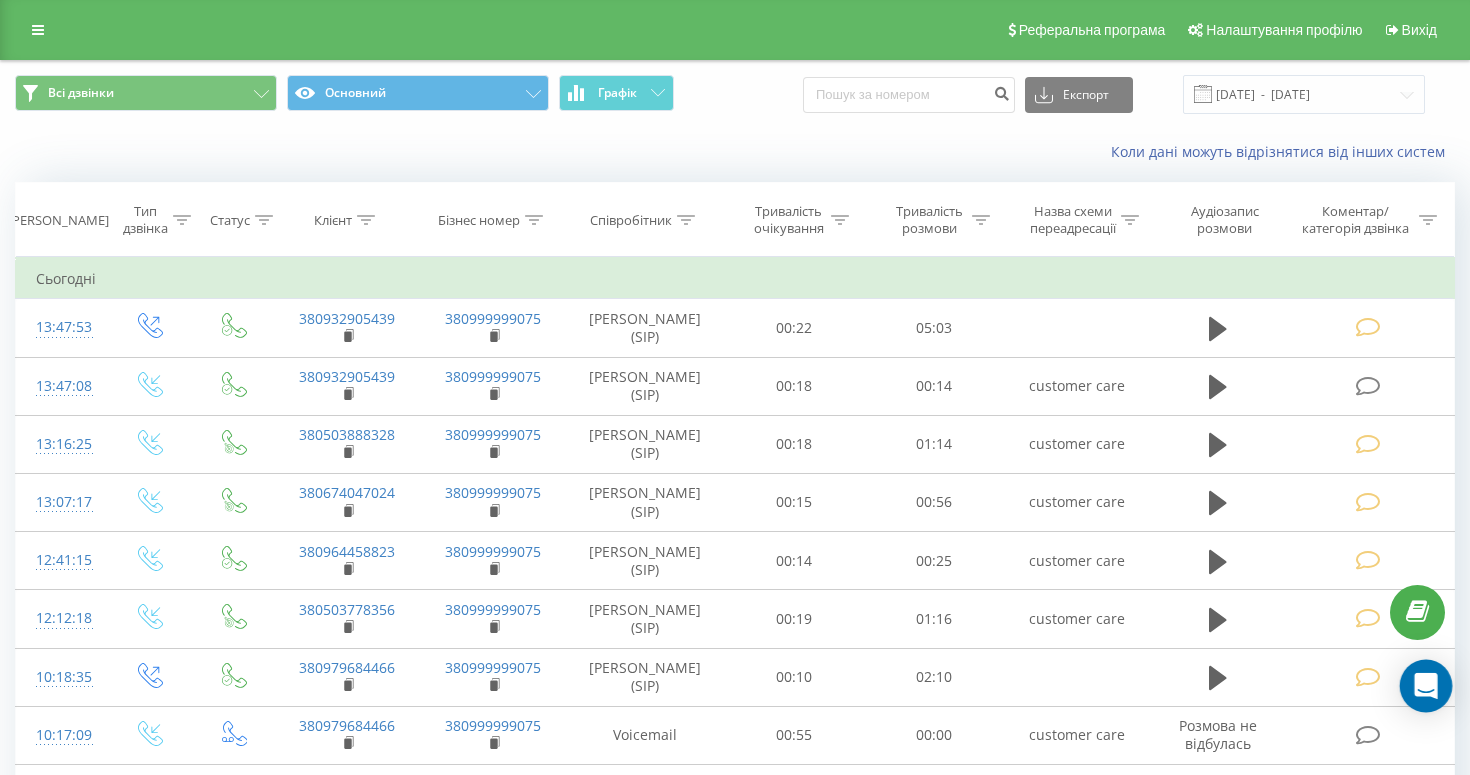 click 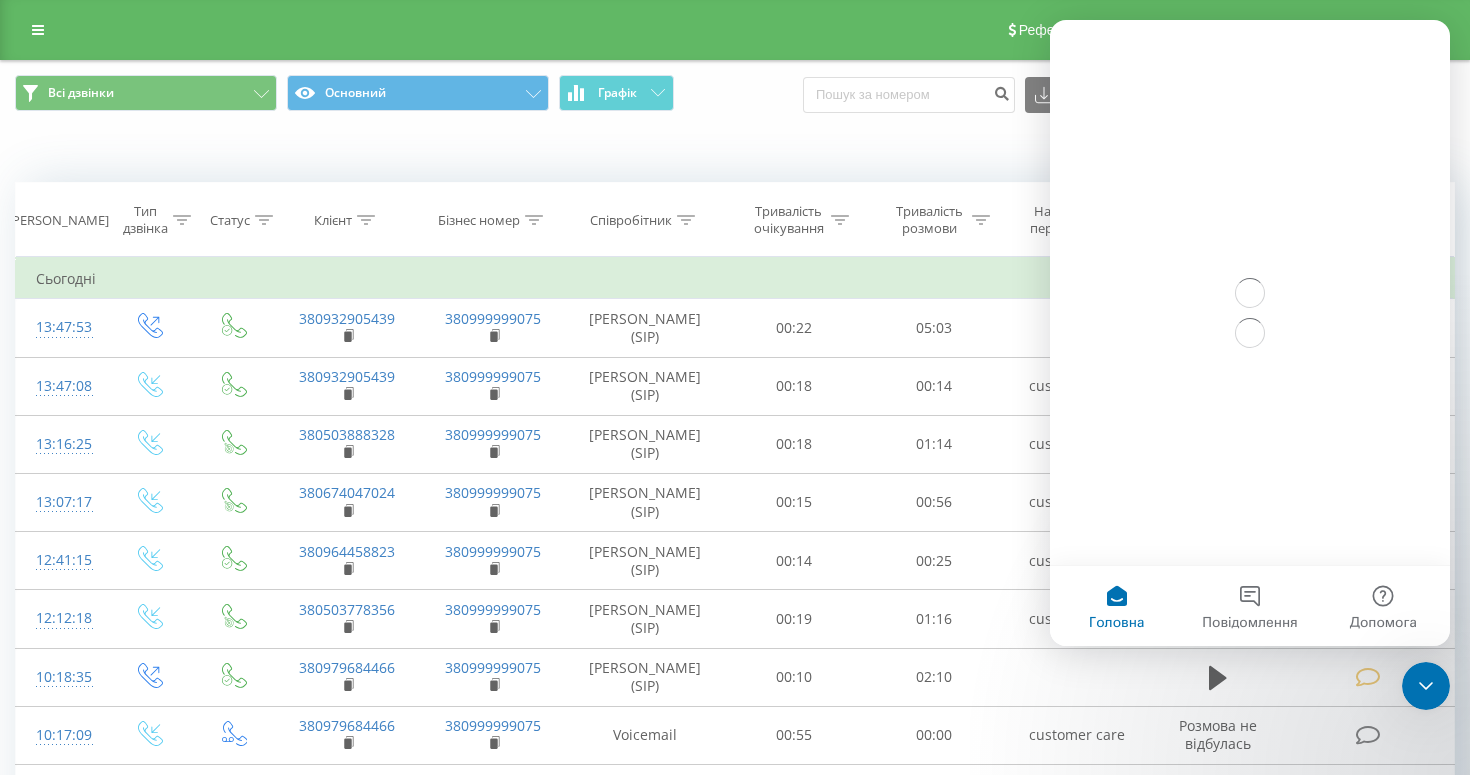 scroll, scrollTop: 0, scrollLeft: 0, axis: both 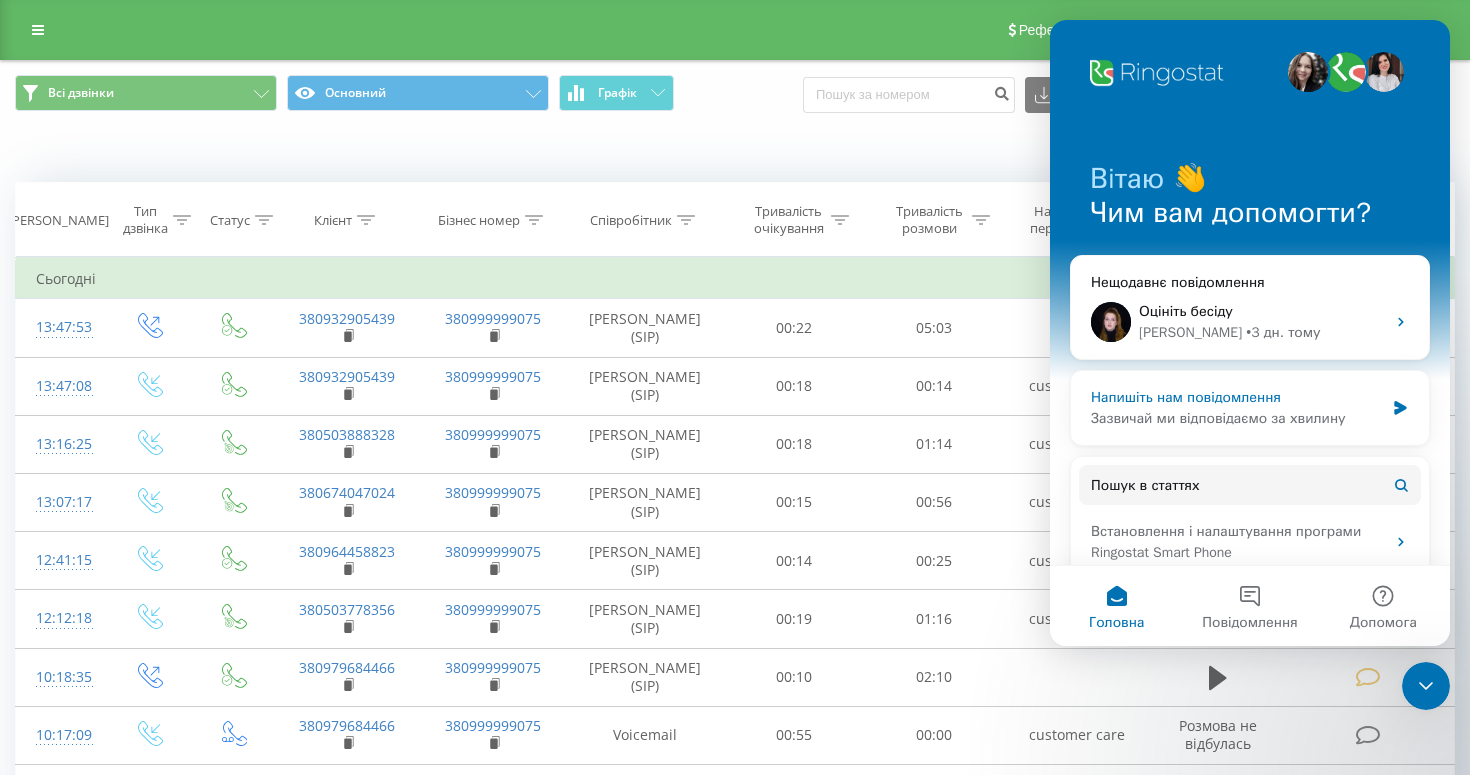 click on "Зазвичай ми відповідаємо за хвилину" at bounding box center (1237, 418) 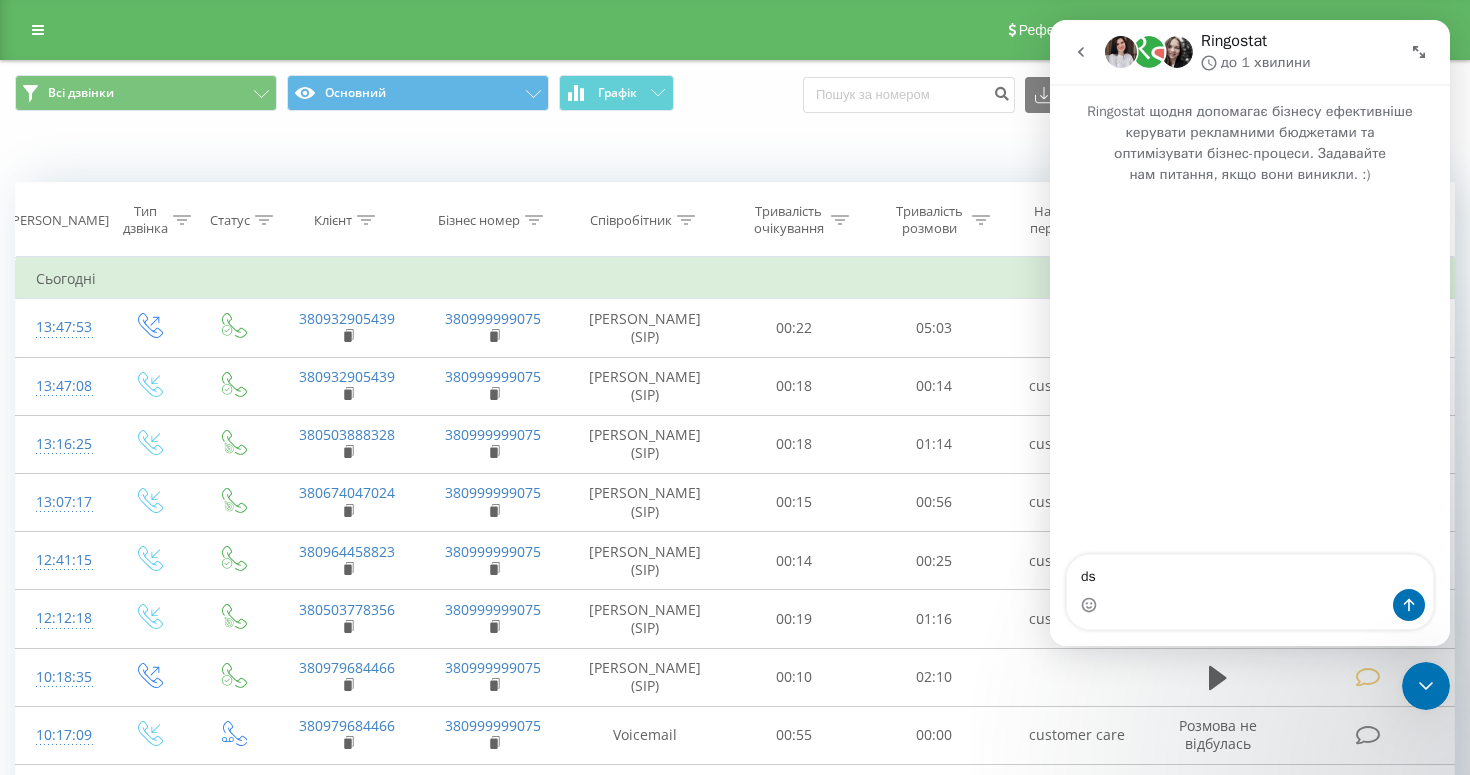 type on "d" 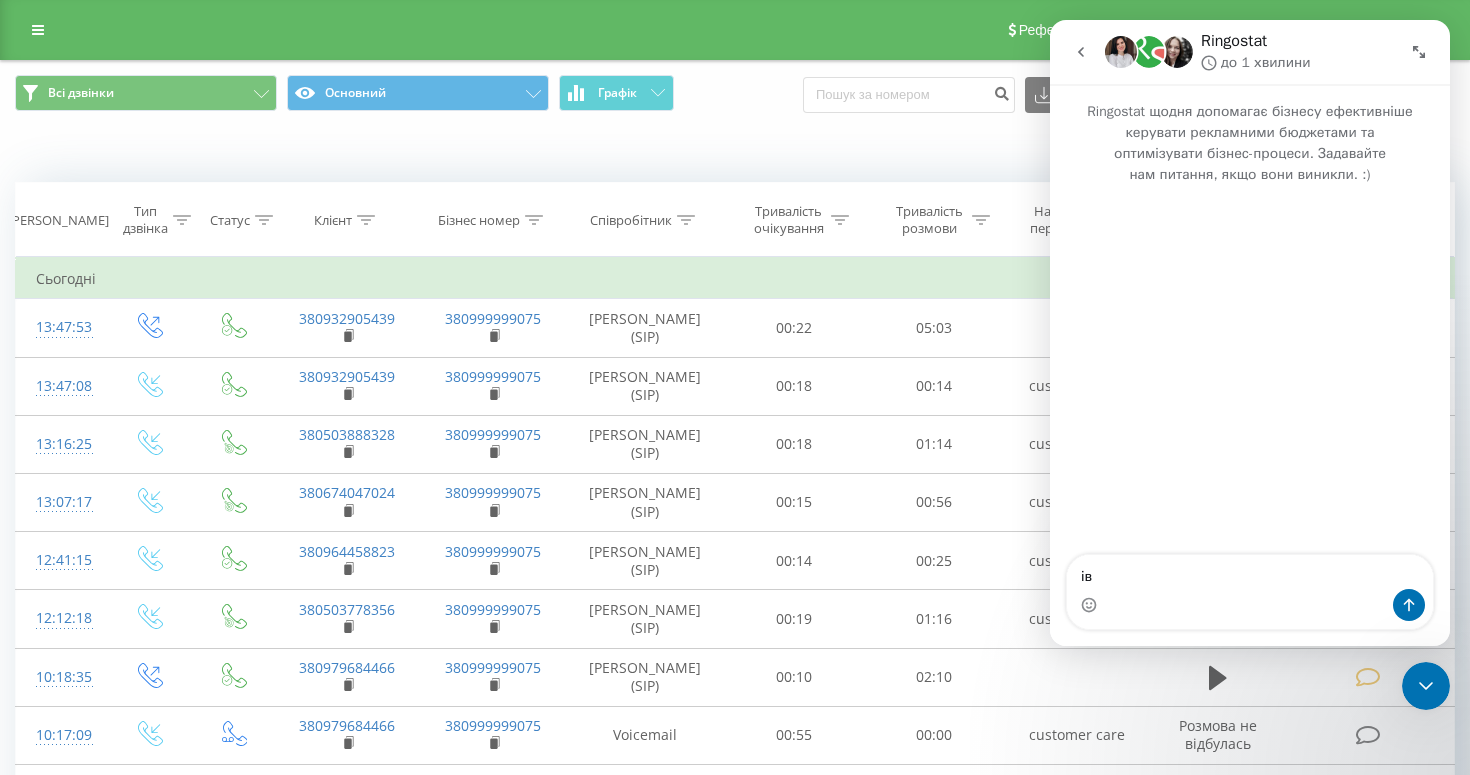 type on "і" 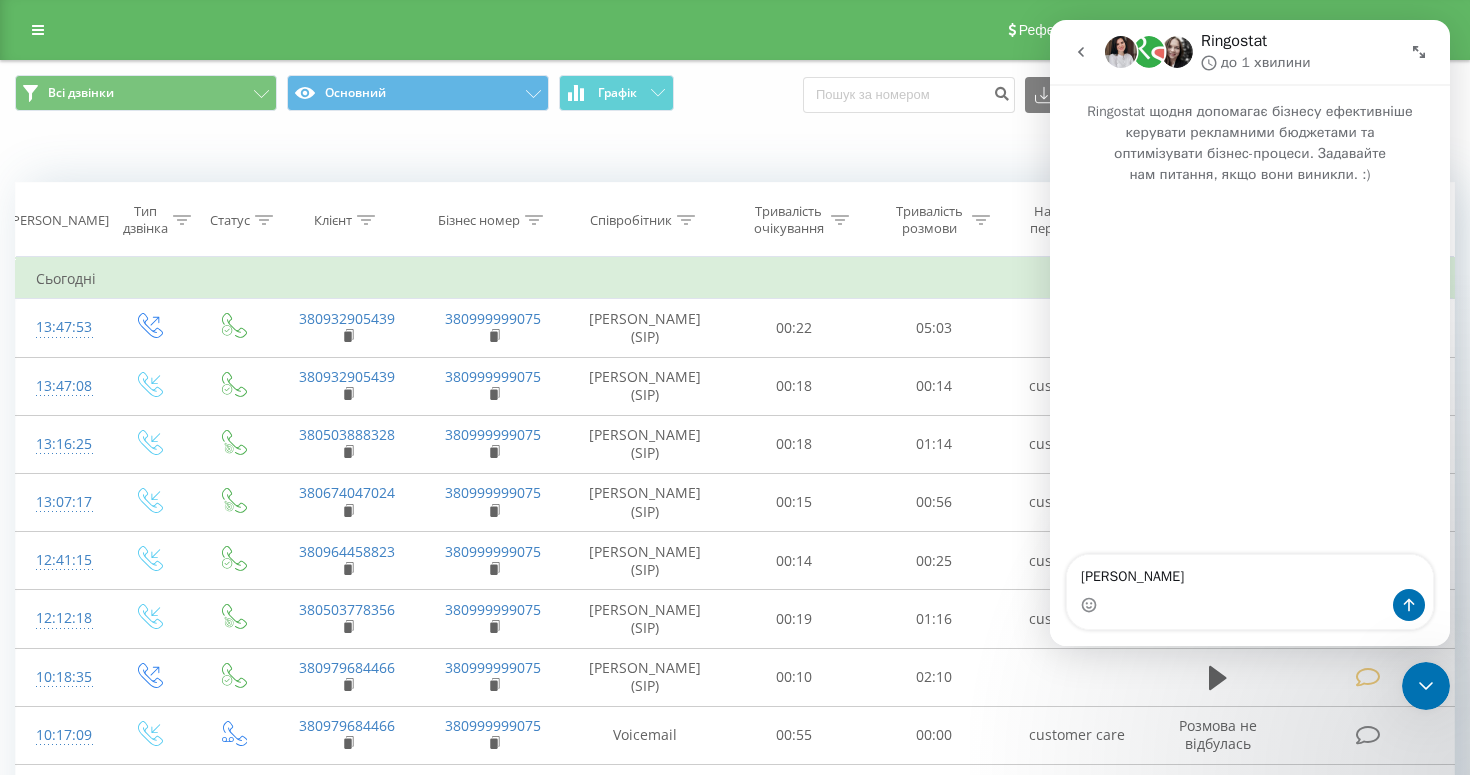 type on "вітаю" 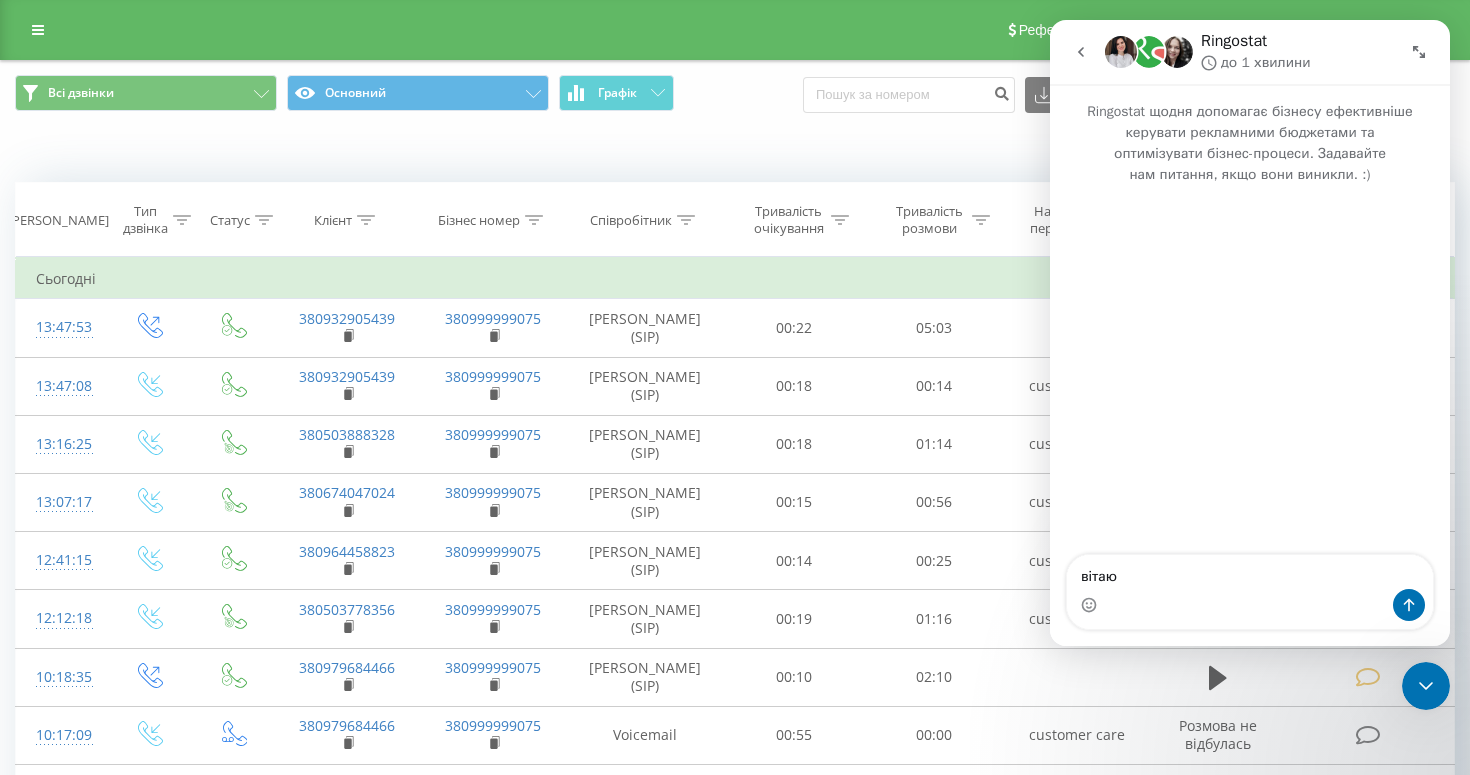 type 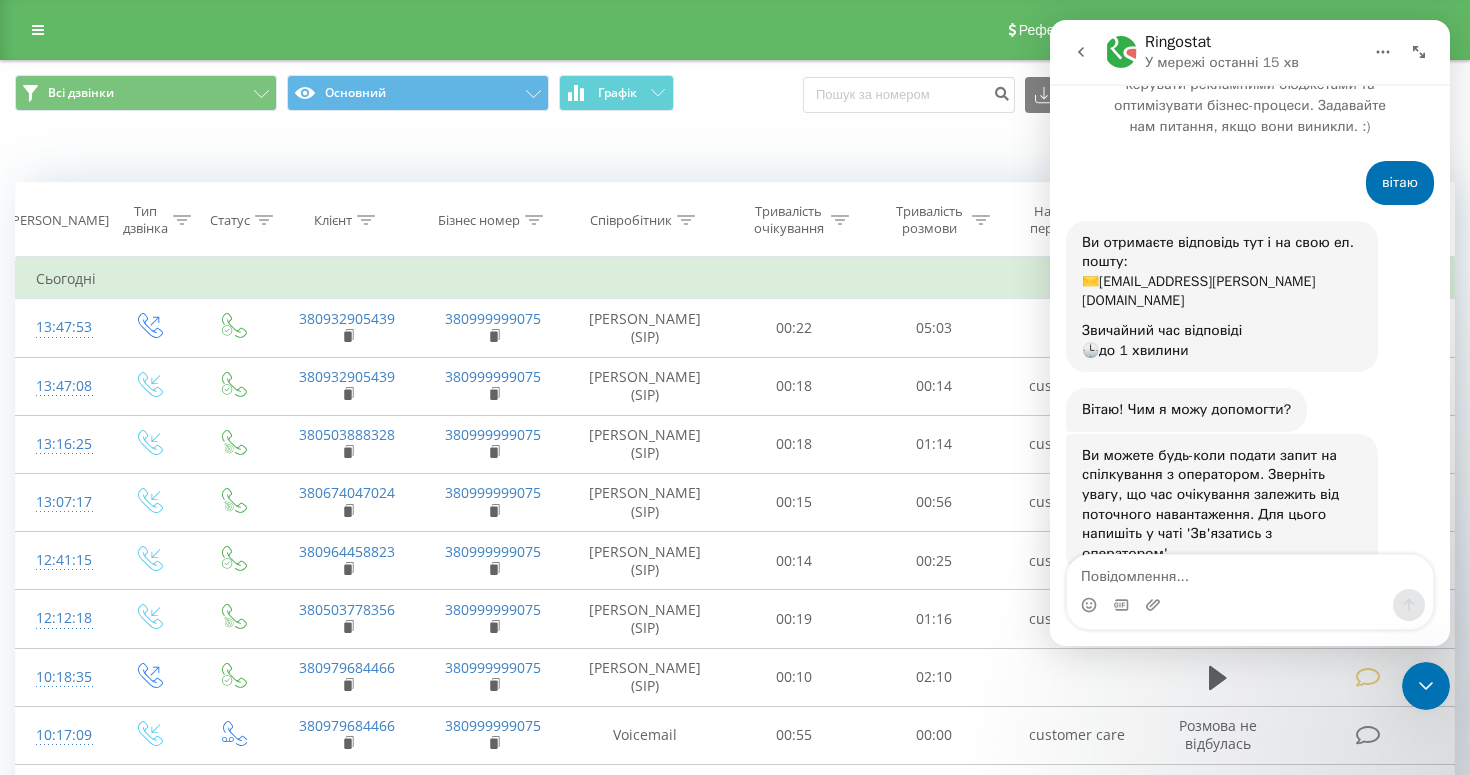 scroll, scrollTop: 90, scrollLeft: 0, axis: vertical 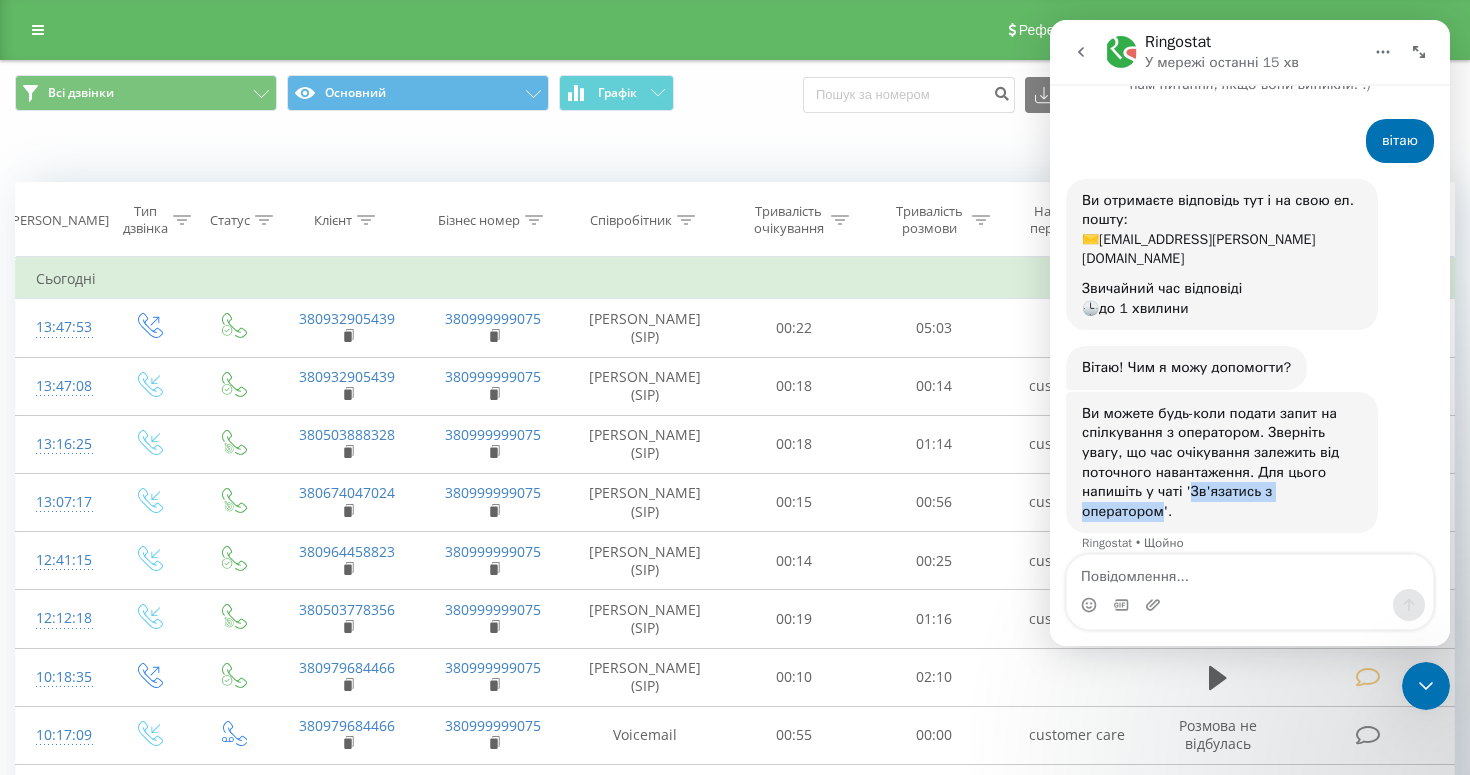 drag, startPoint x: 1194, startPoint y: 473, endPoint x: 1162, endPoint y: 493, distance: 37.735924 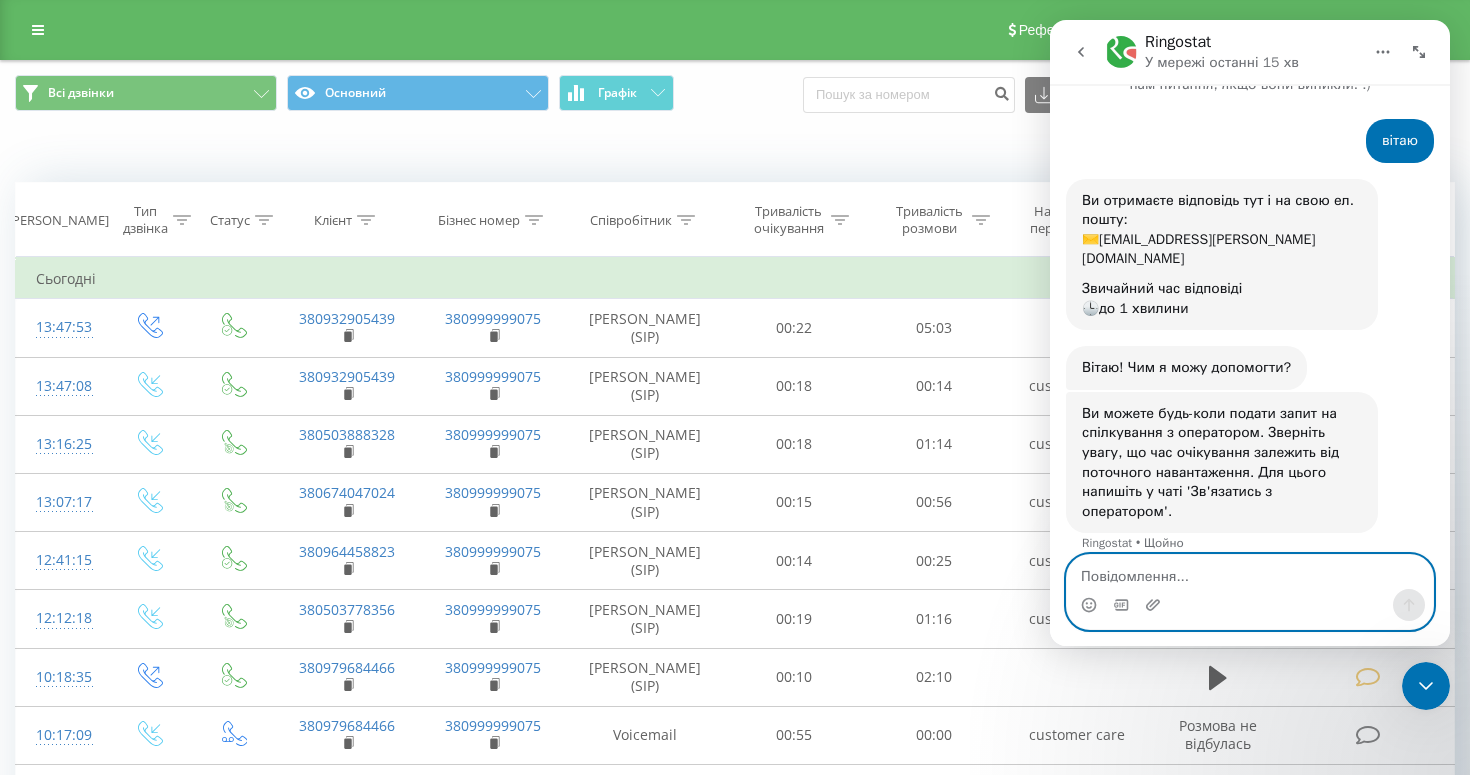 click at bounding box center [1250, 572] 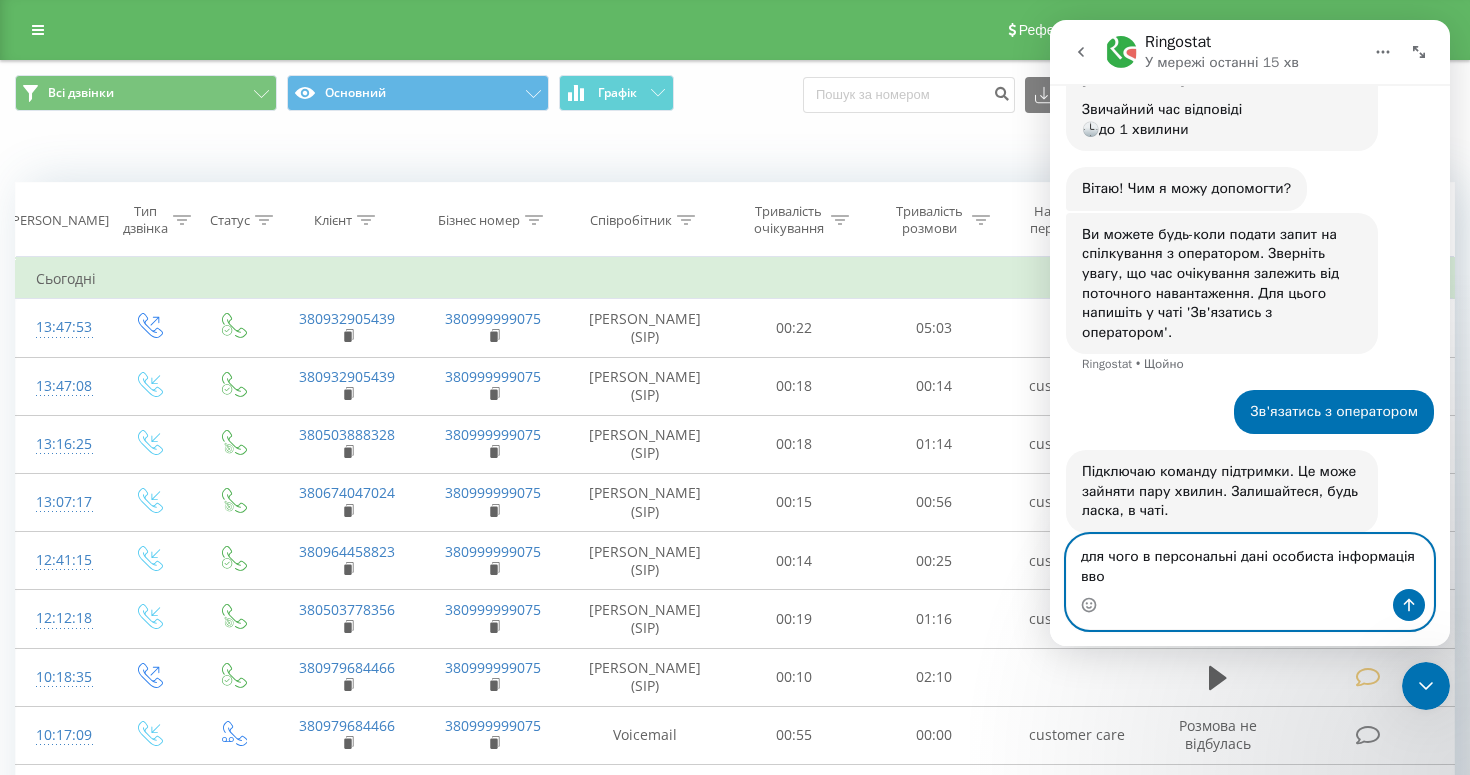 scroll, scrollTop: 289, scrollLeft: 0, axis: vertical 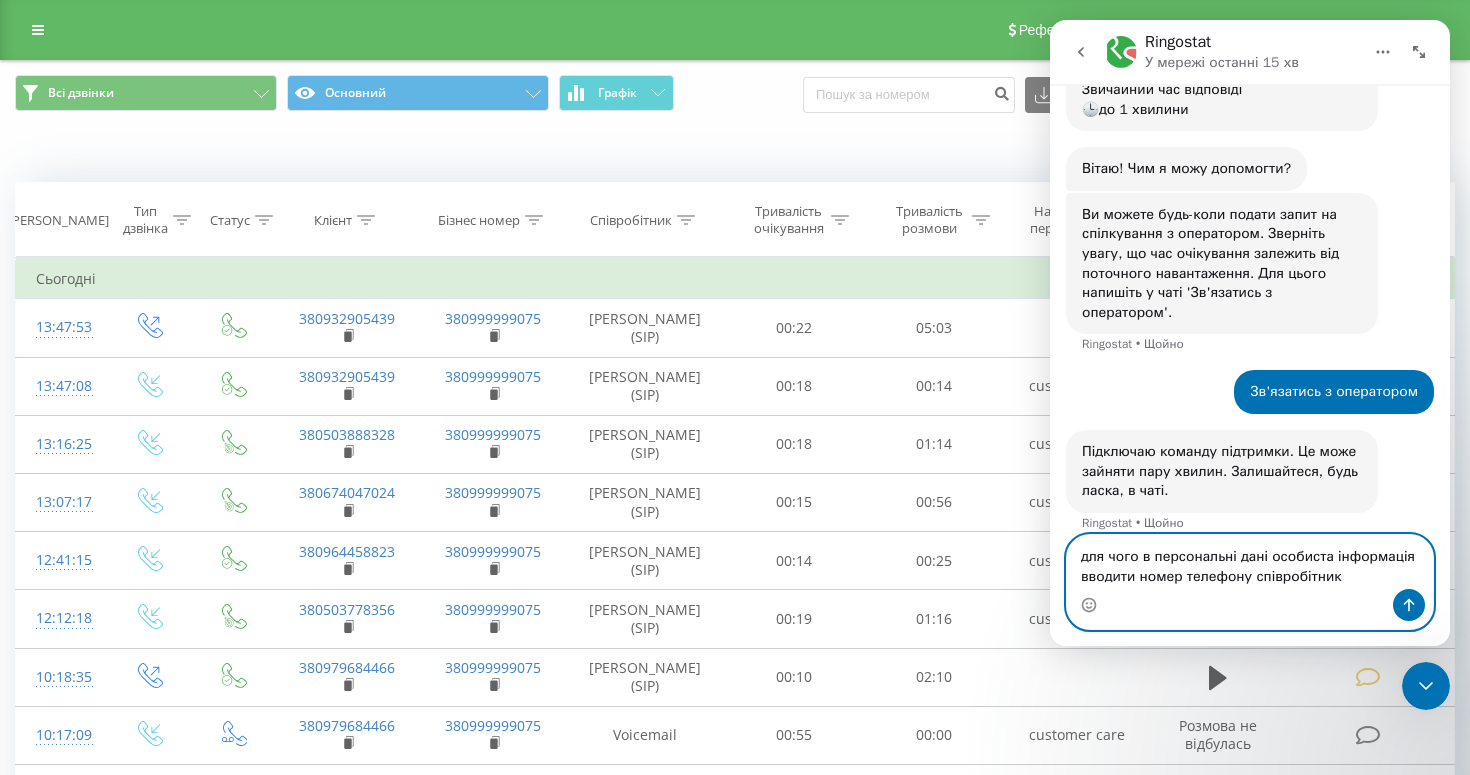 type on "для чого в персональні дані особиста інформація вводити номер телефону співробітника" 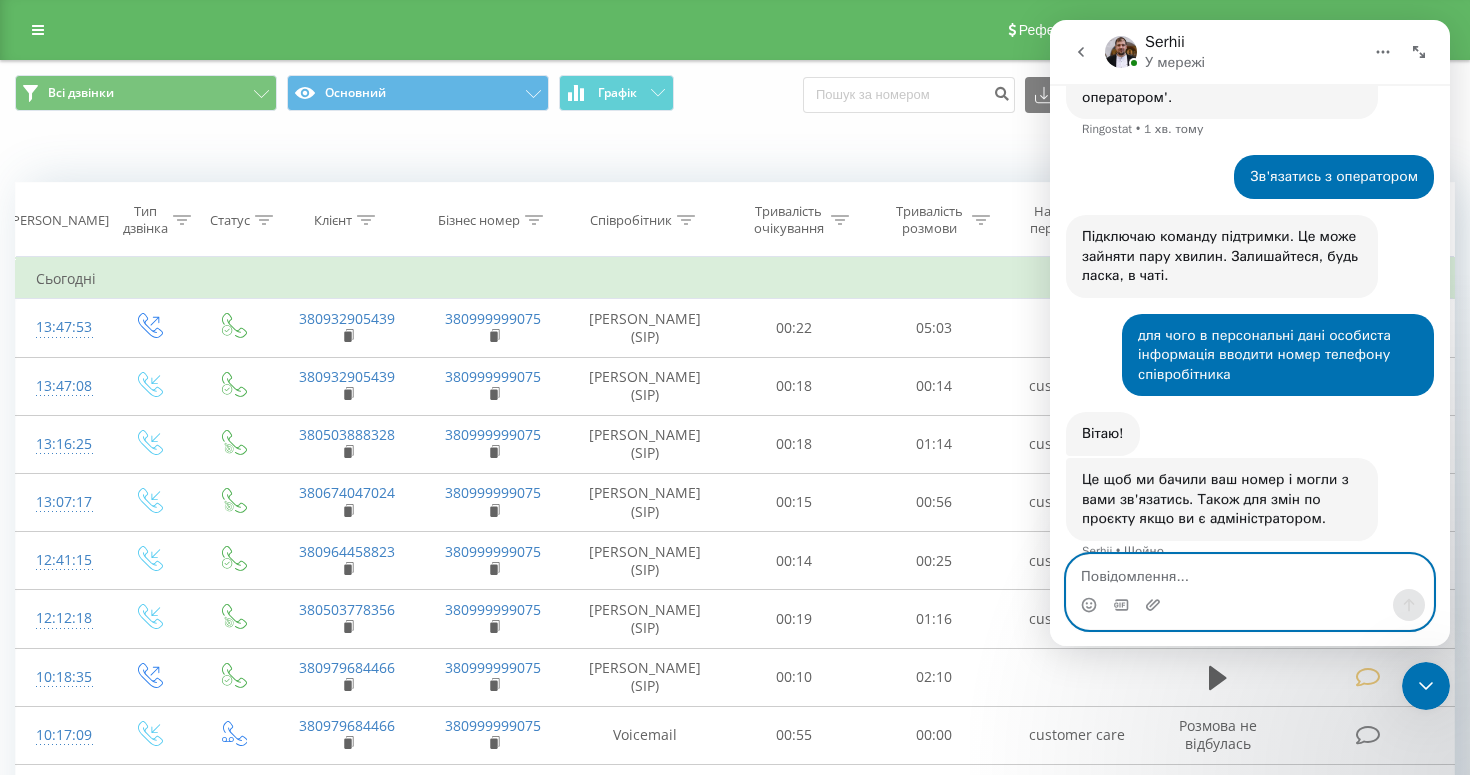 scroll, scrollTop: 512, scrollLeft: 0, axis: vertical 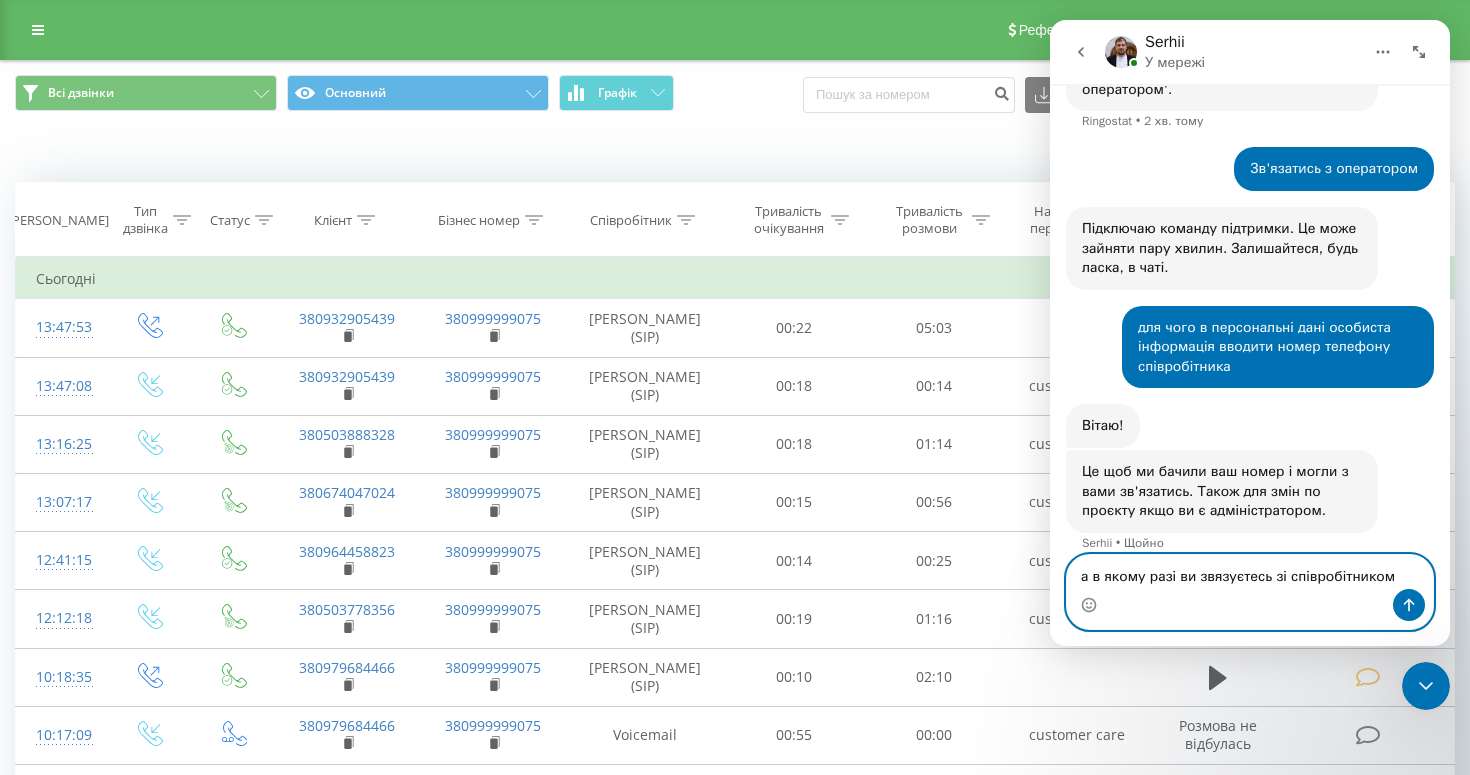 type on "а в якому разі ви звязуєтесь зі співробітником?" 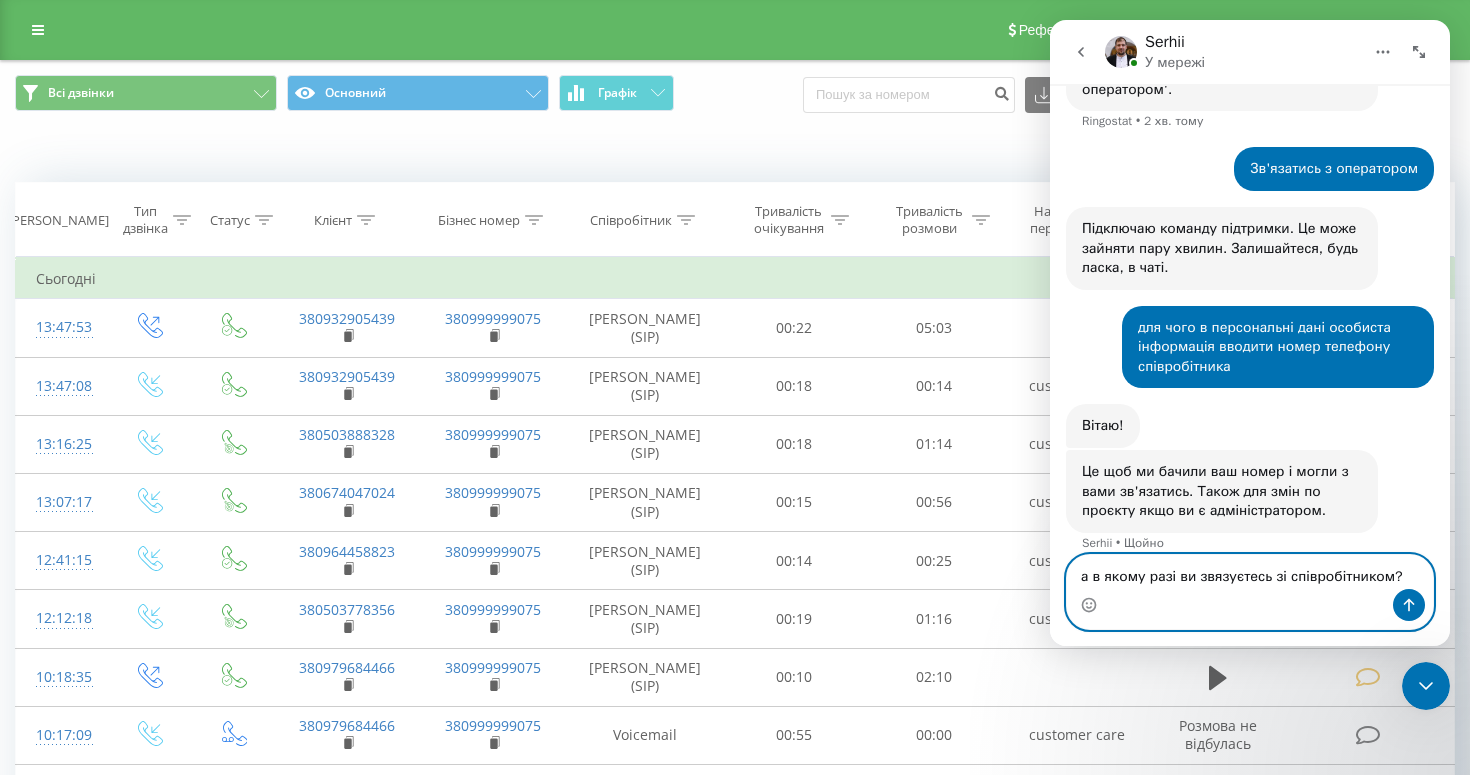 type 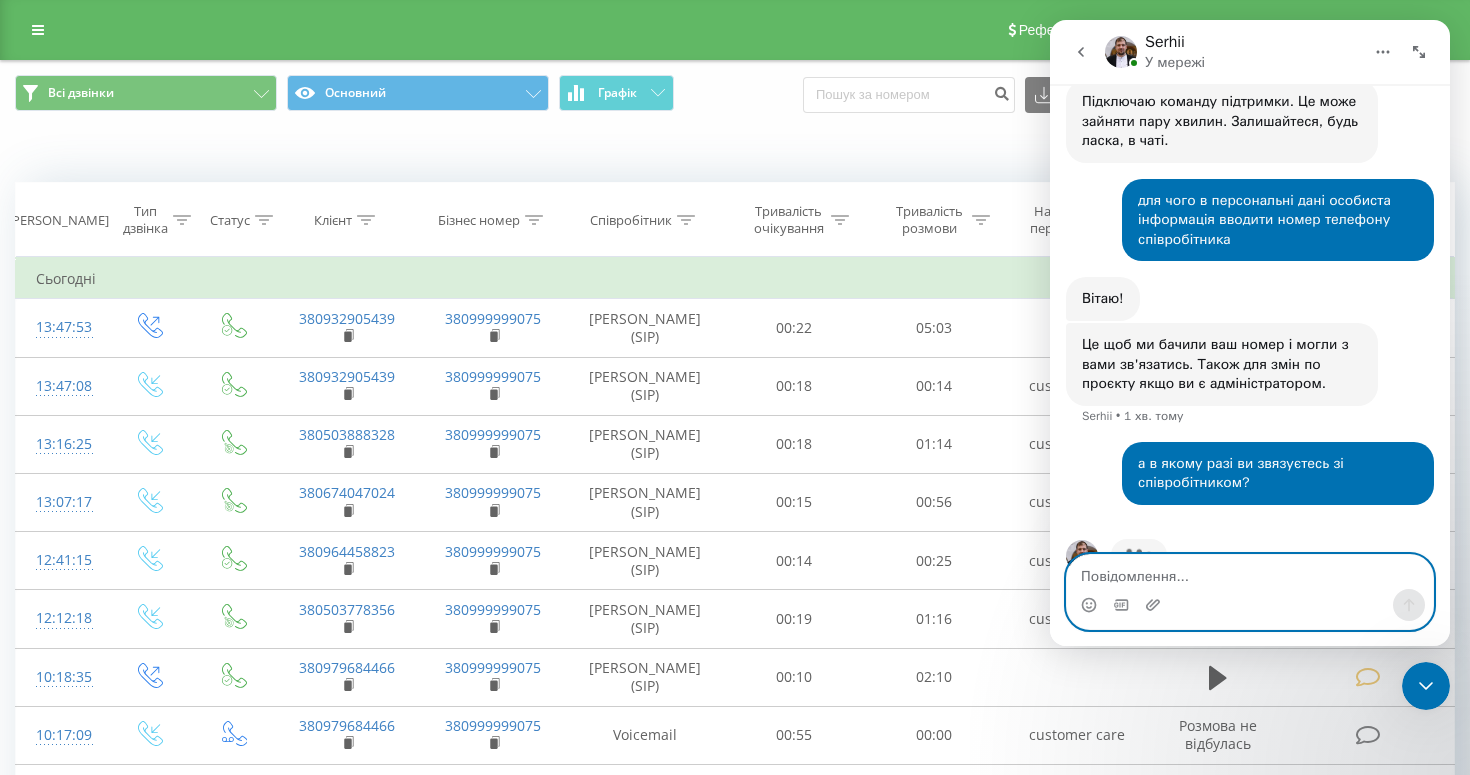 scroll, scrollTop: 668, scrollLeft: 0, axis: vertical 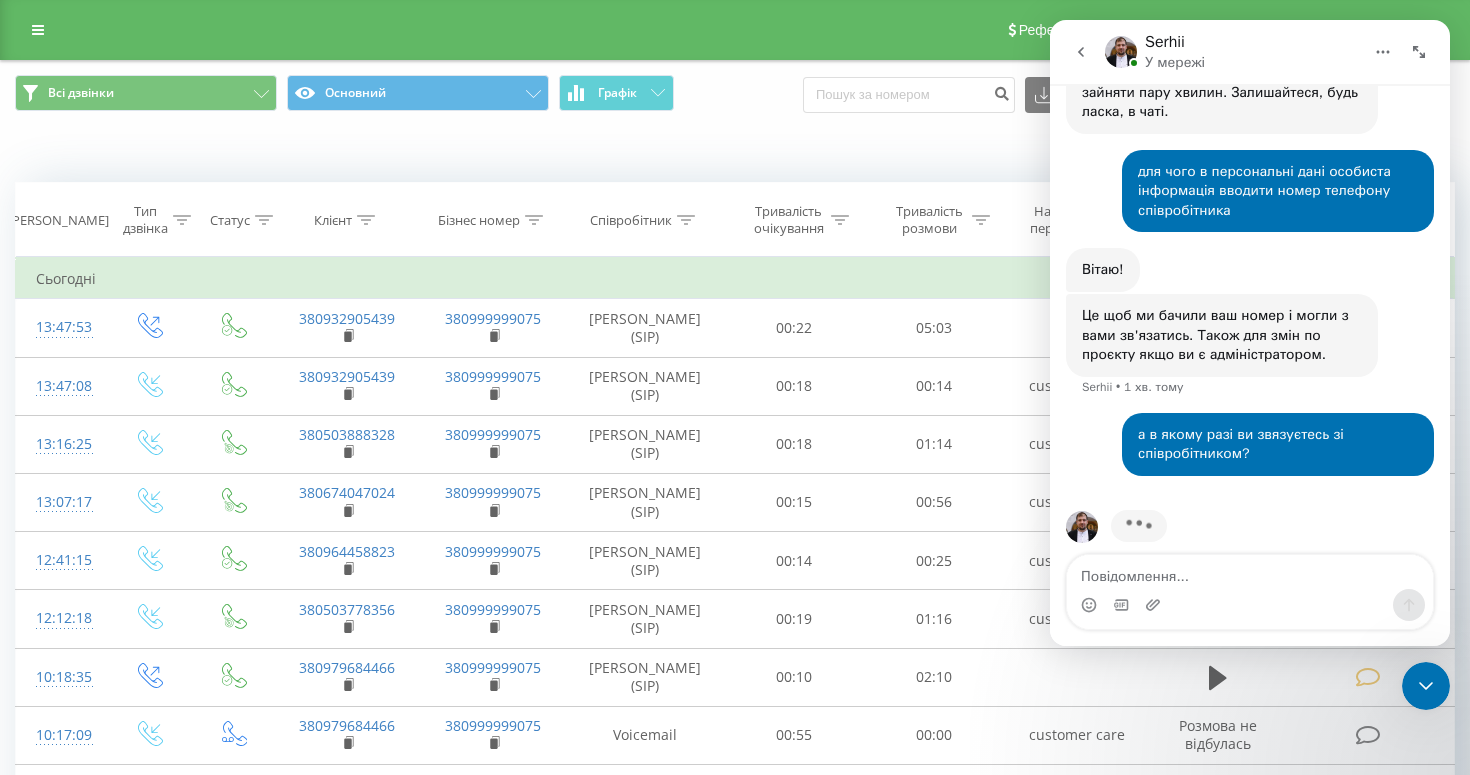 click 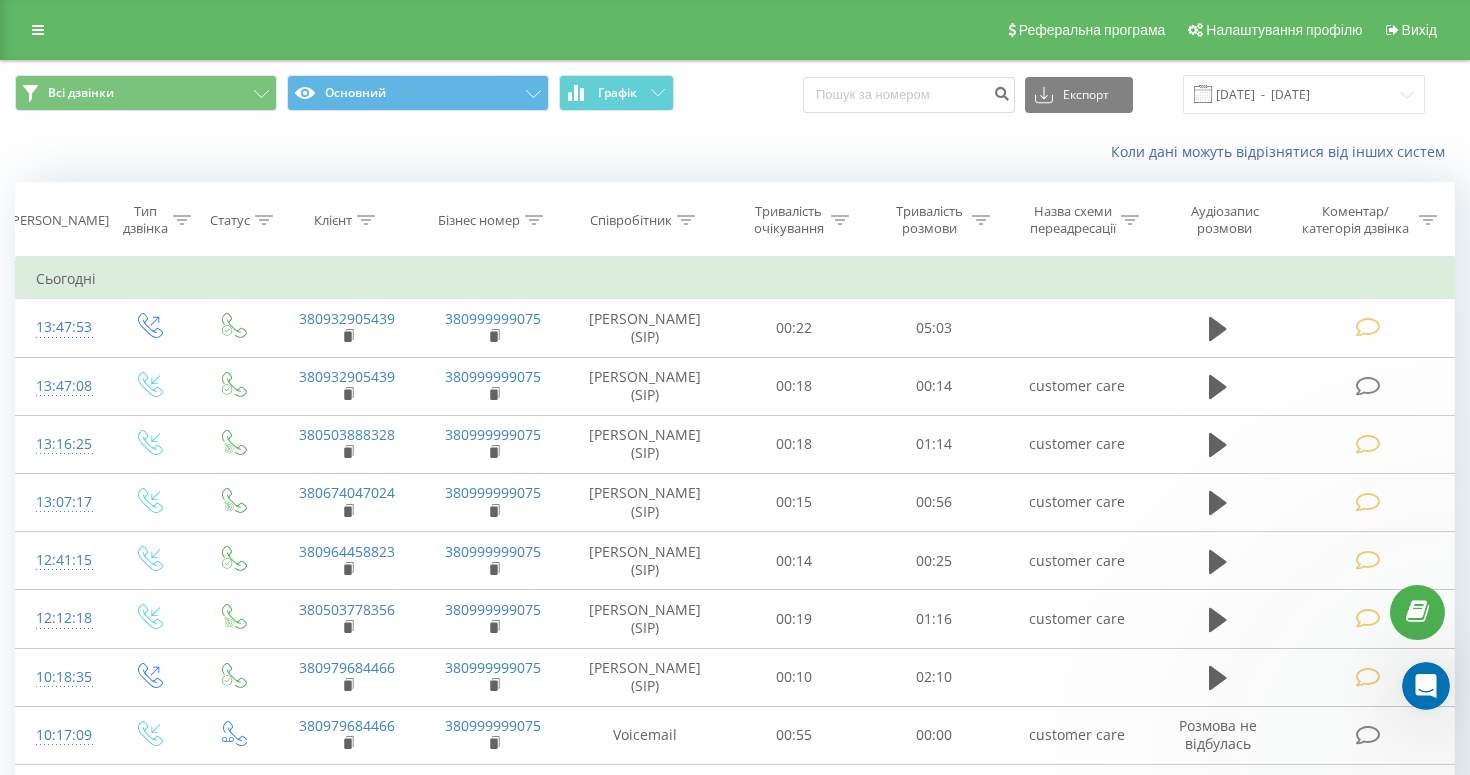 scroll, scrollTop: 0, scrollLeft: 0, axis: both 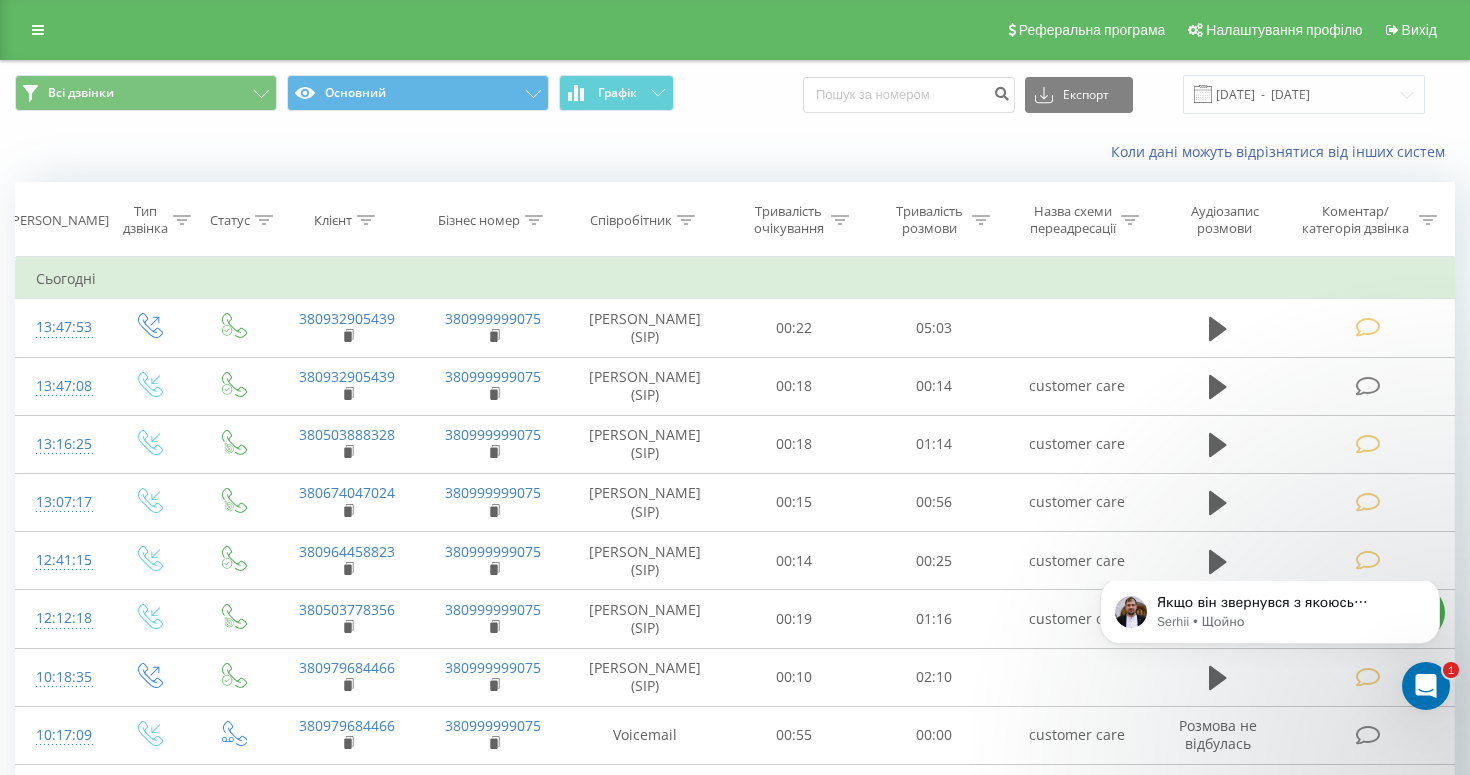 click 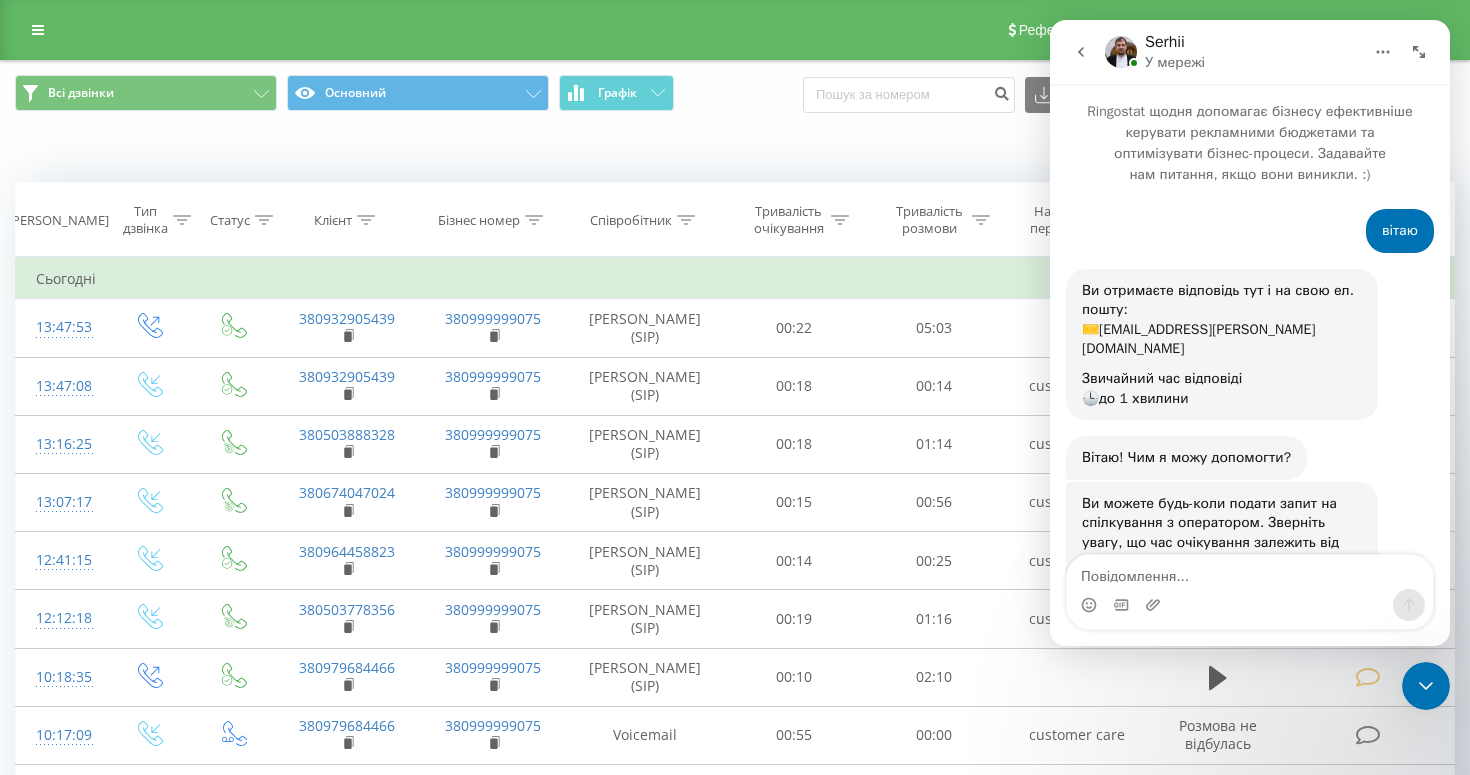 scroll, scrollTop: 3, scrollLeft: 0, axis: vertical 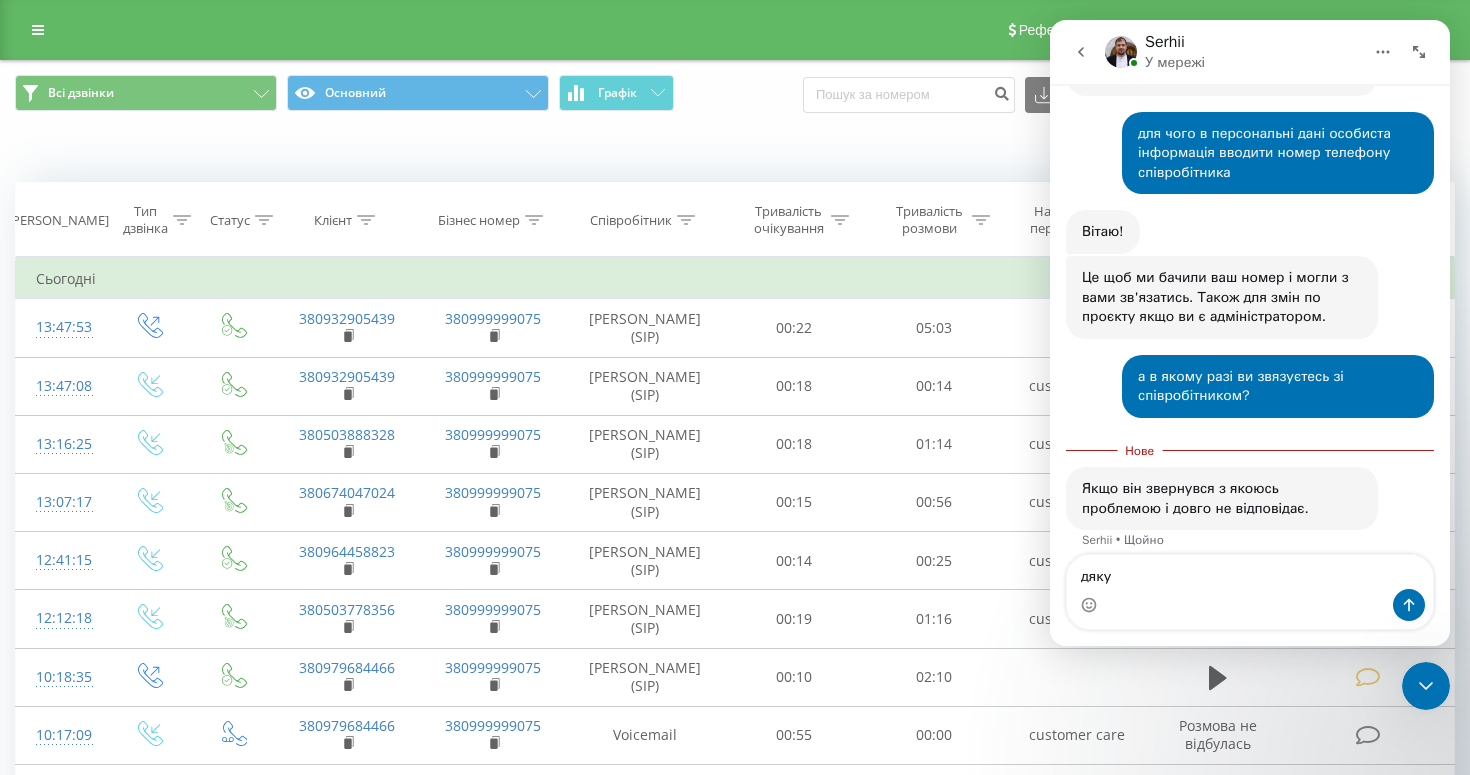 type on "дякую" 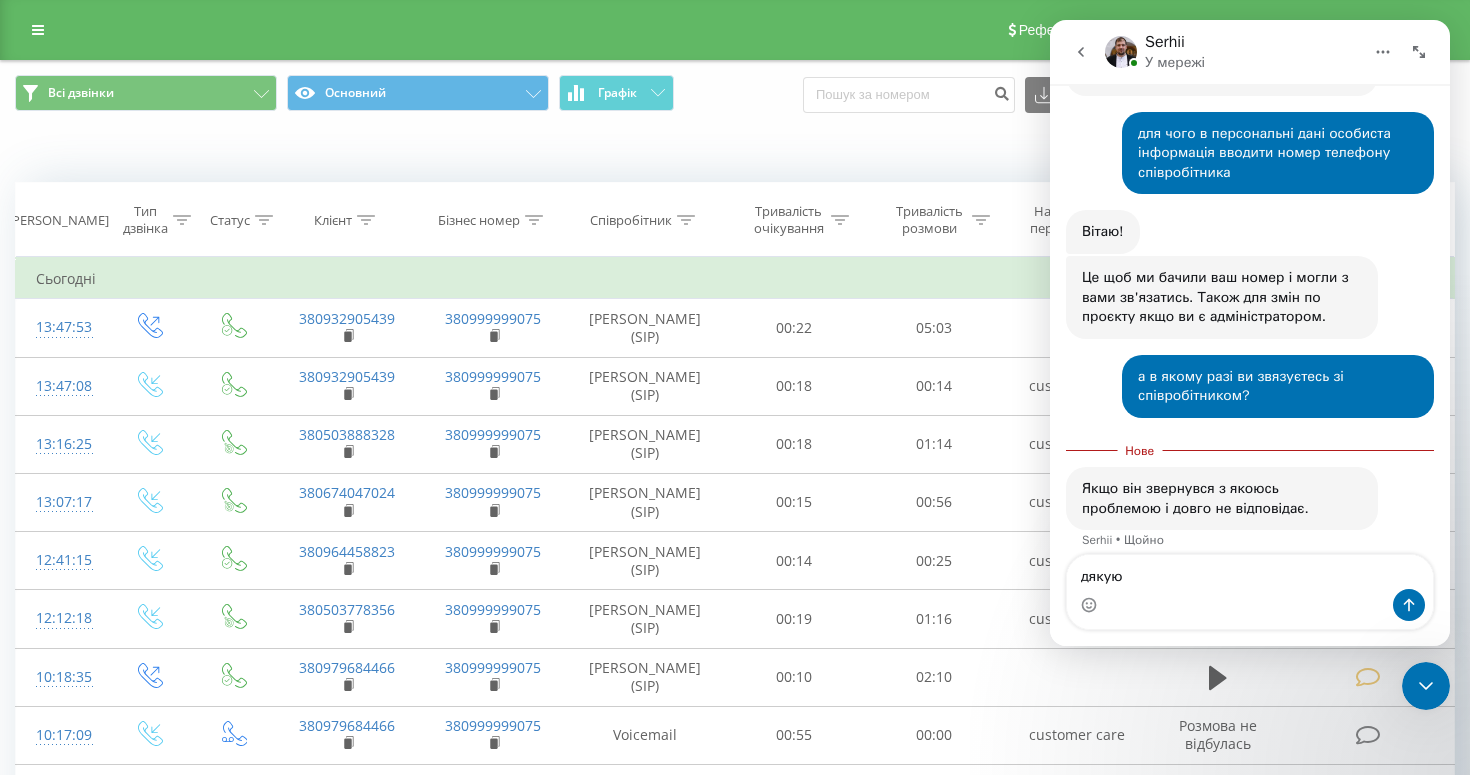 type 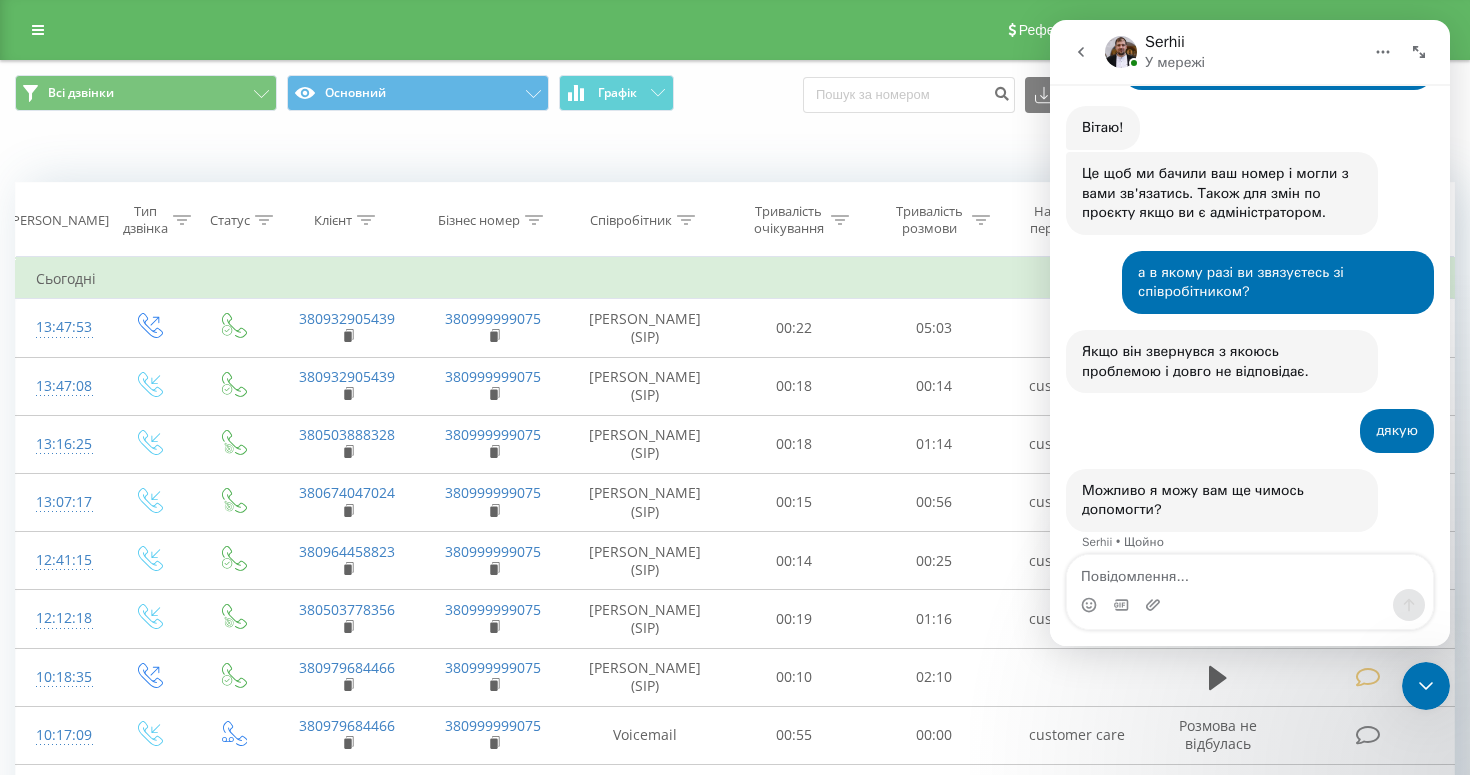 scroll, scrollTop: 789, scrollLeft: 0, axis: vertical 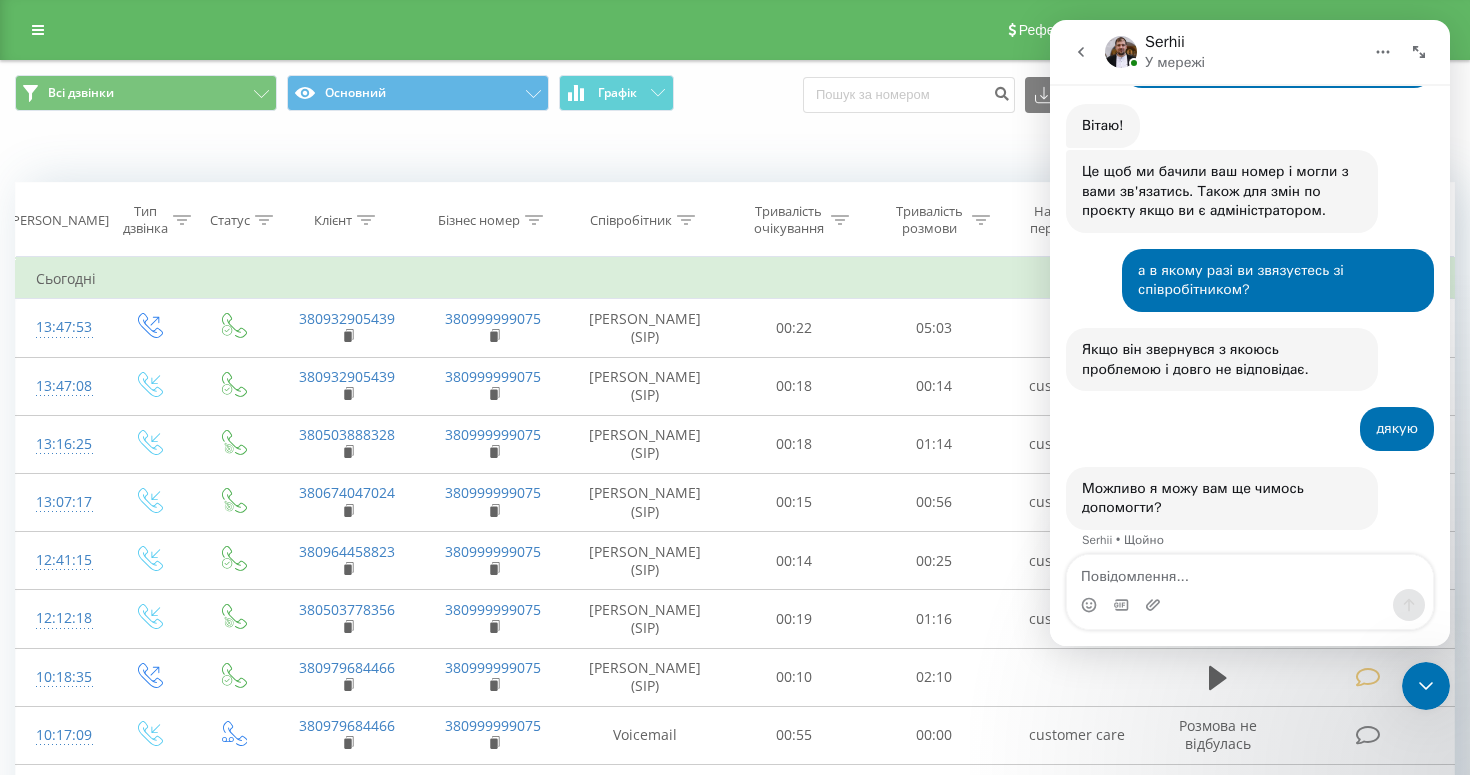 click 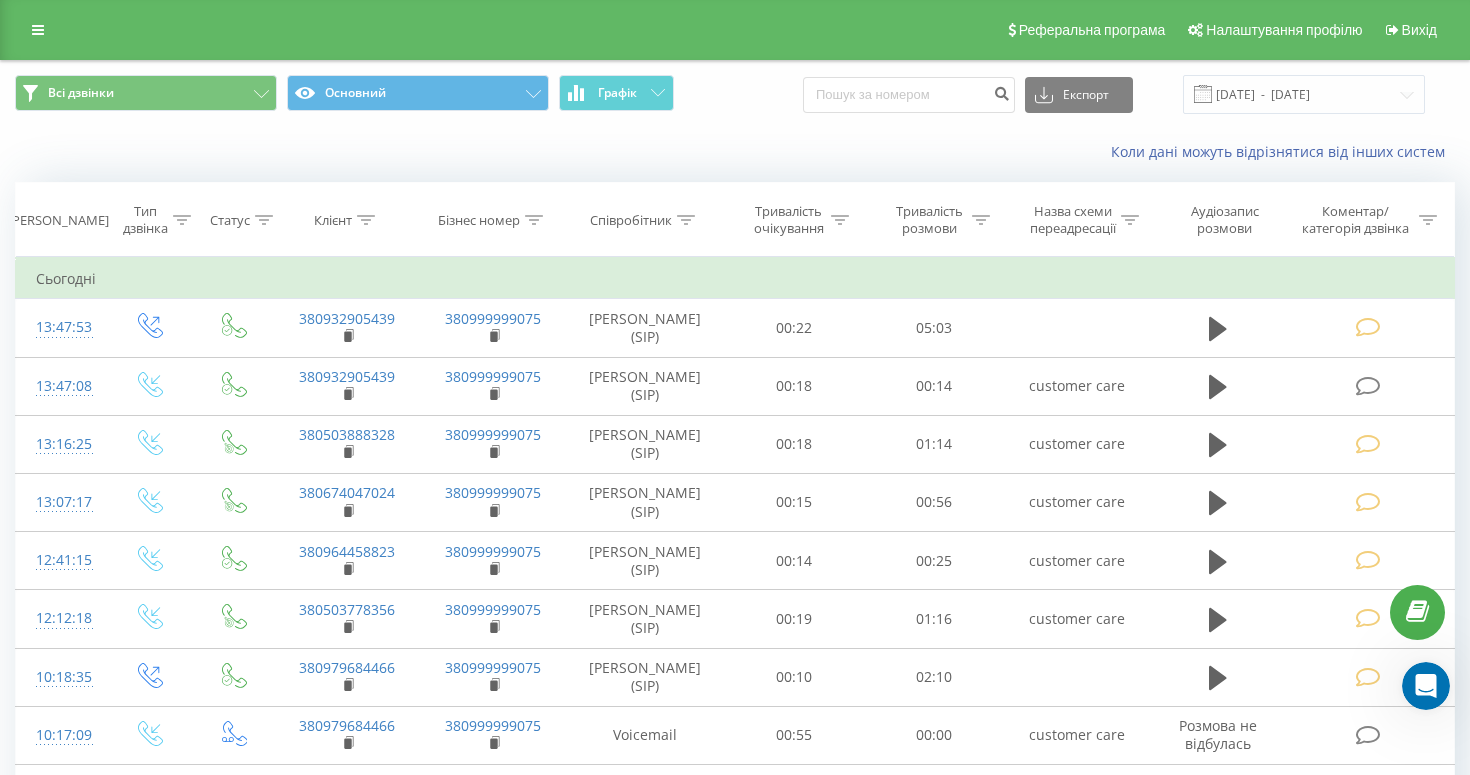 click 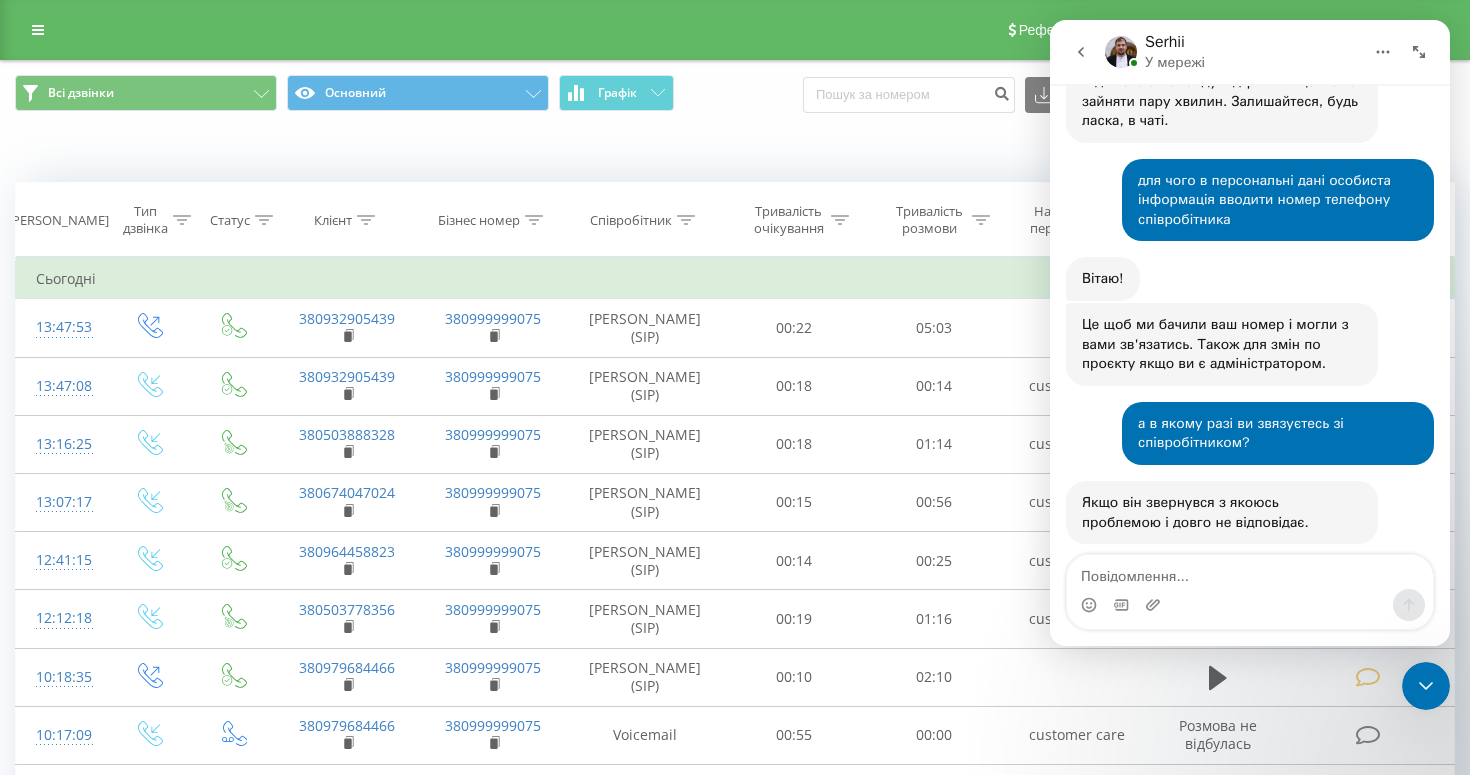 scroll, scrollTop: 789, scrollLeft: 0, axis: vertical 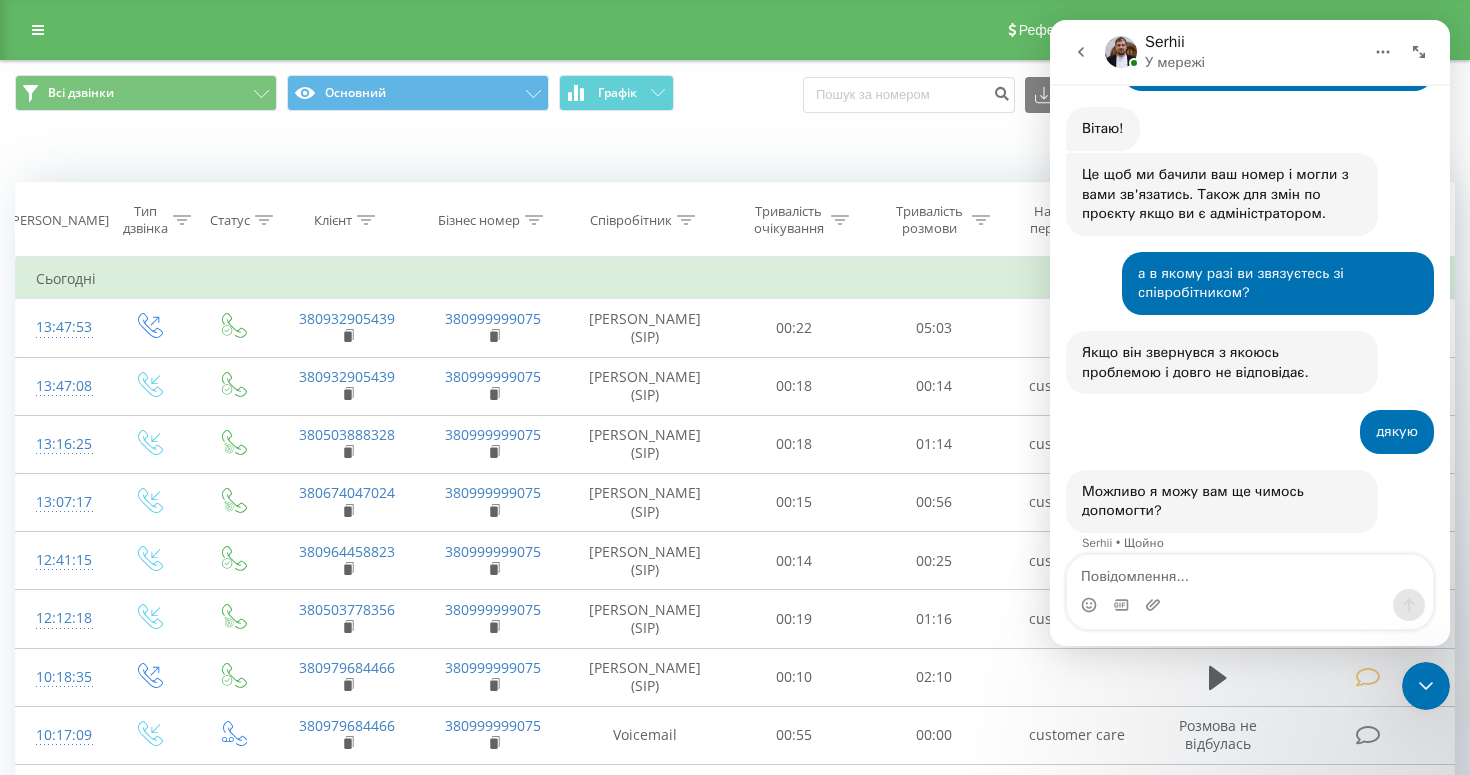 click 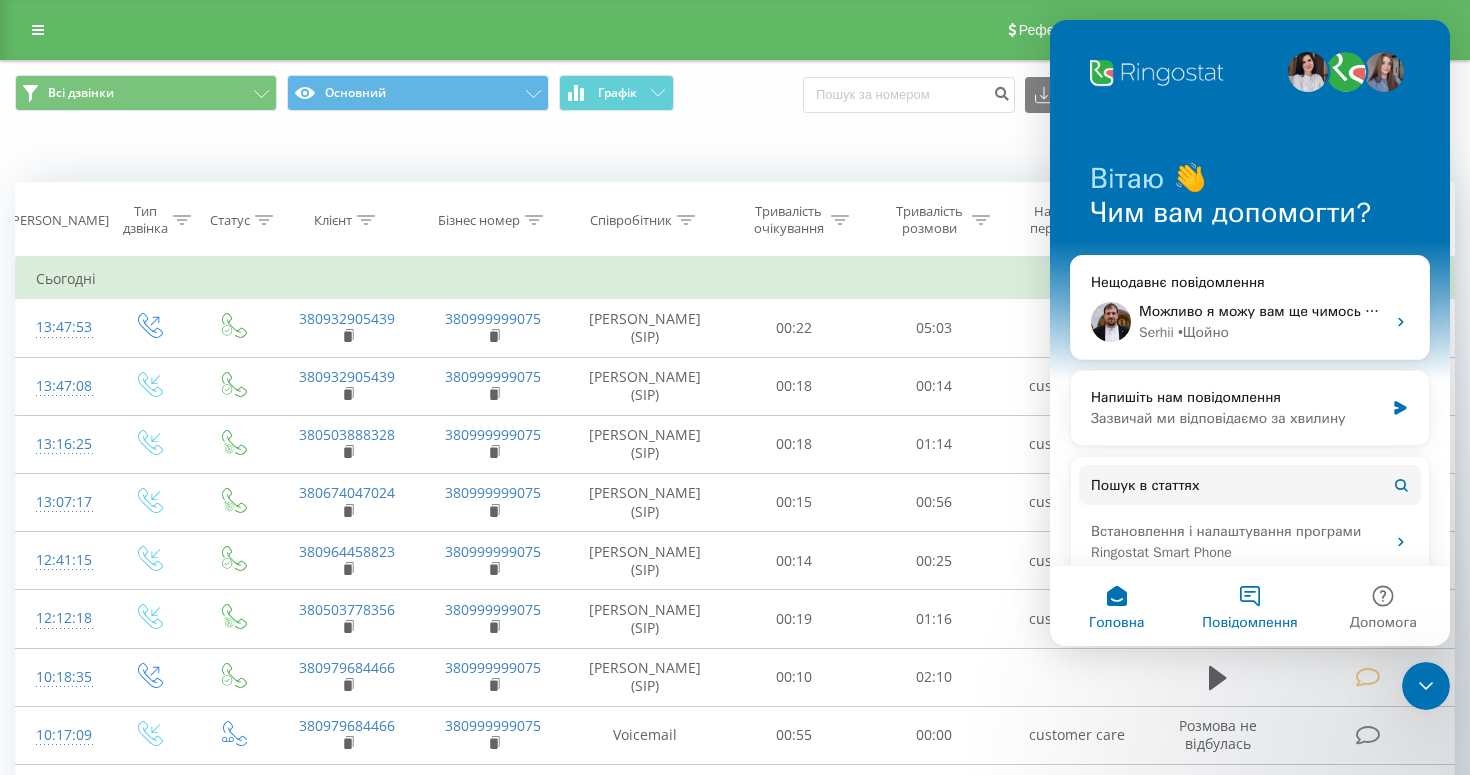 click on "Повідомлення" at bounding box center [1249, 606] 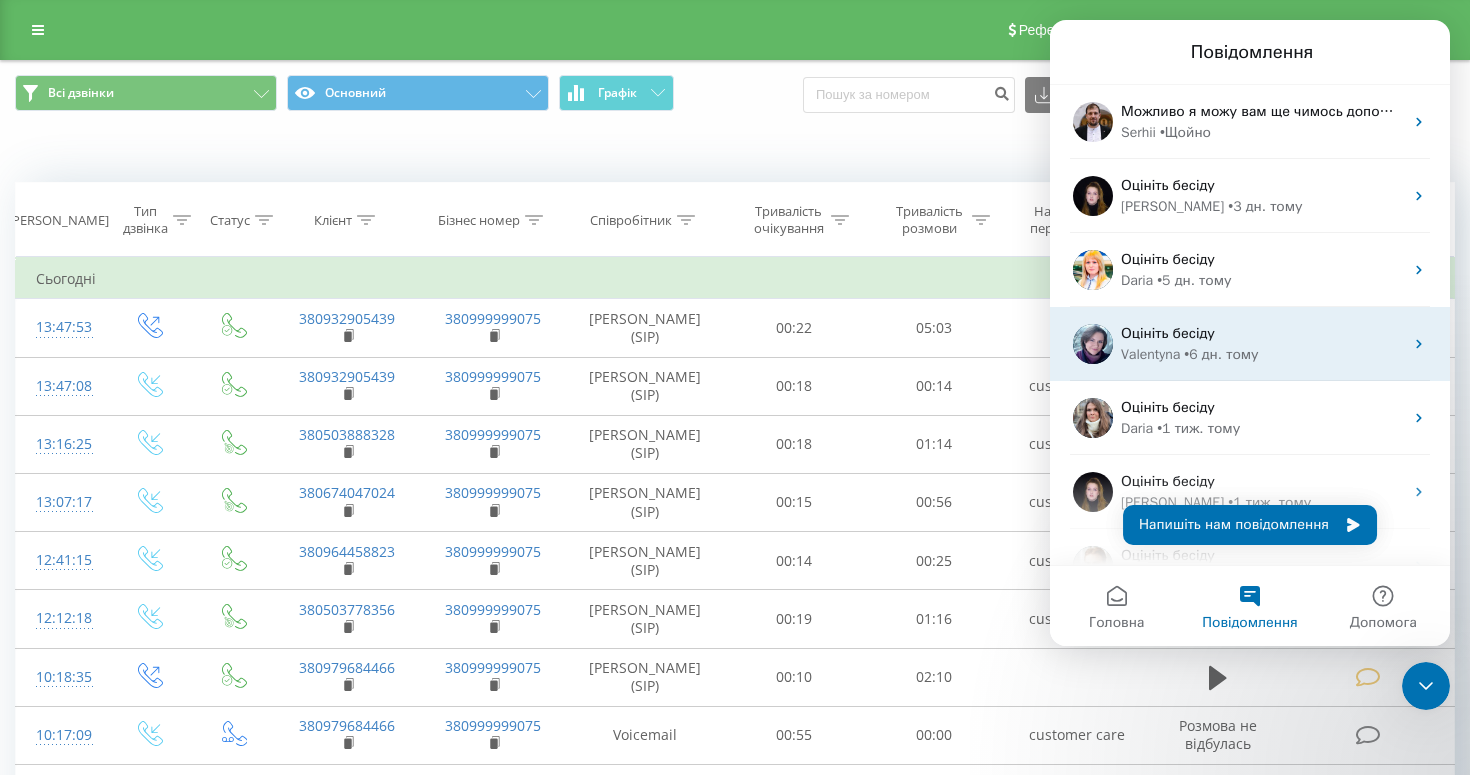 scroll, scrollTop: 414, scrollLeft: 0, axis: vertical 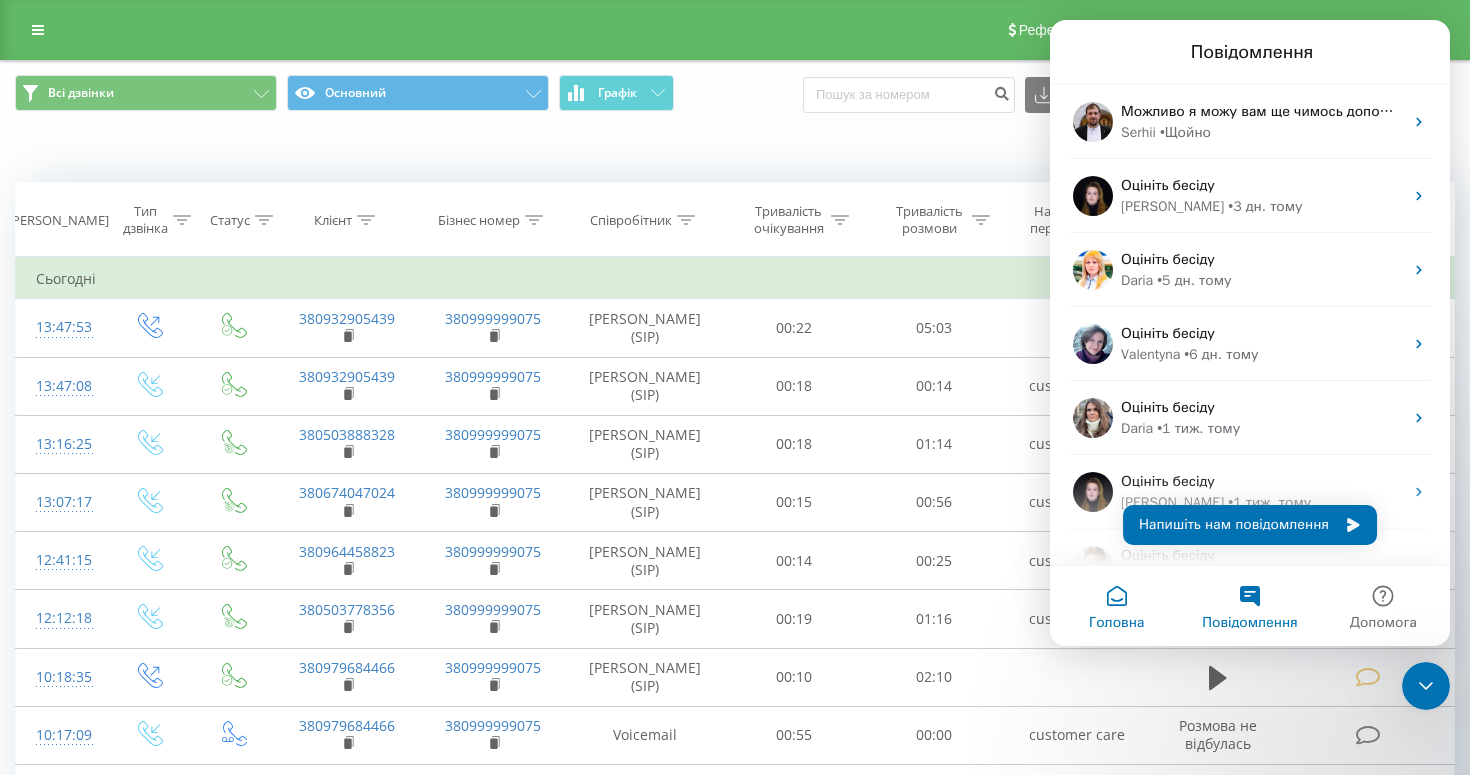 click on "Головна" at bounding box center [1116, 606] 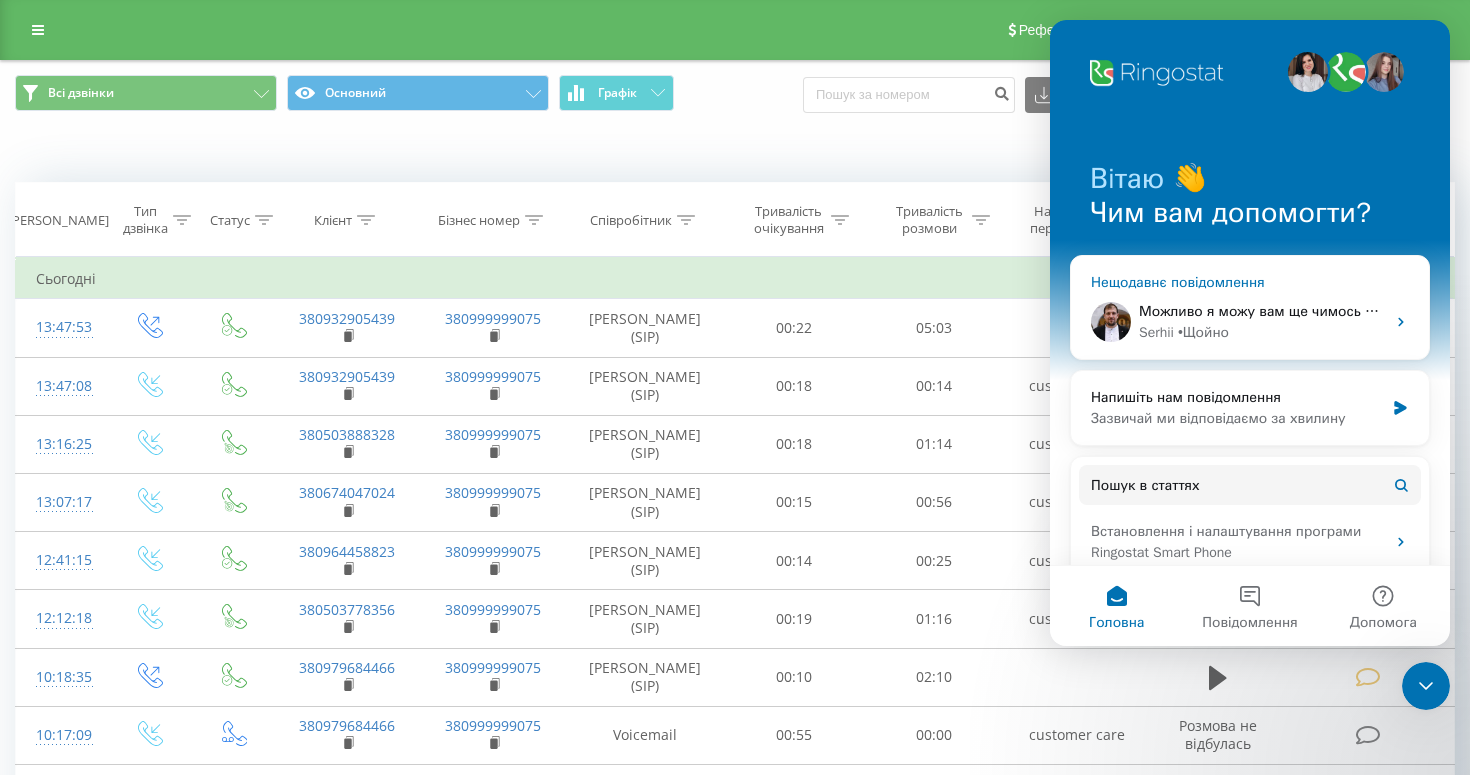 click on "[PERSON_NAME] •  Щойно" at bounding box center (1262, 332) 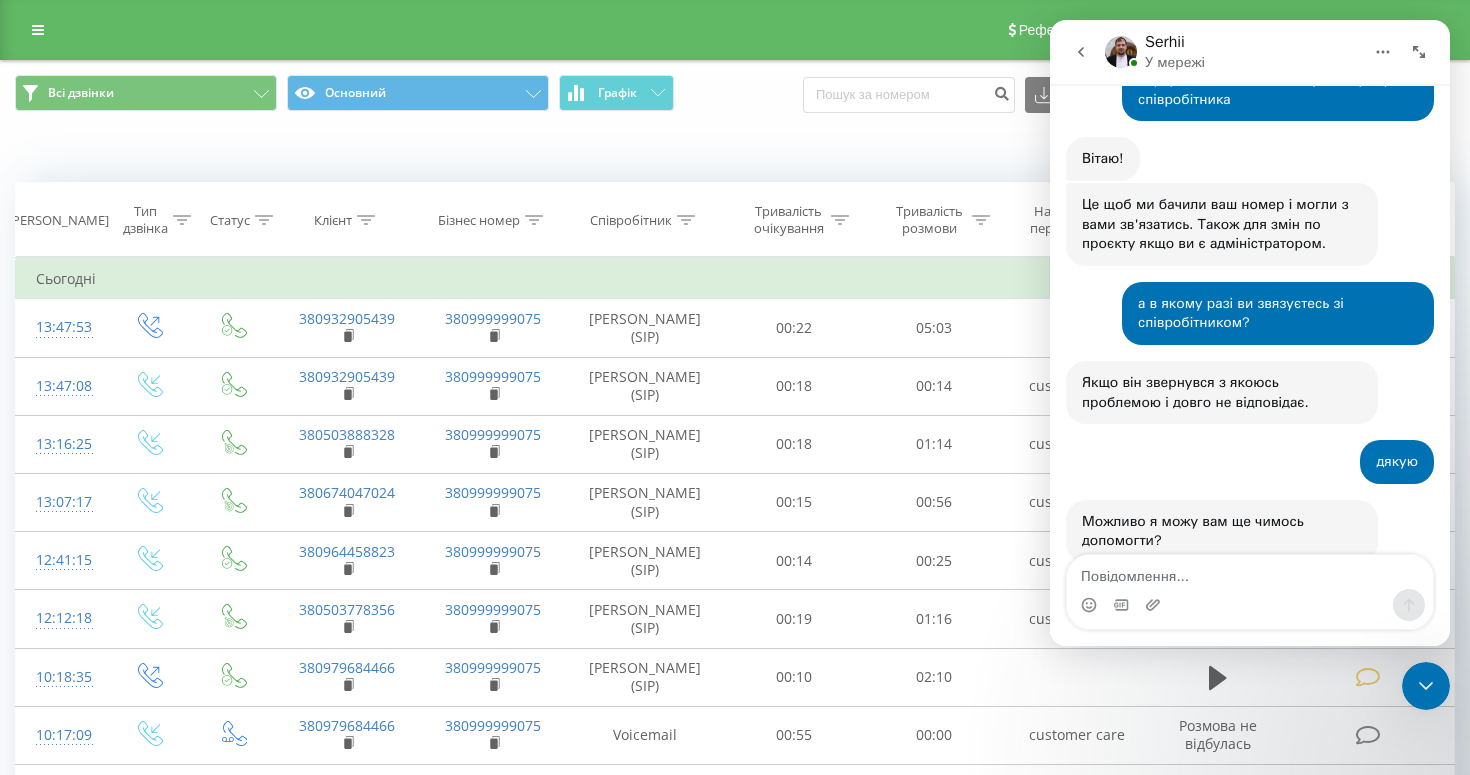 scroll, scrollTop: 789, scrollLeft: 0, axis: vertical 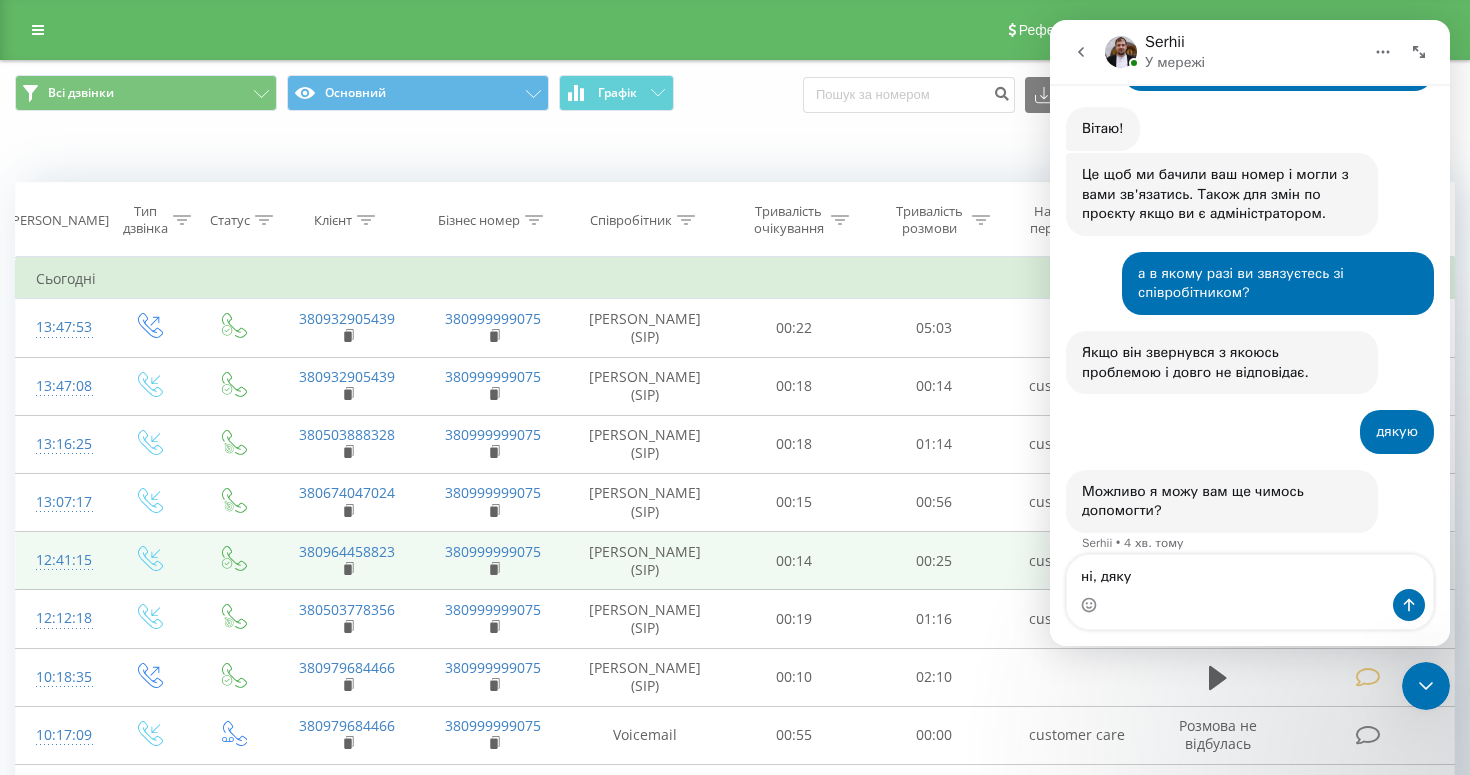 type on "ні, дякую" 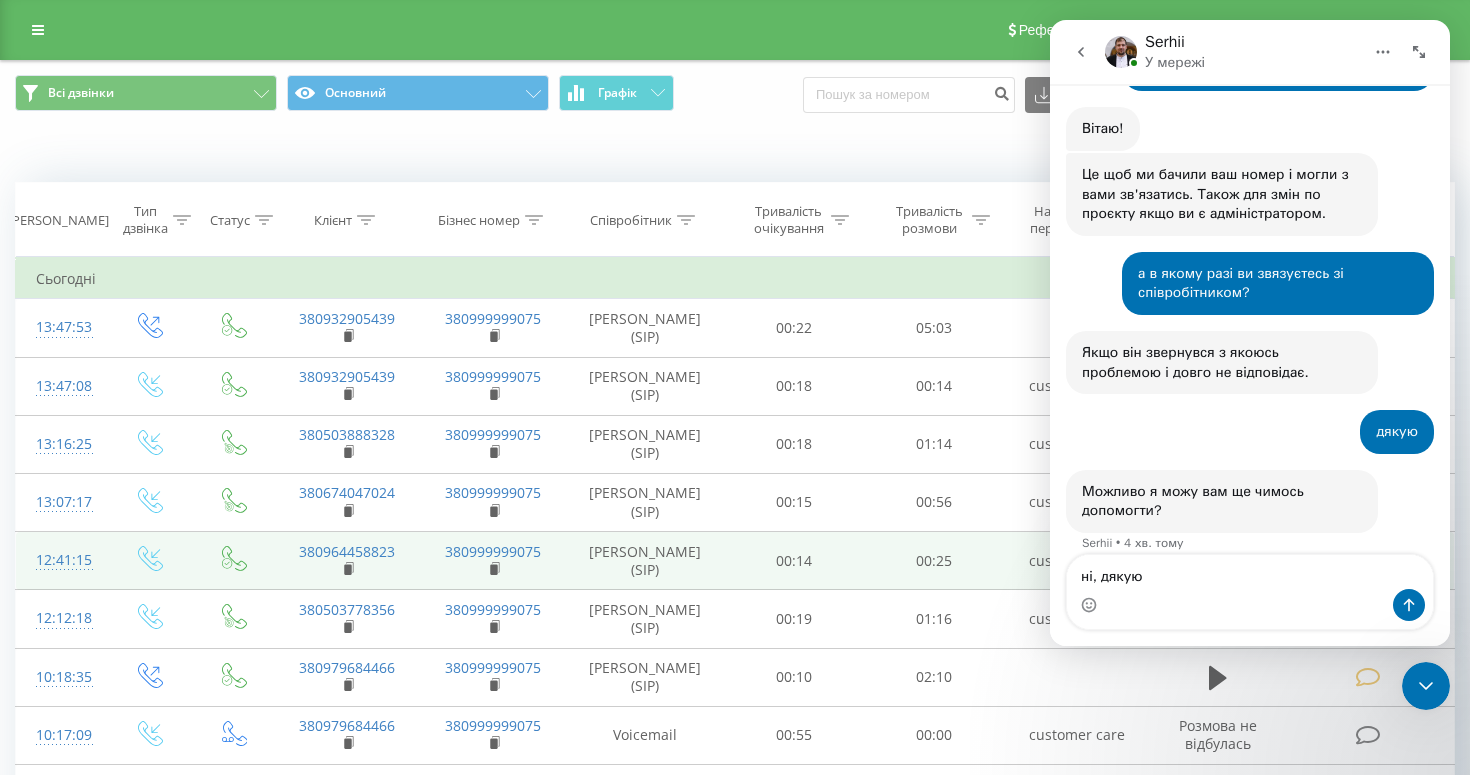 type 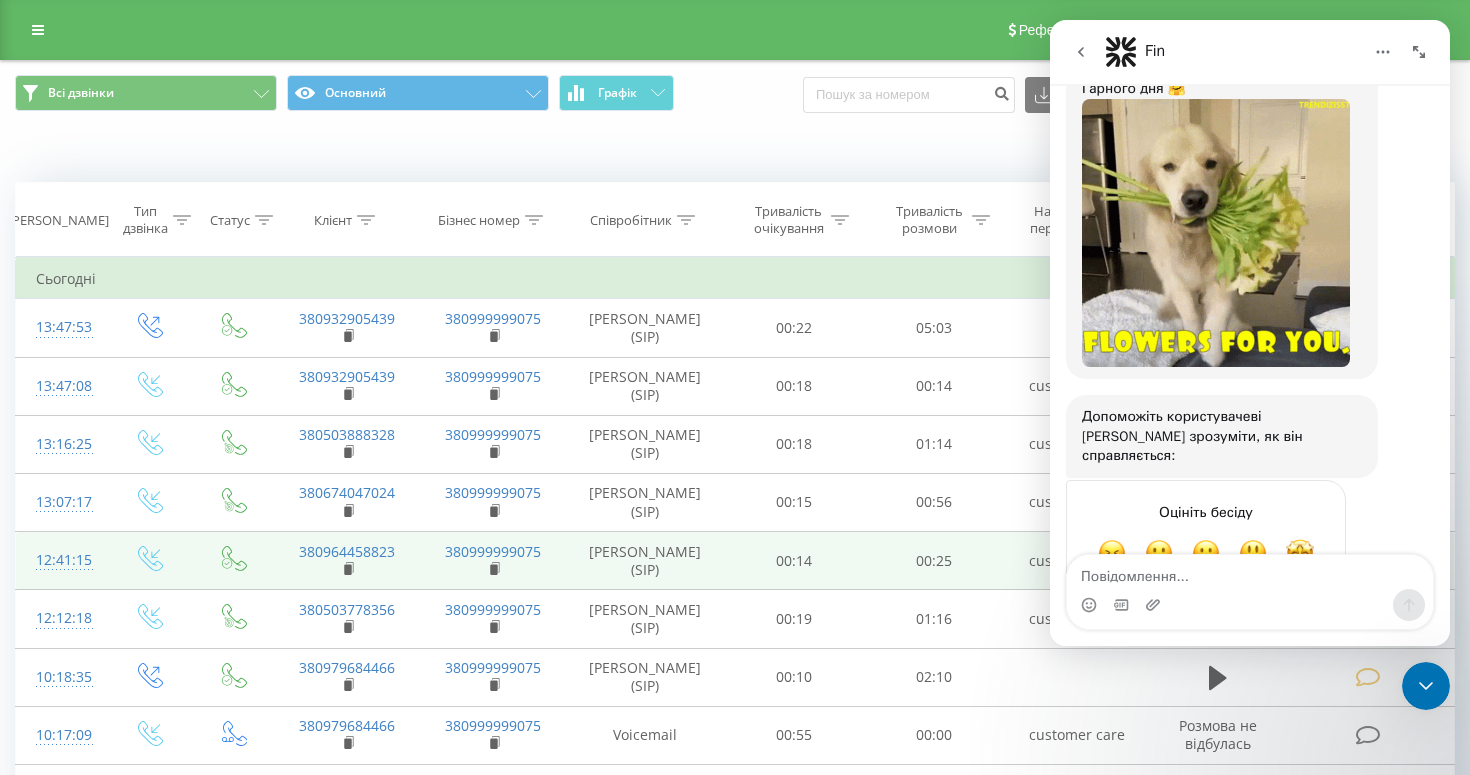 scroll, scrollTop: 1414, scrollLeft: 0, axis: vertical 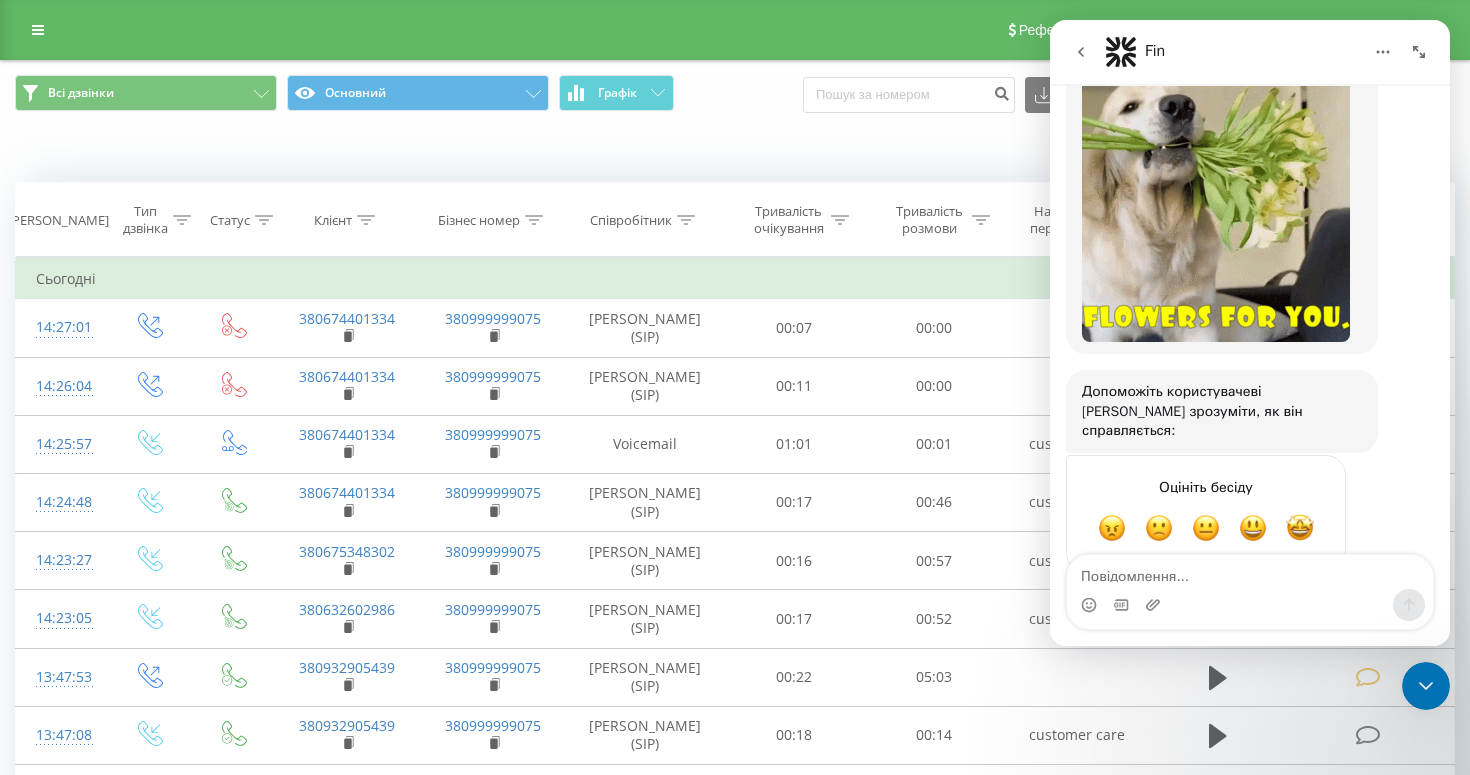 click 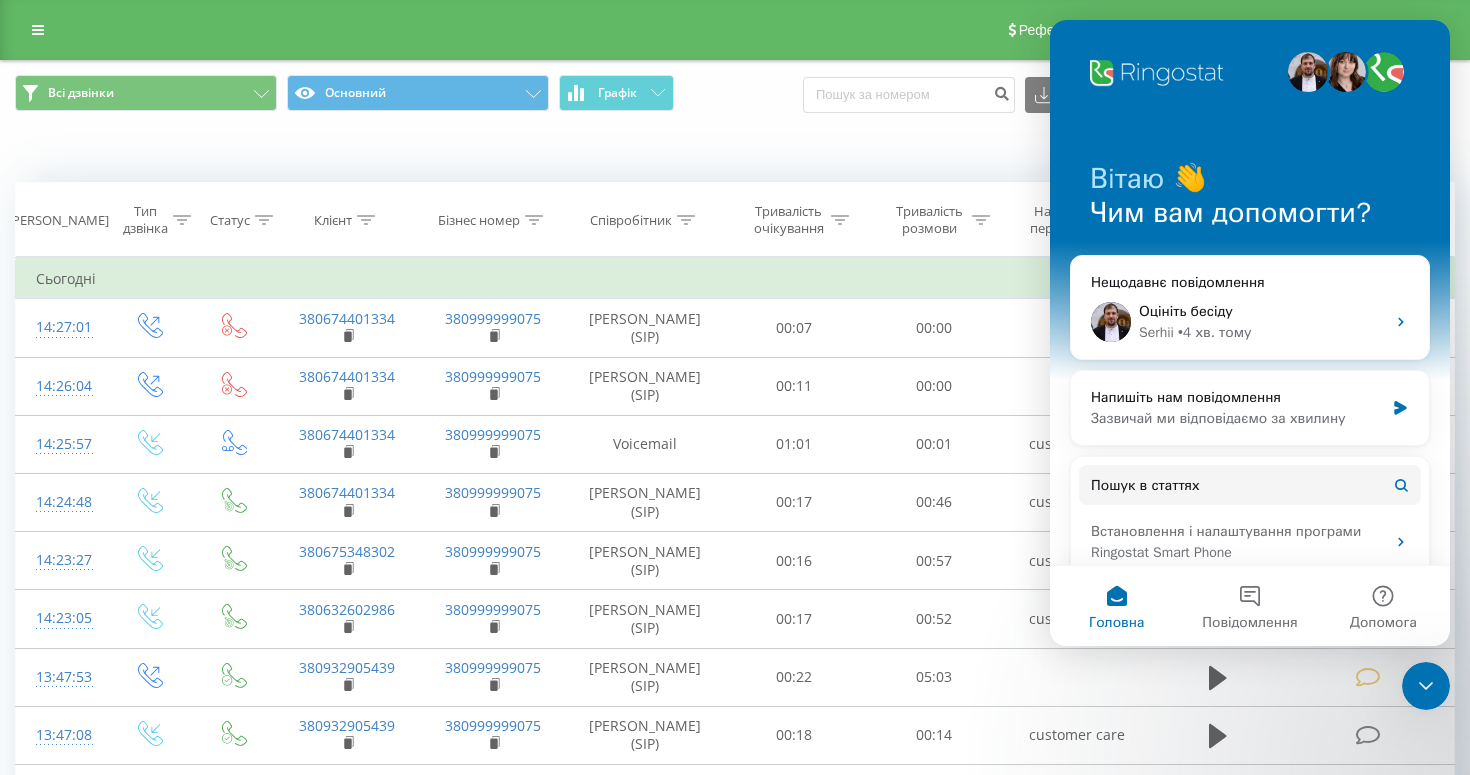 scroll, scrollTop: 0, scrollLeft: 0, axis: both 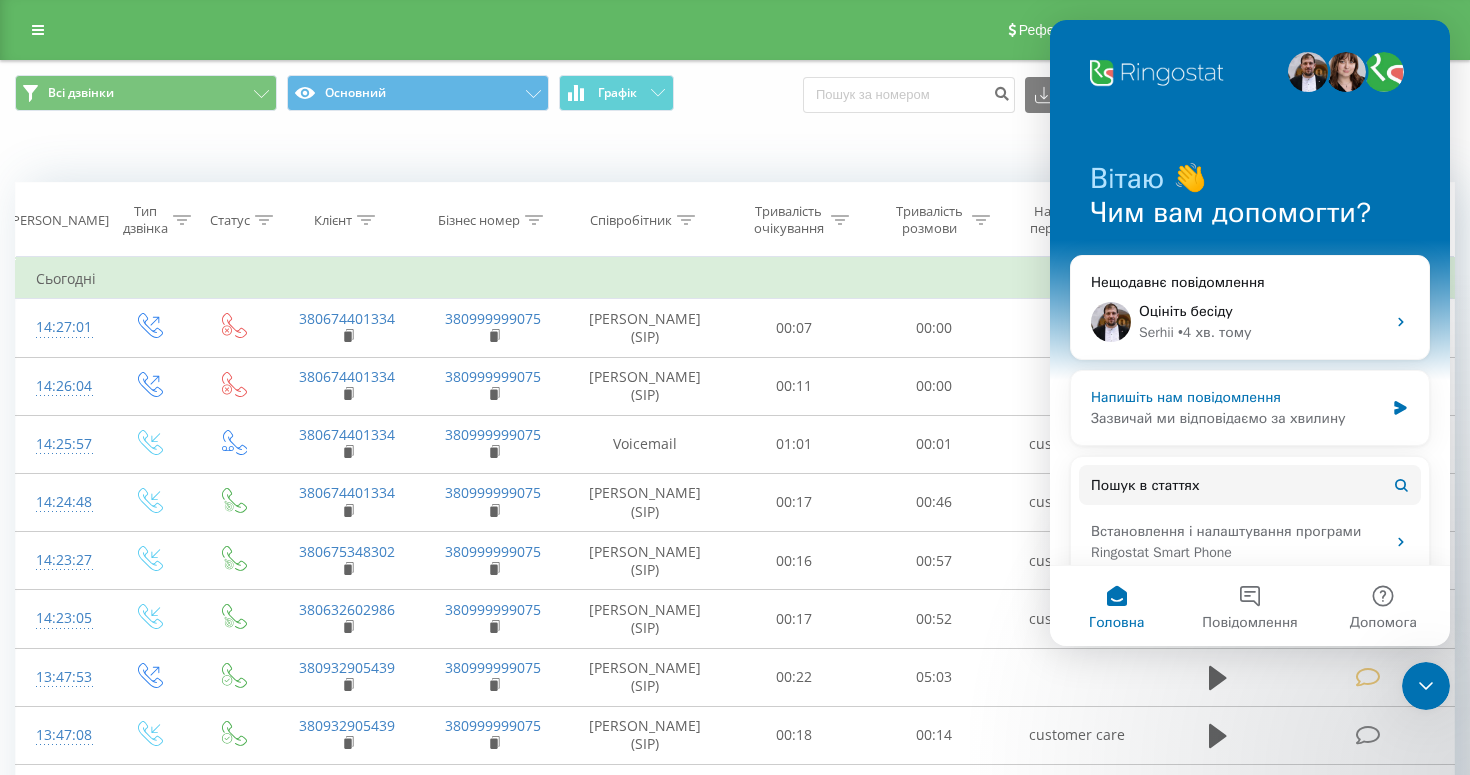 click on "Зазвичай ми відповідаємо за хвилину" at bounding box center (1237, 418) 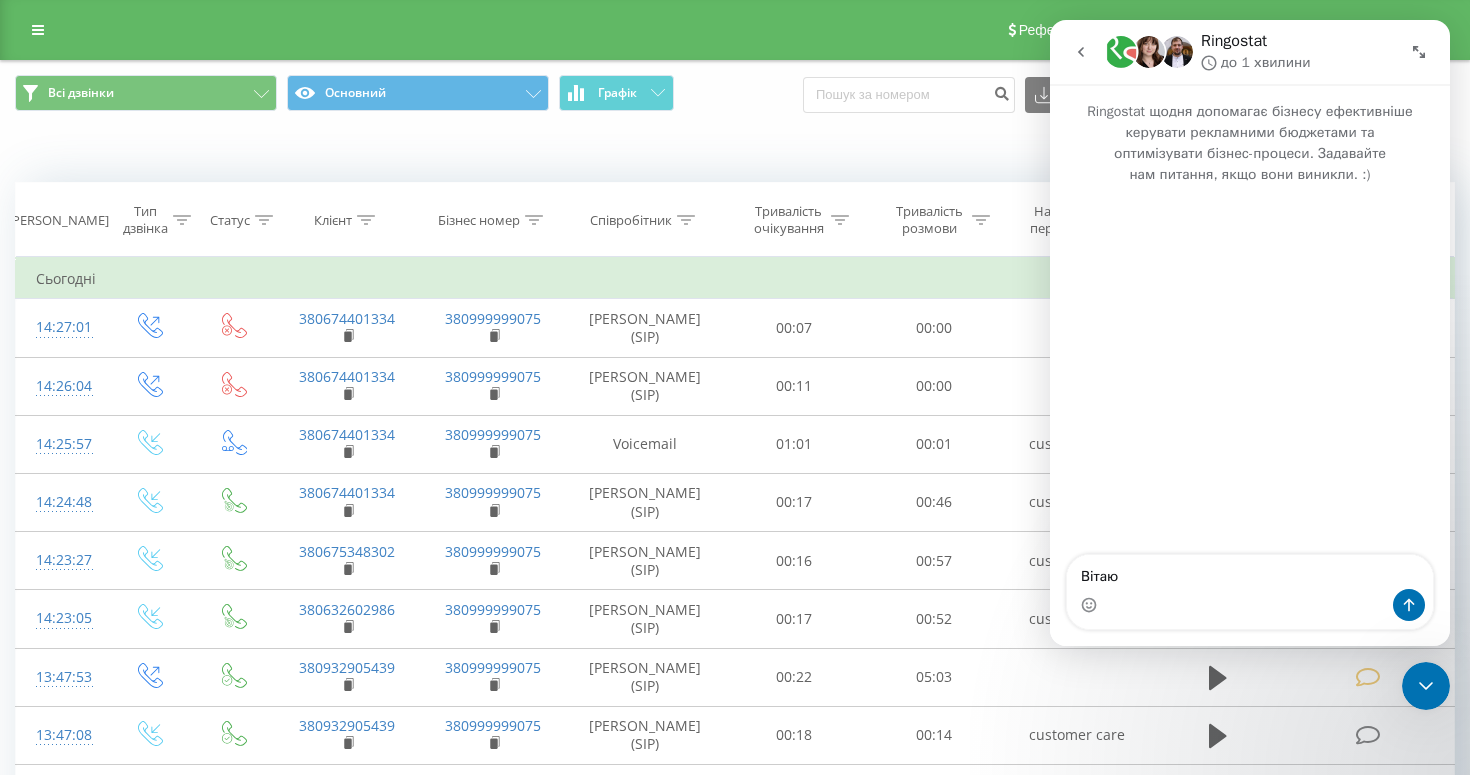 type on "Вітаю!" 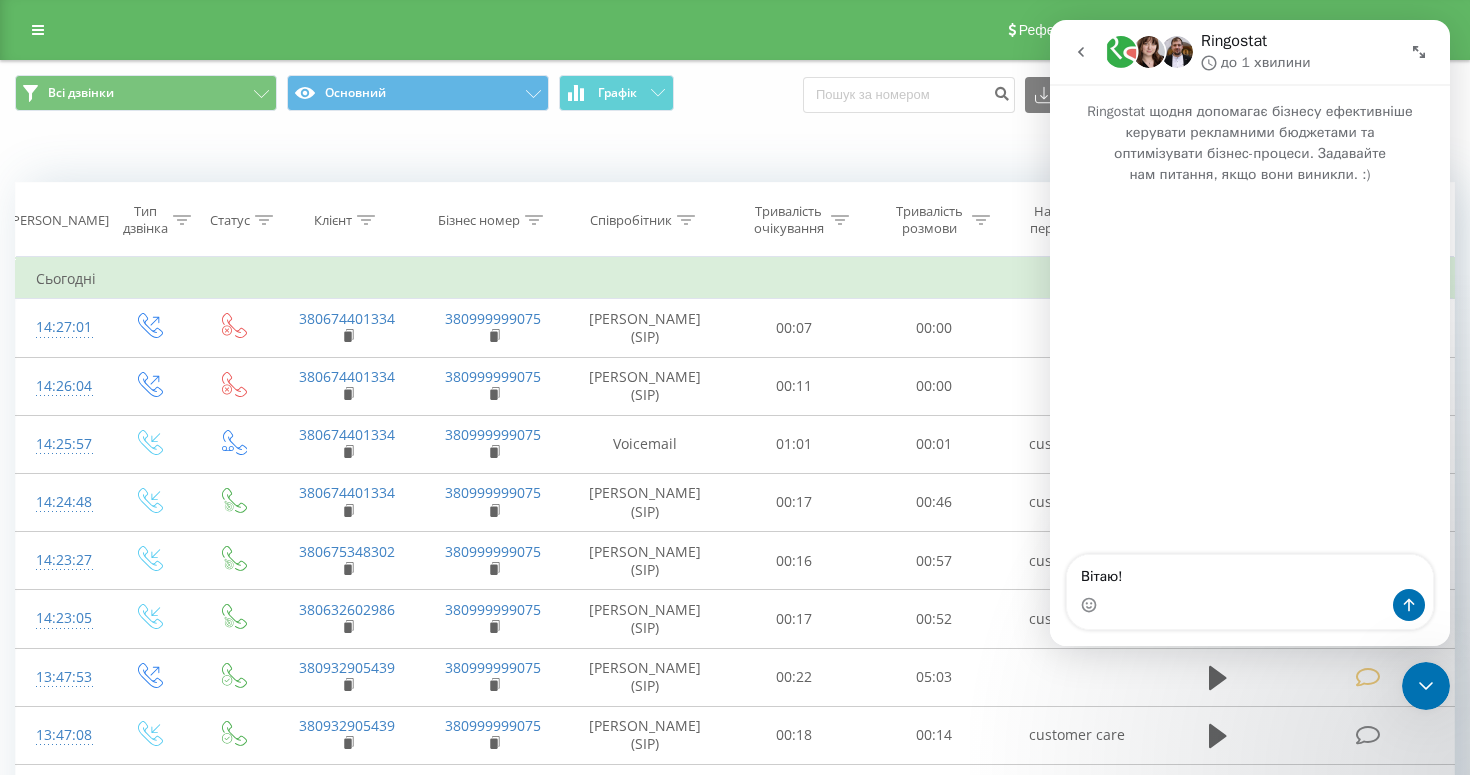 type 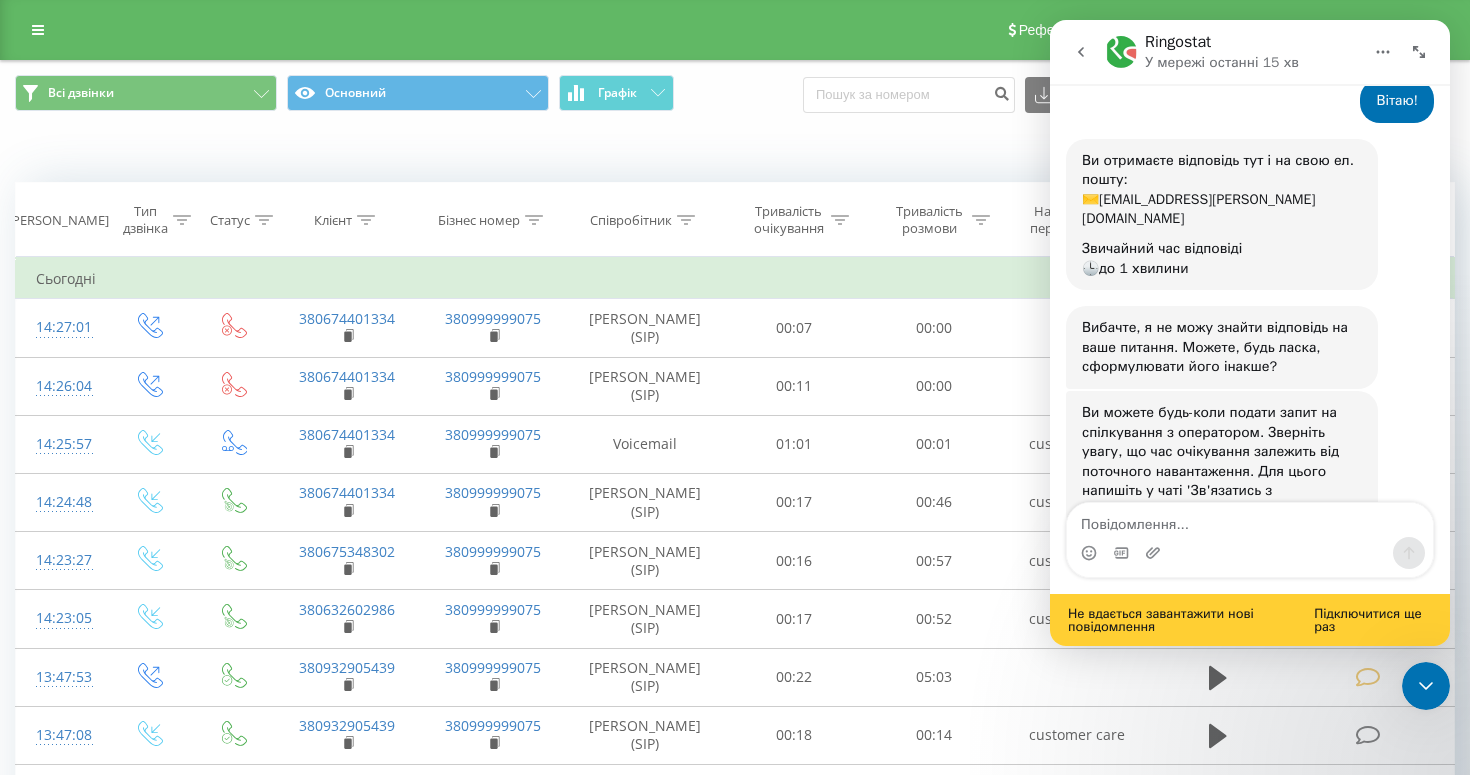 scroll, scrollTop: 182, scrollLeft: 0, axis: vertical 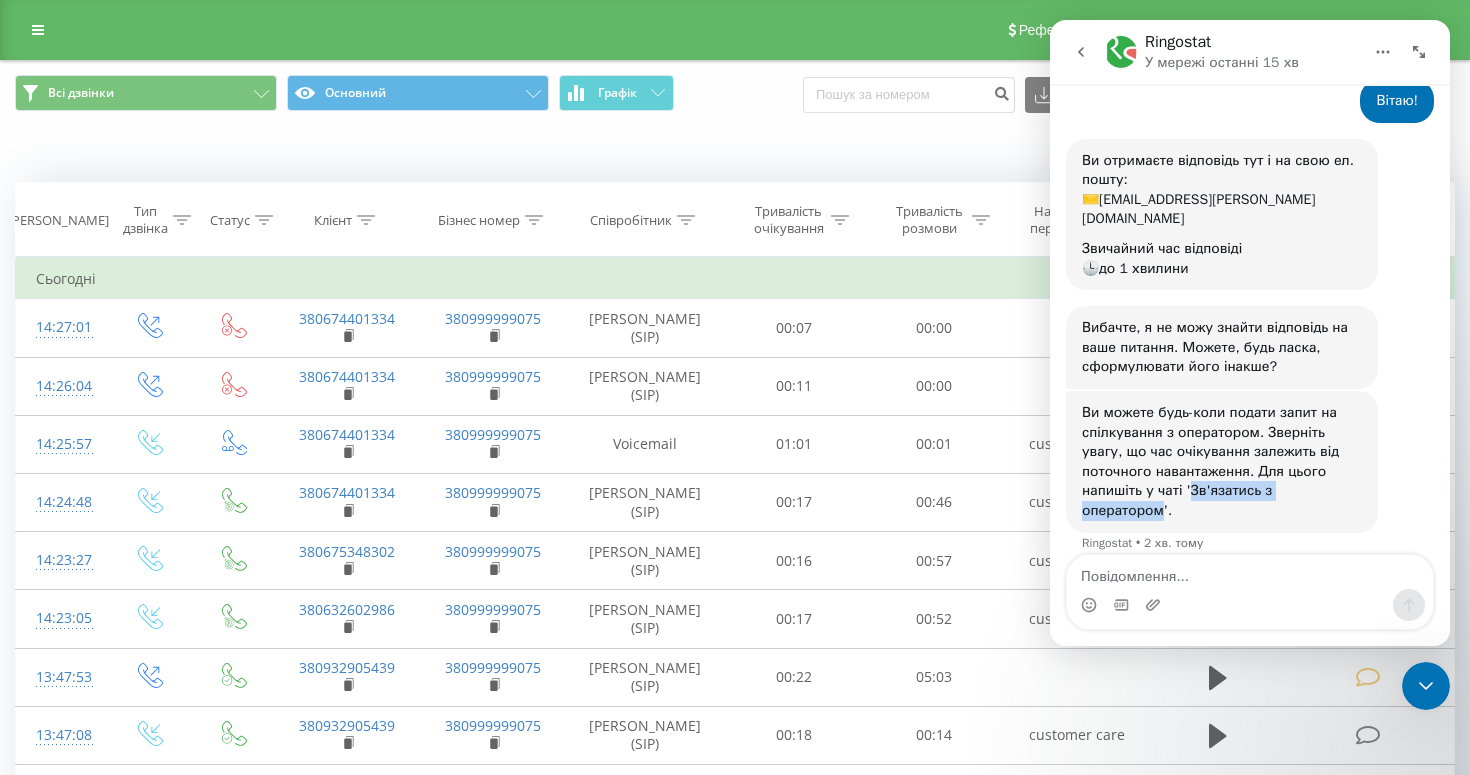 drag, startPoint x: 1195, startPoint y: 473, endPoint x: 1165, endPoint y: 494, distance: 36.619667 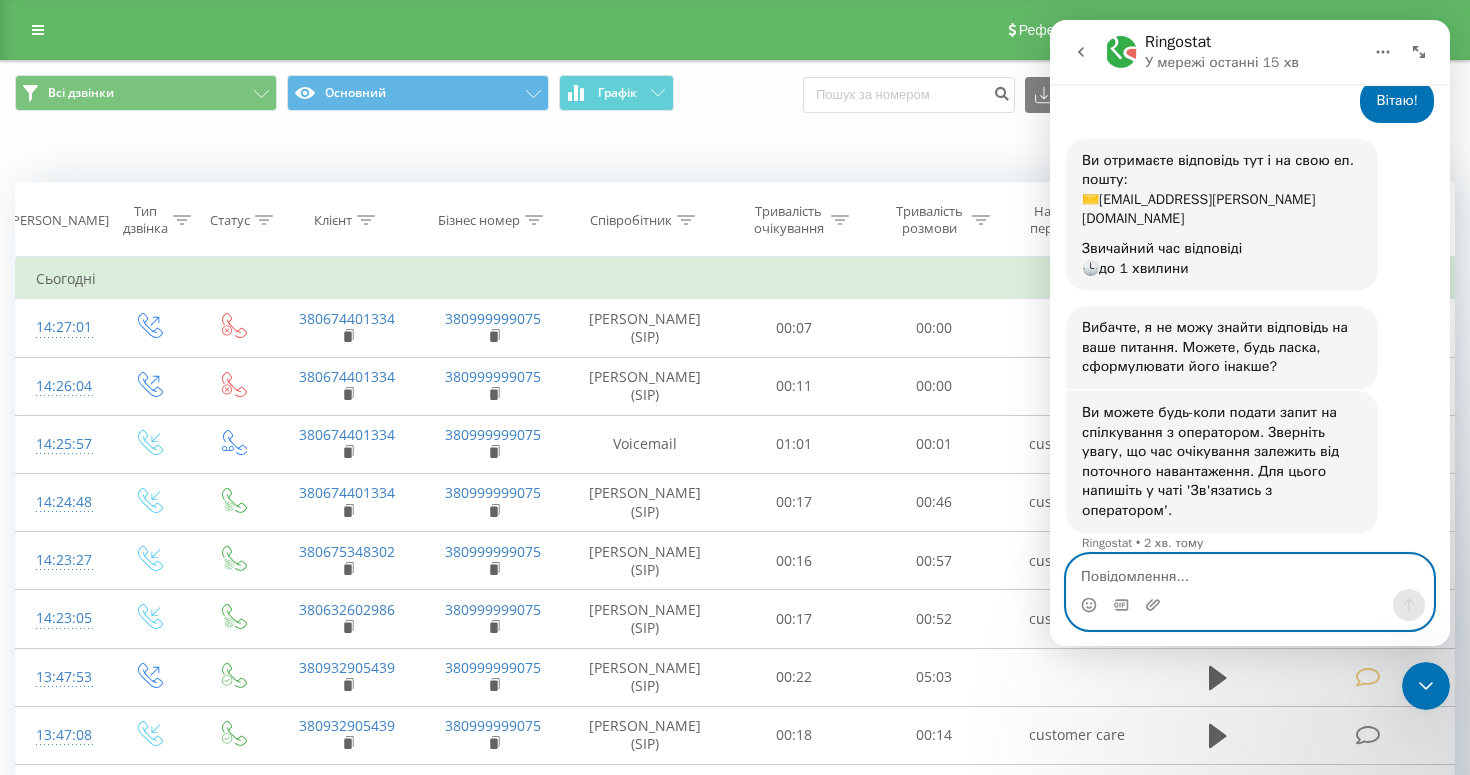click at bounding box center [1250, 572] 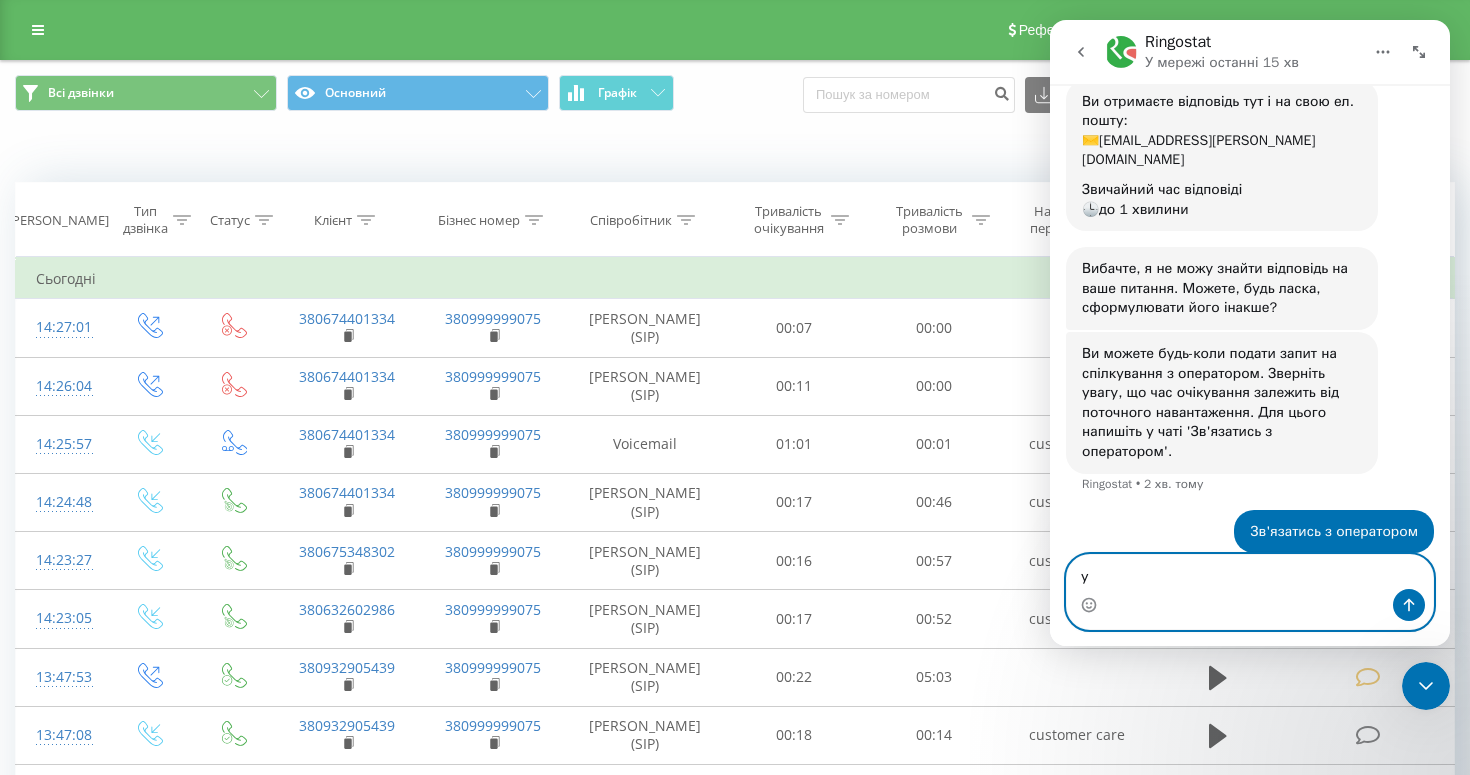 type on "у" 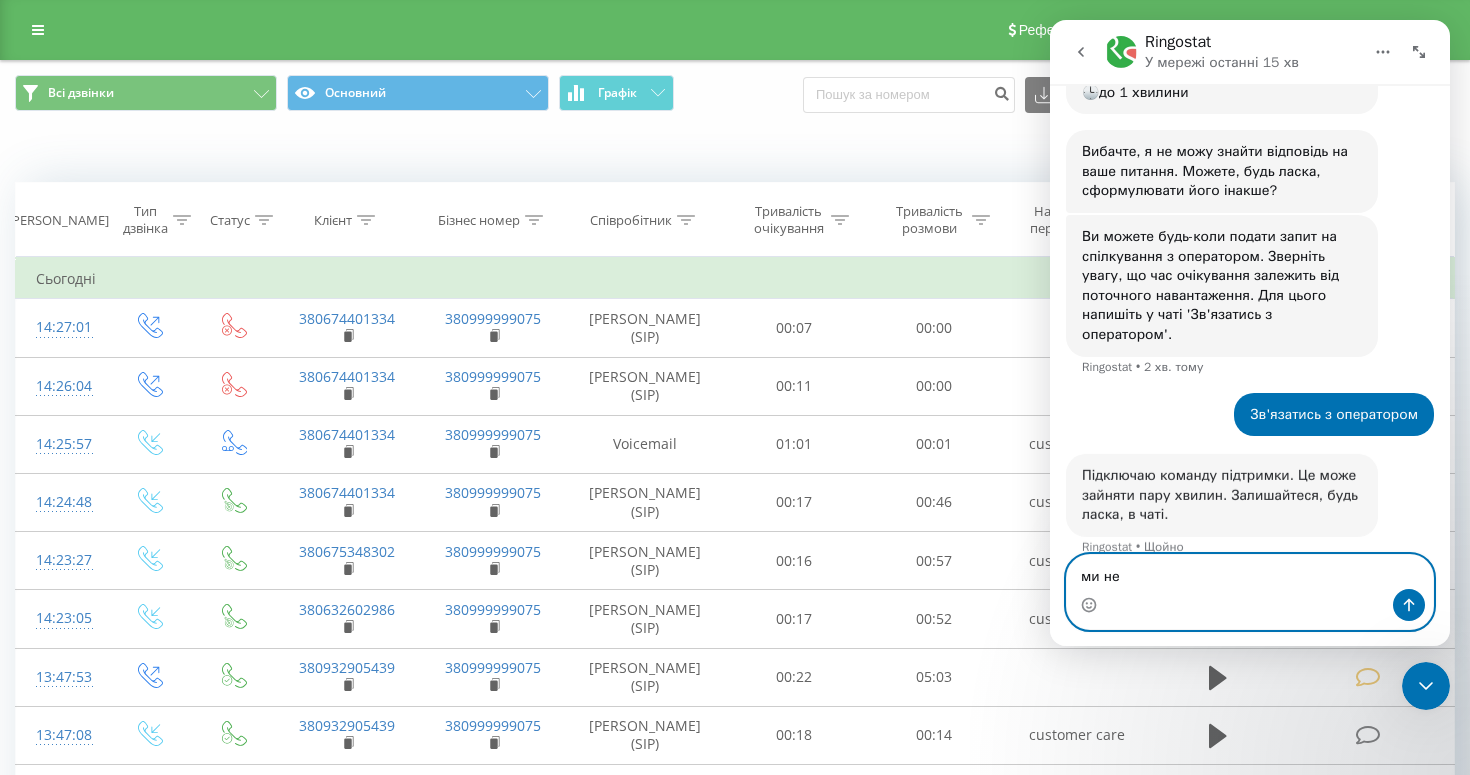 scroll, scrollTop: 308, scrollLeft: 0, axis: vertical 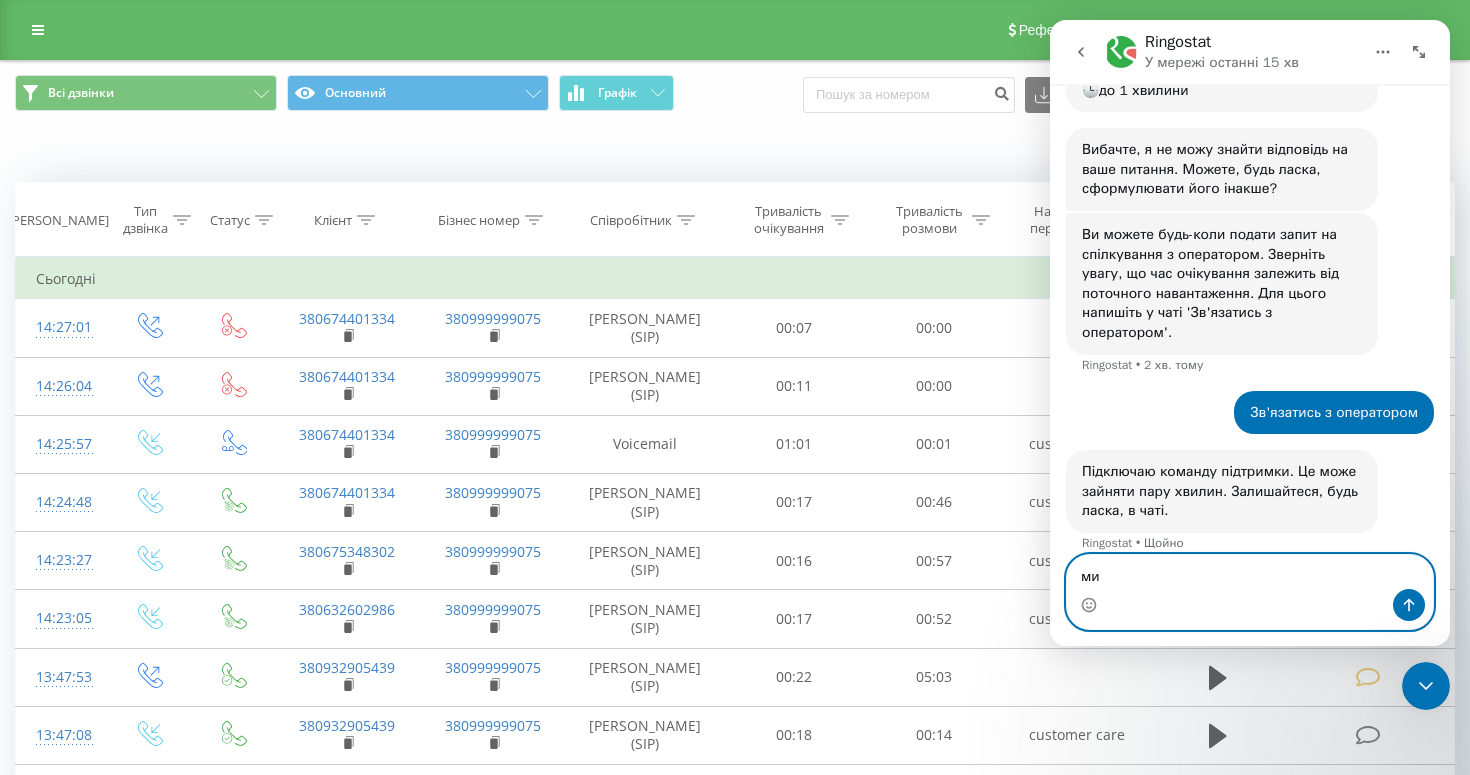 type on "м" 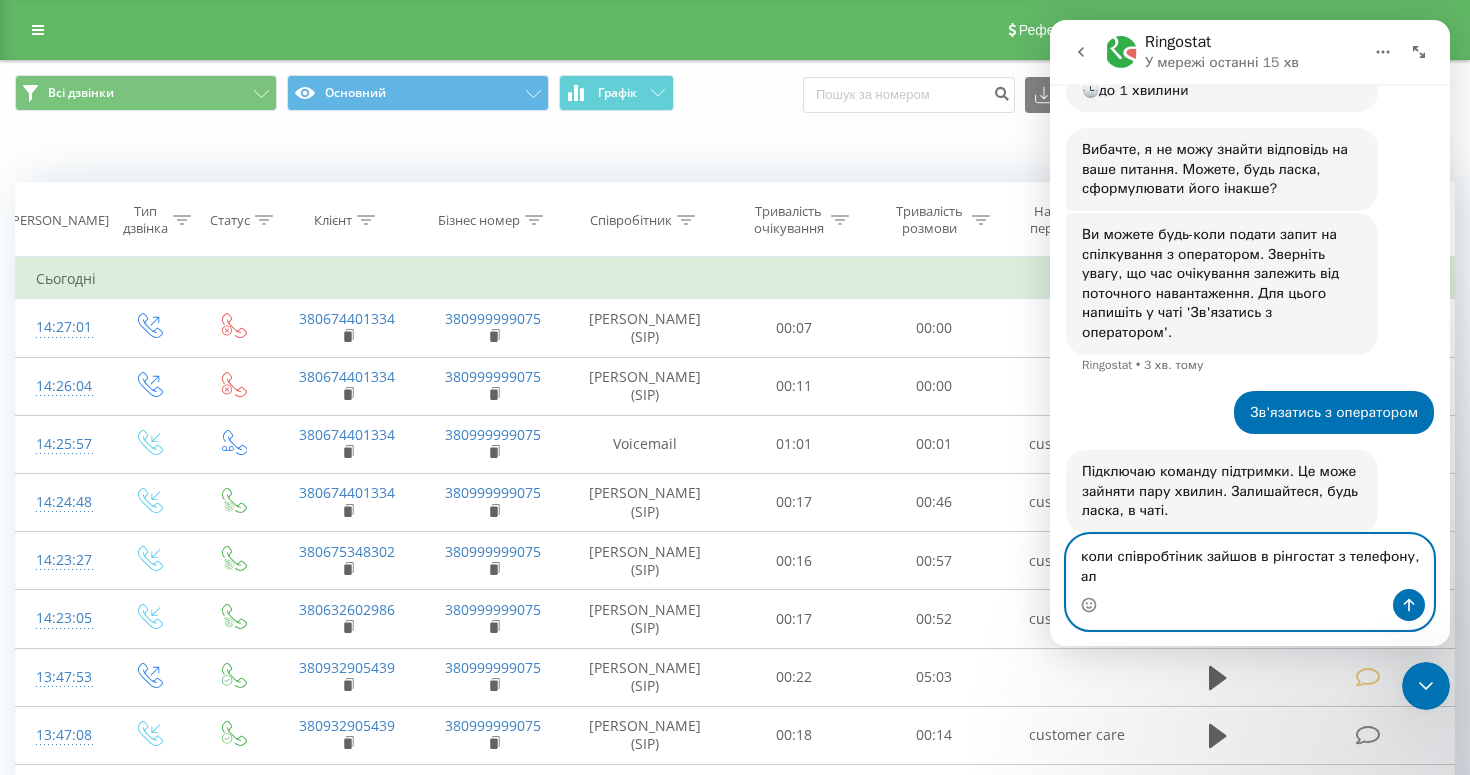 scroll, scrollTop: 328, scrollLeft: 0, axis: vertical 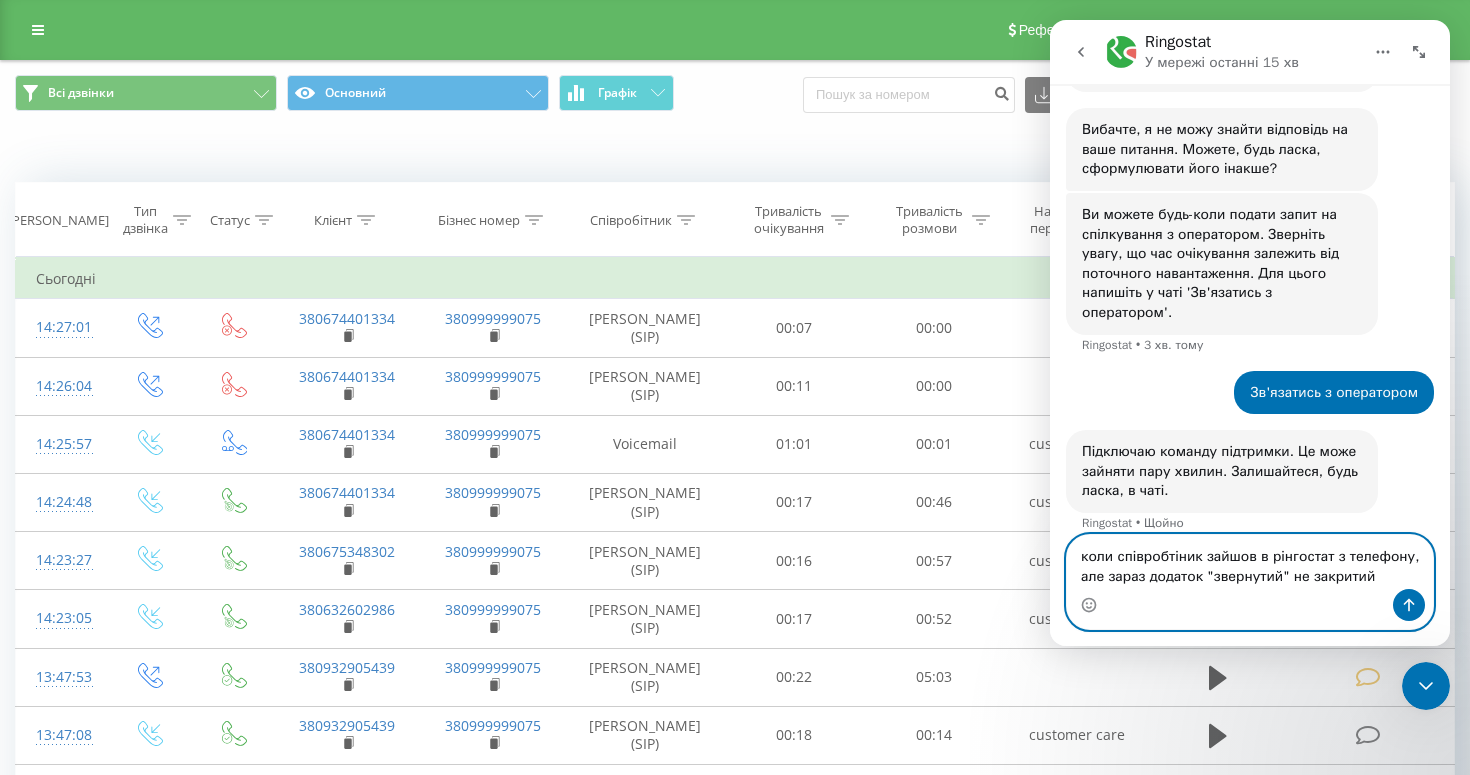 drag, startPoint x: 1212, startPoint y: 577, endPoint x: 1289, endPoint y: 583, distance: 77.23341 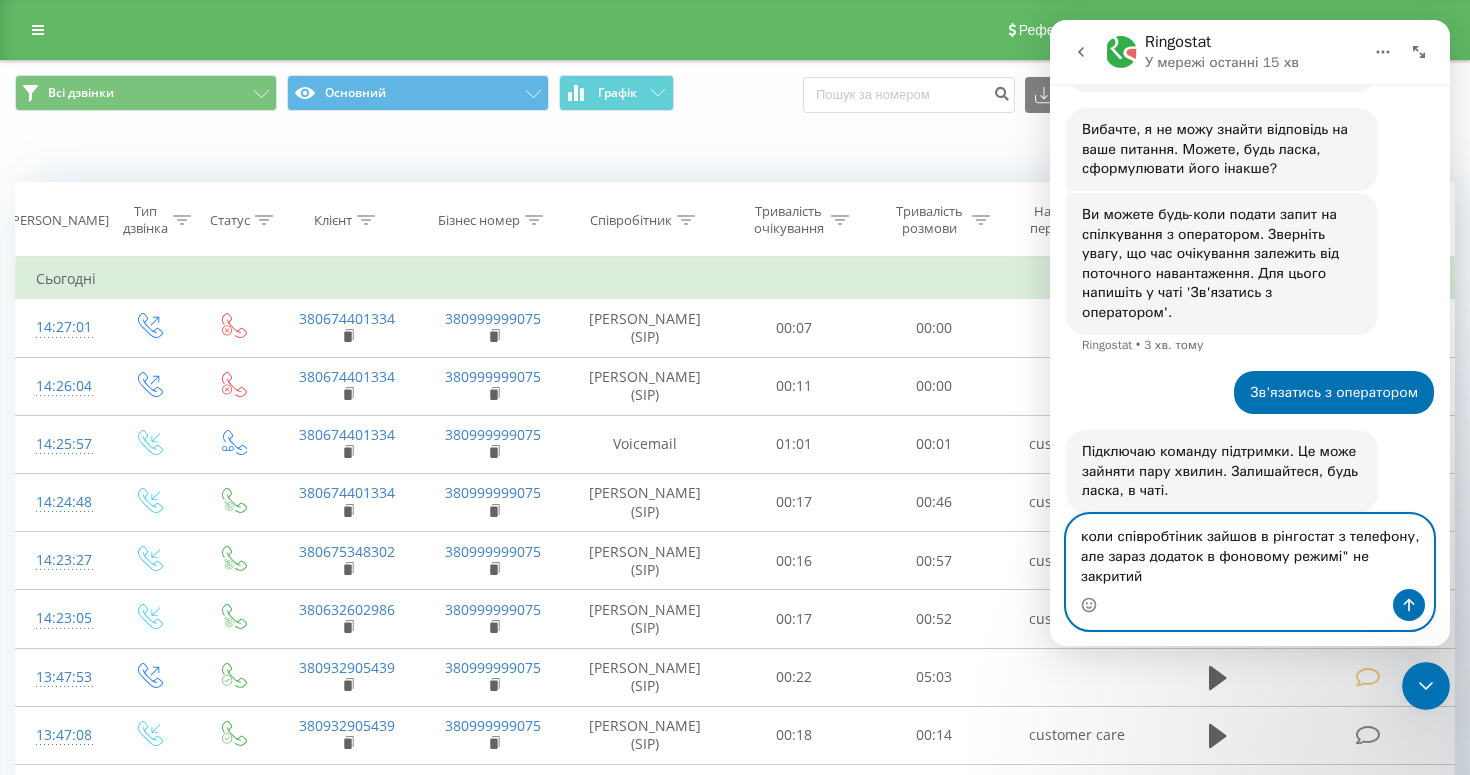 scroll, scrollTop: 348, scrollLeft: 0, axis: vertical 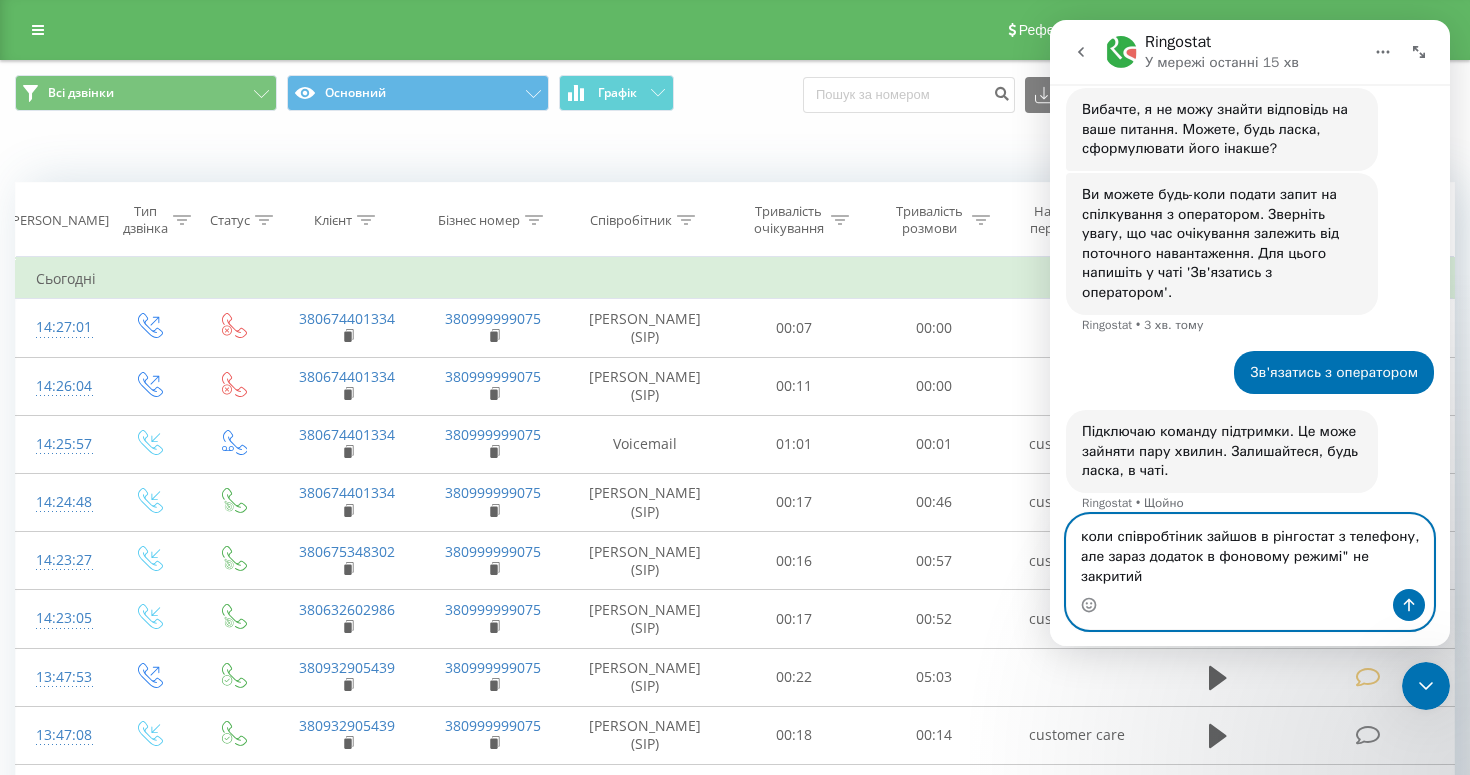 click on "коли співробтіник зайшов в рінгостат з телефону, але зараз додаток в фоновому режимі" не закритий" at bounding box center [1250, 552] 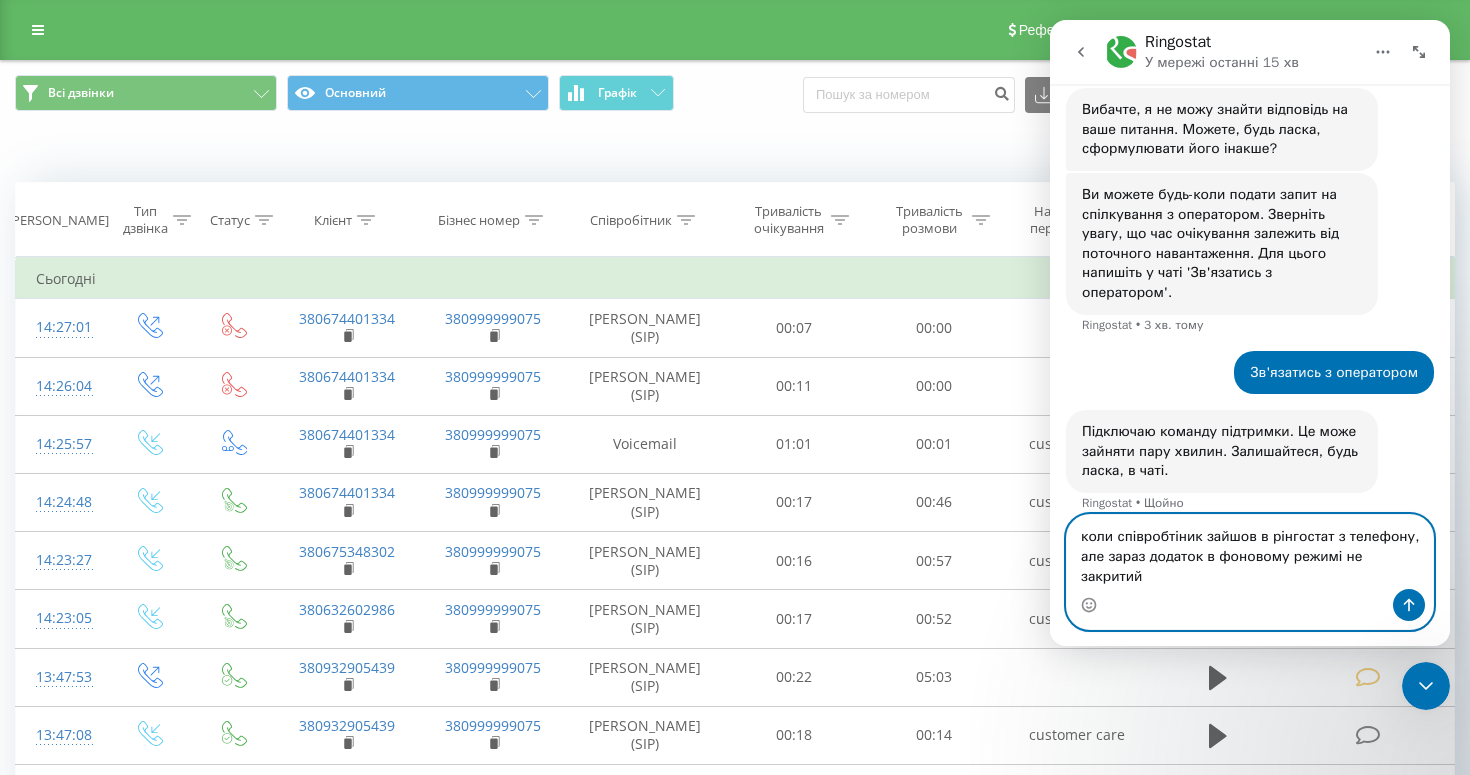drag, startPoint x: 1344, startPoint y: 563, endPoint x: 1358, endPoint y: 575, distance: 18.439089 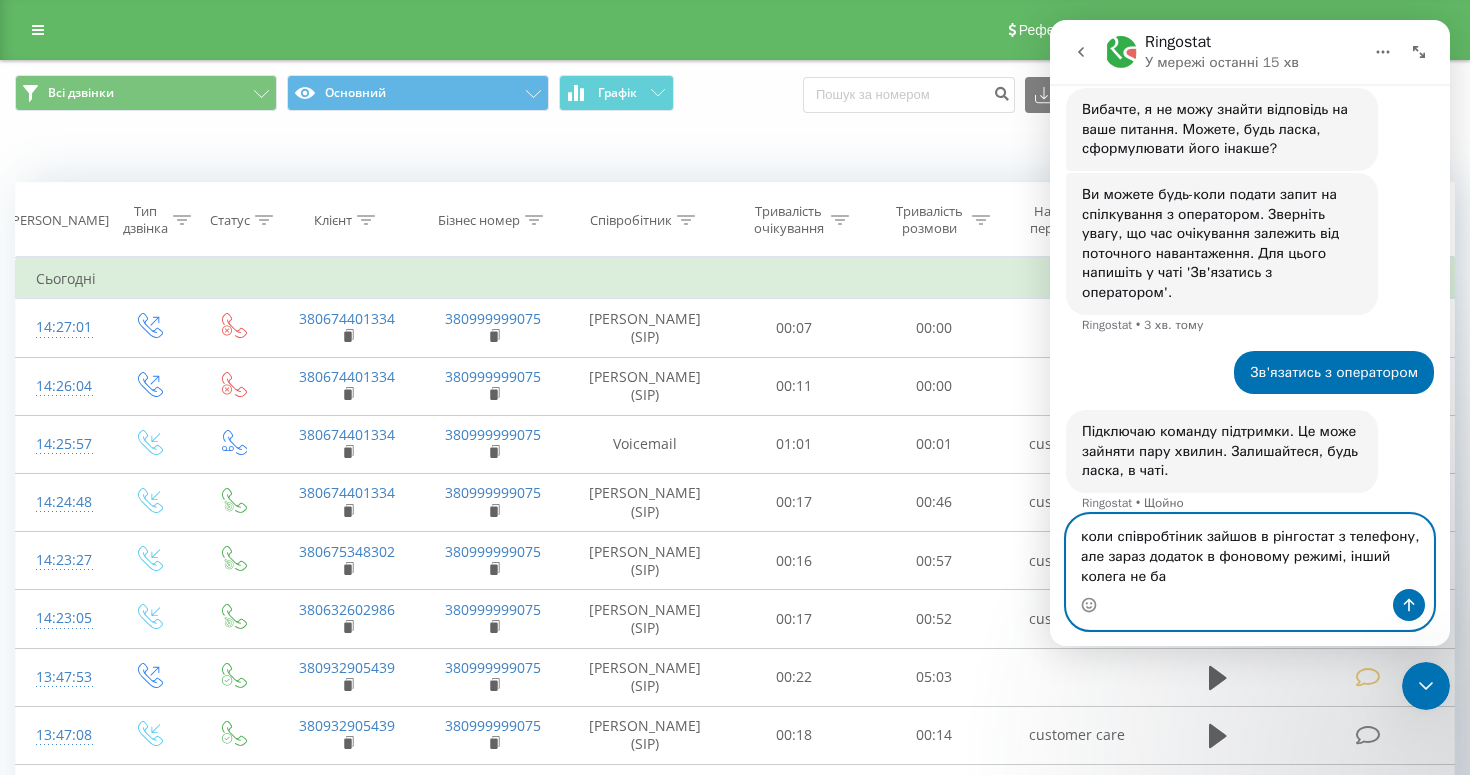 scroll, scrollTop: 425, scrollLeft: 0, axis: vertical 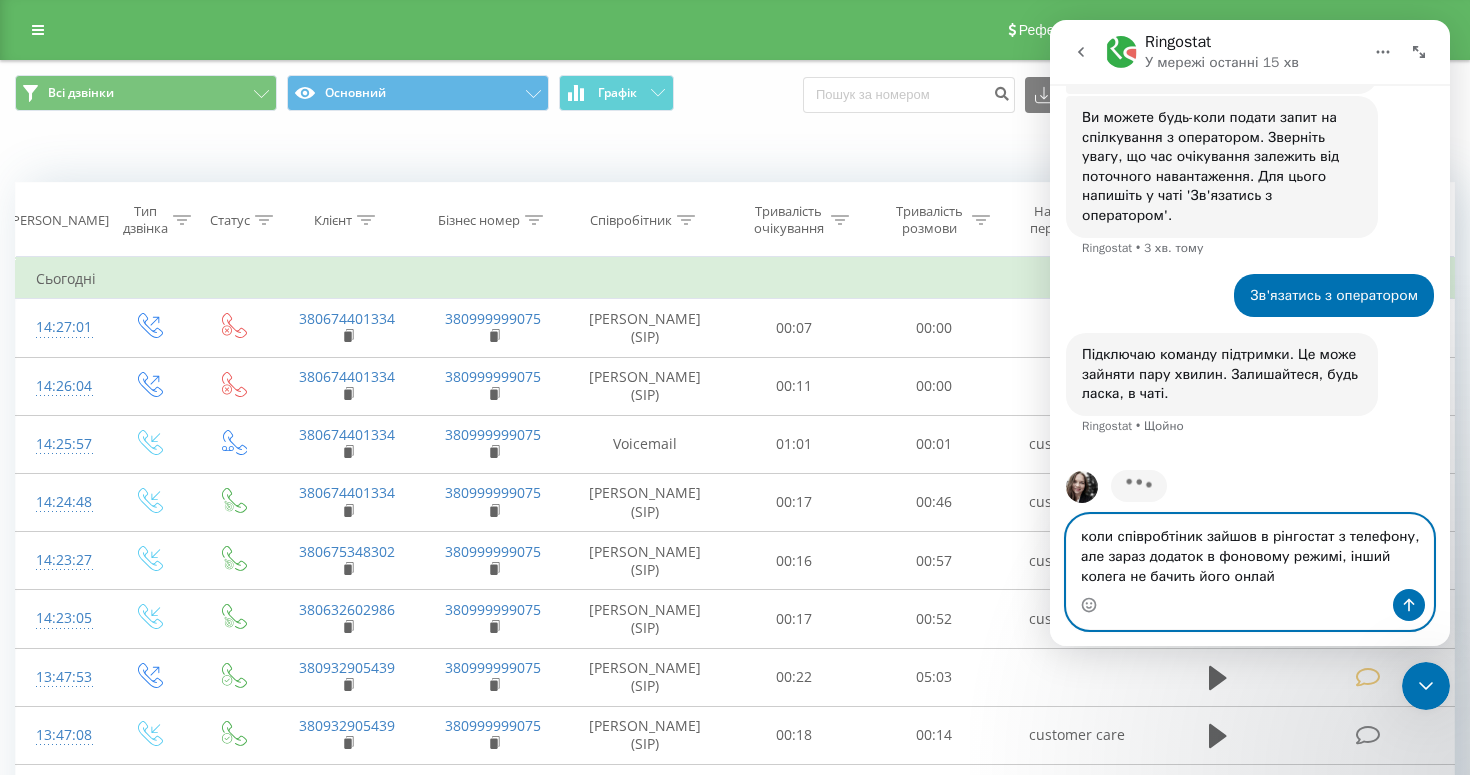 type on "коли співробтіник зайшов в рінгостат з телефону, але зараз додаток в фоновому режимі, інший колега не бачить його онлайн" 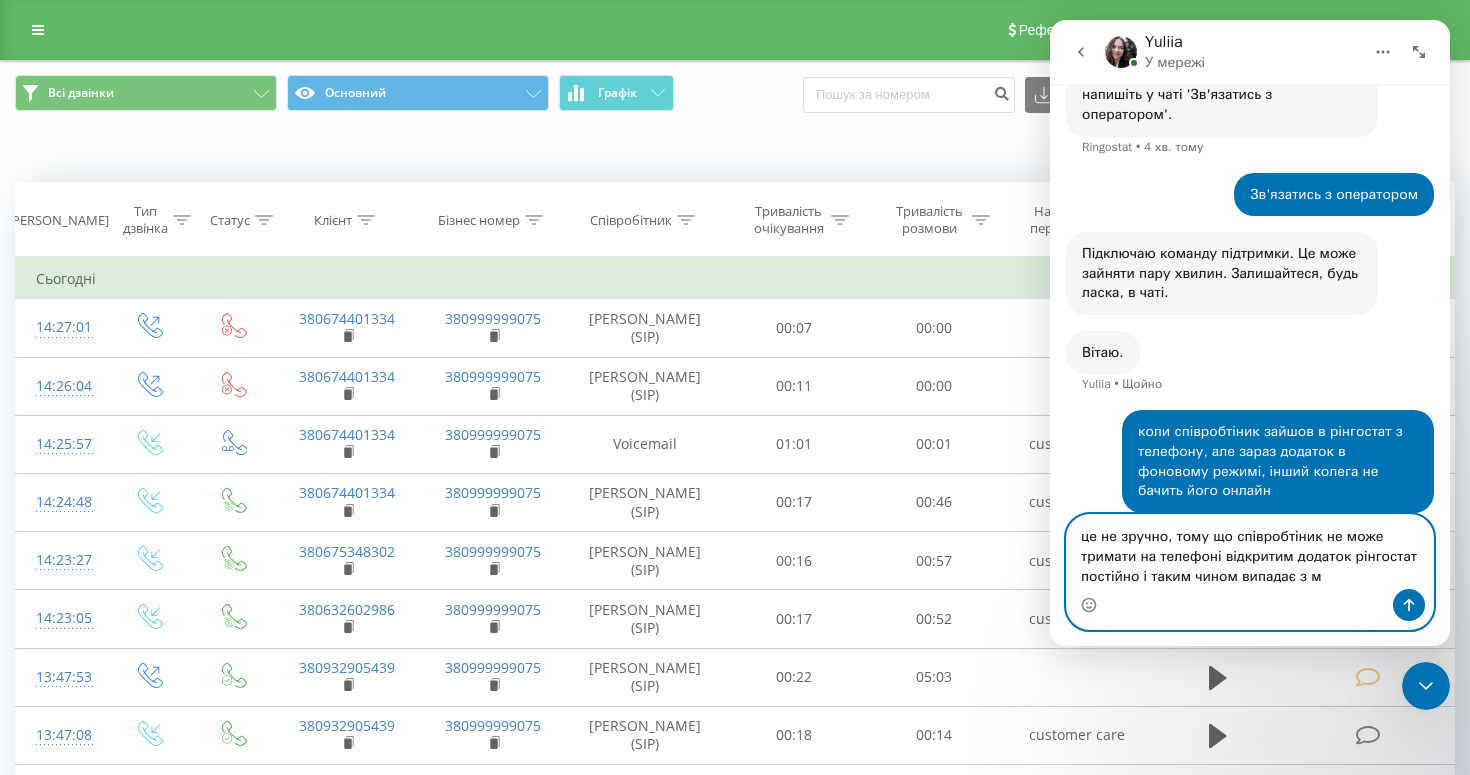 scroll, scrollTop: 603, scrollLeft: 0, axis: vertical 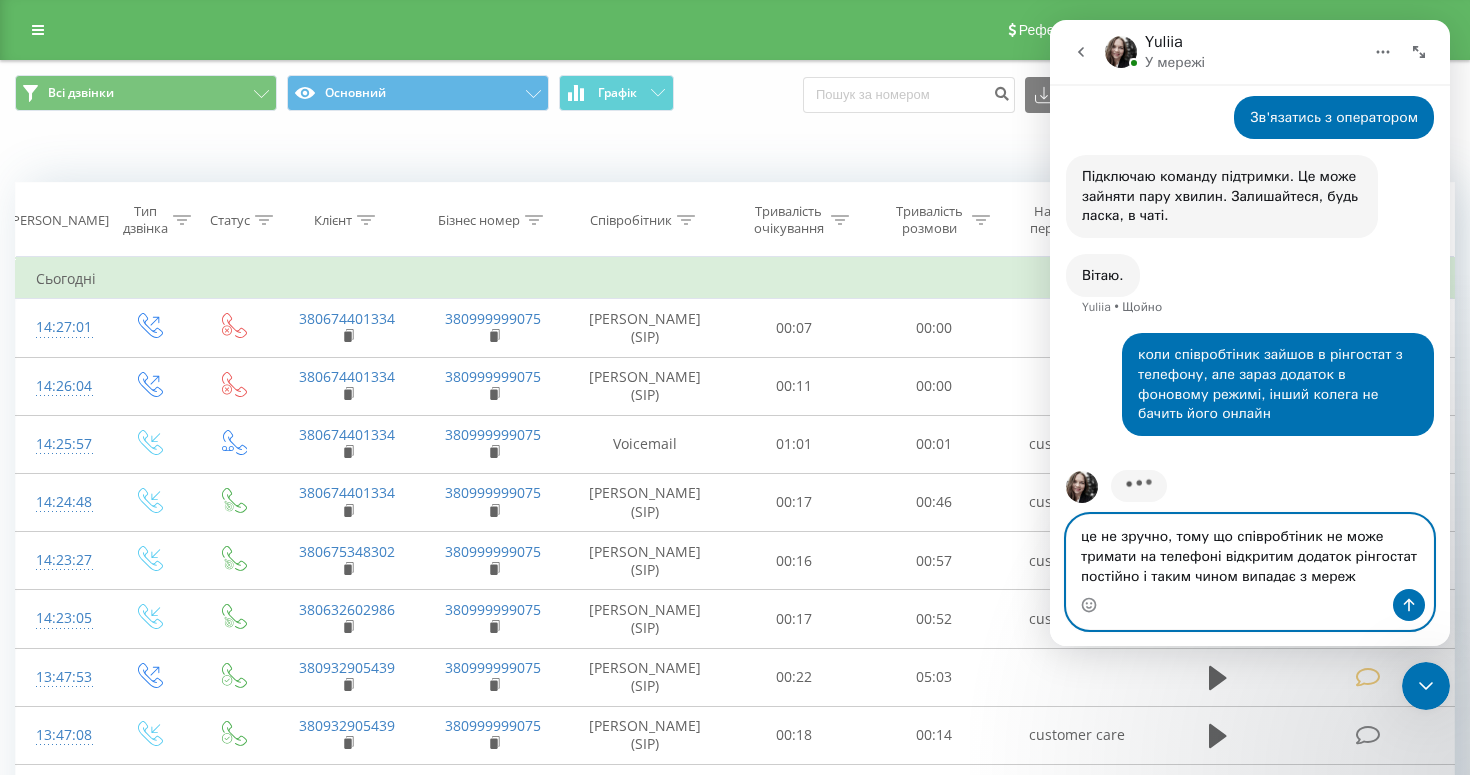 type on "це не зручно, тому що співробтіник не може тримати на телефоні відкритим додаток рінгостат постійно і таким чином випадає з мережі" 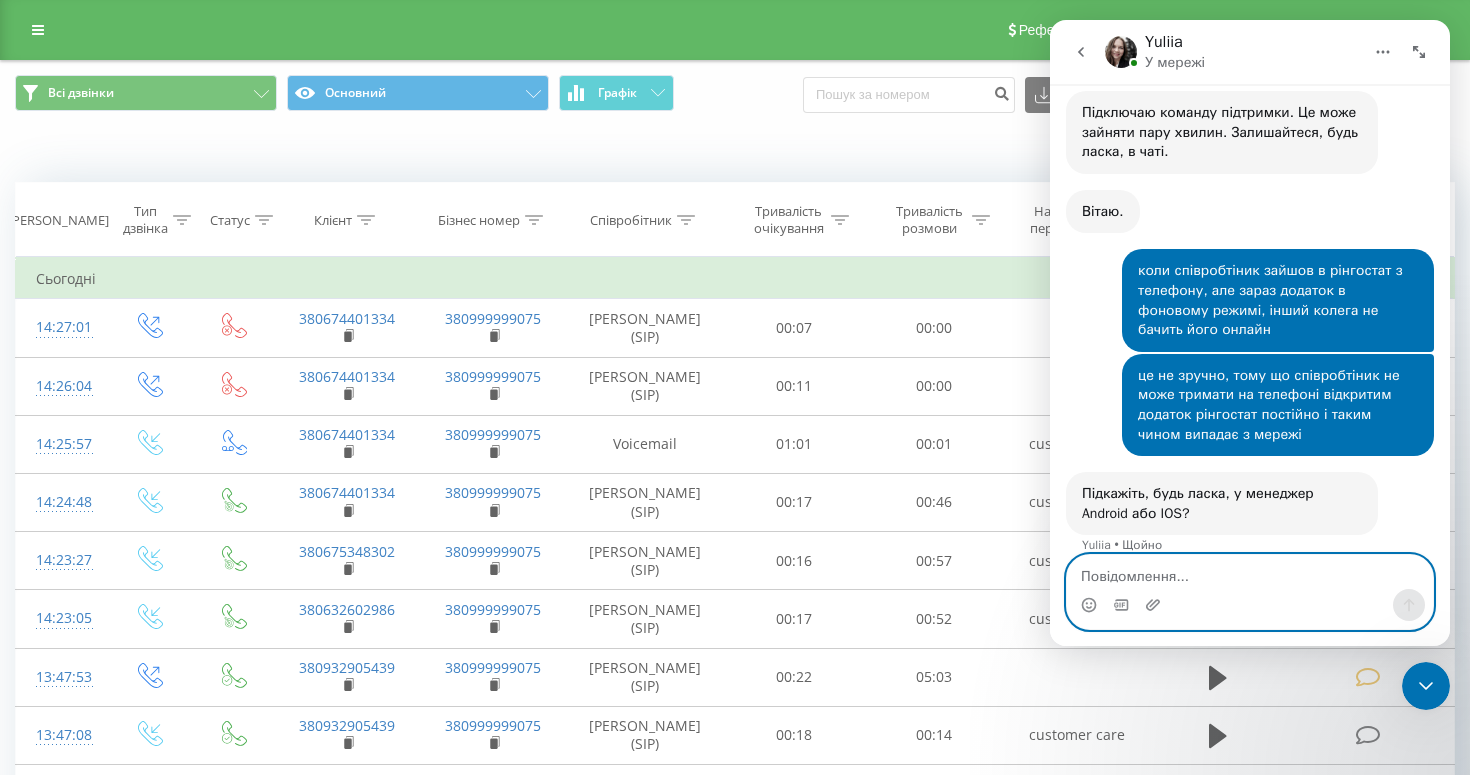 scroll, scrollTop: 670, scrollLeft: 0, axis: vertical 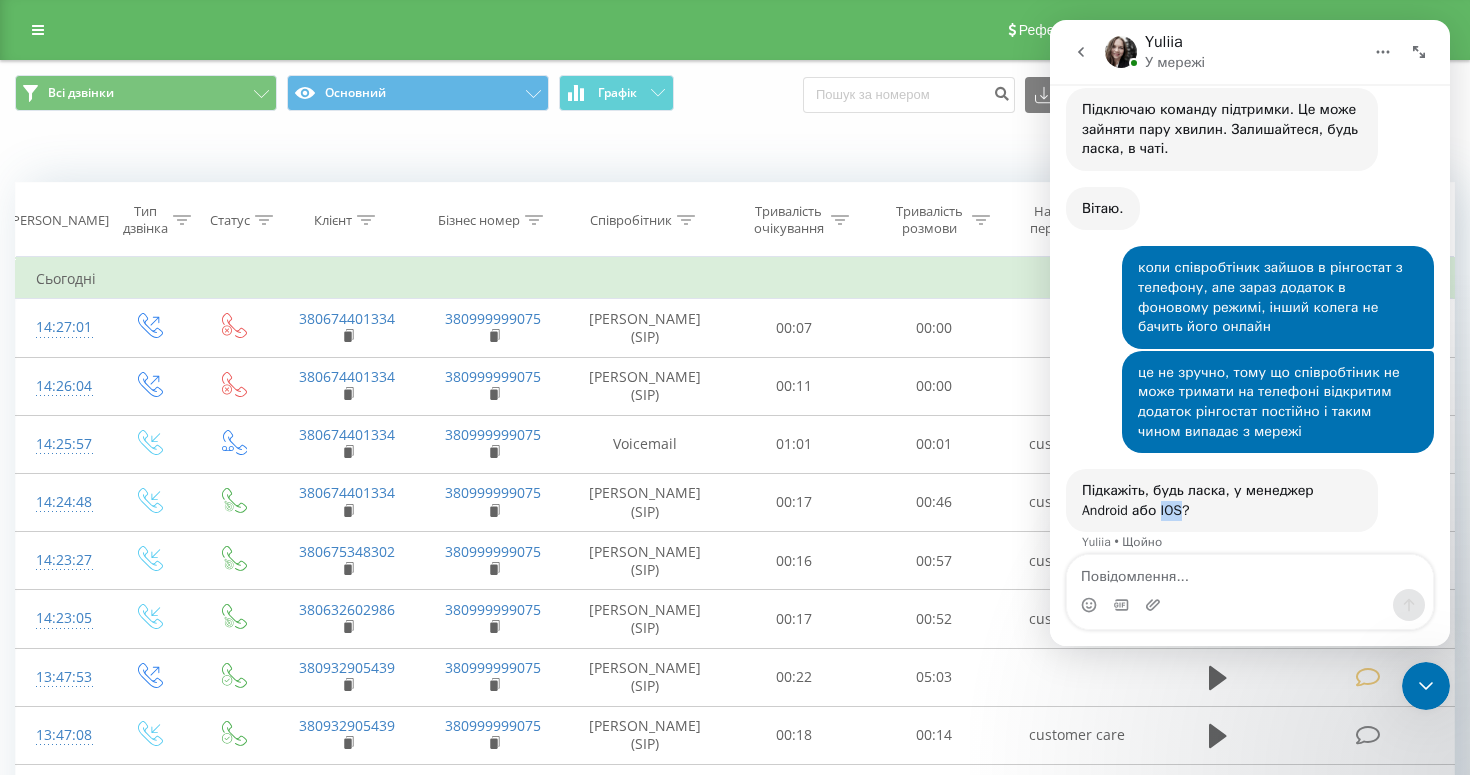 drag, startPoint x: 1165, startPoint y: 492, endPoint x: 1187, endPoint y: 492, distance: 22 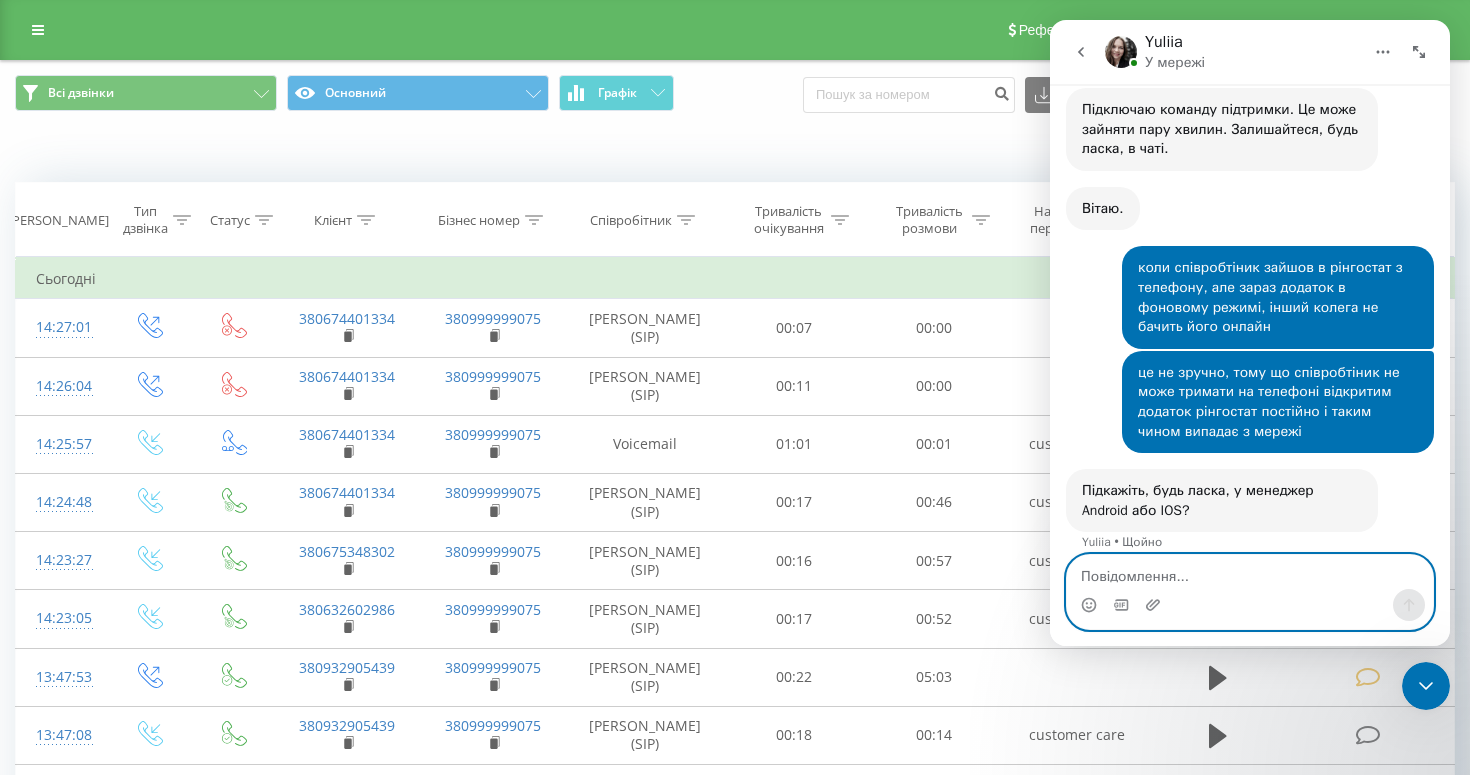 click at bounding box center [1250, 572] 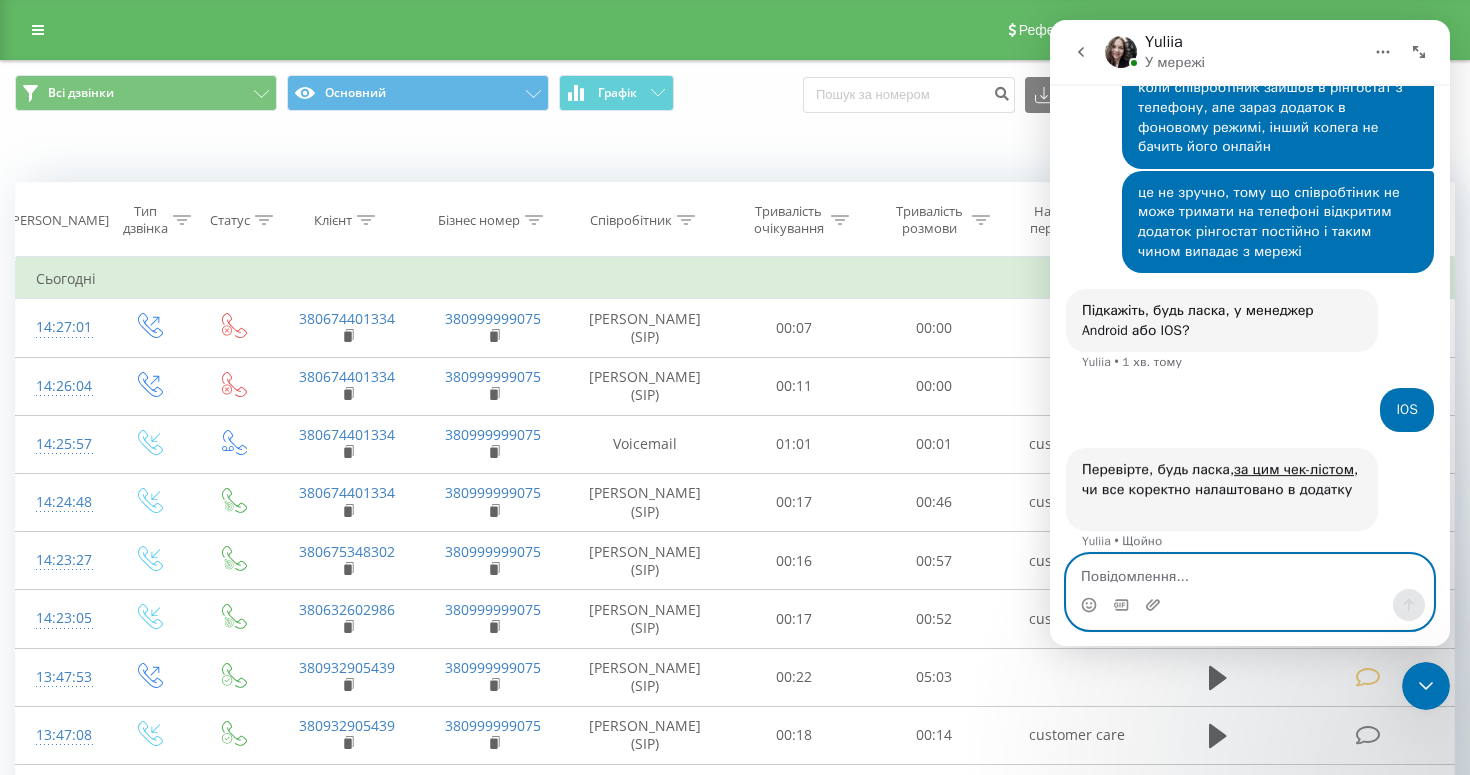 scroll, scrollTop: 868, scrollLeft: 0, axis: vertical 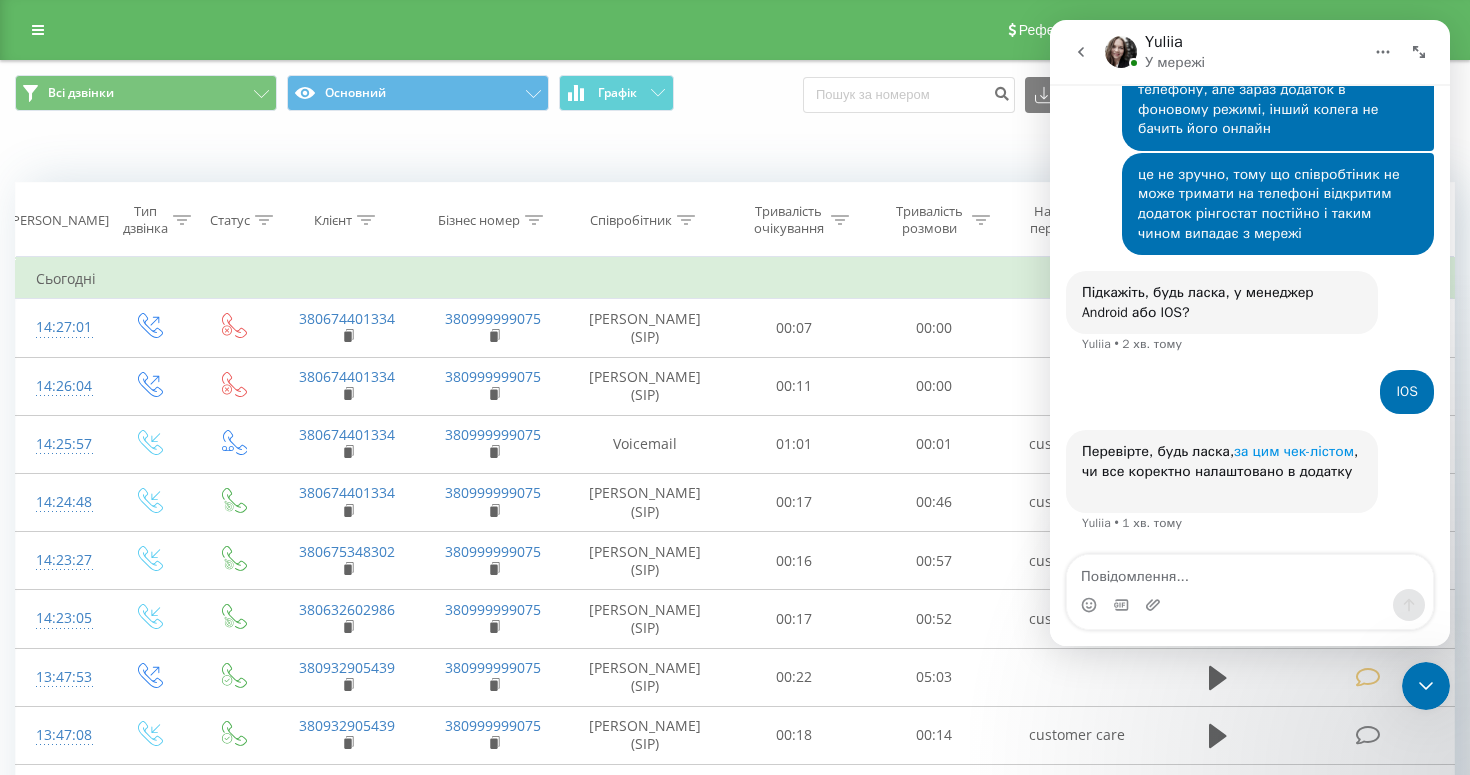 click on "за цим чек-лістом" at bounding box center (1294, 451) 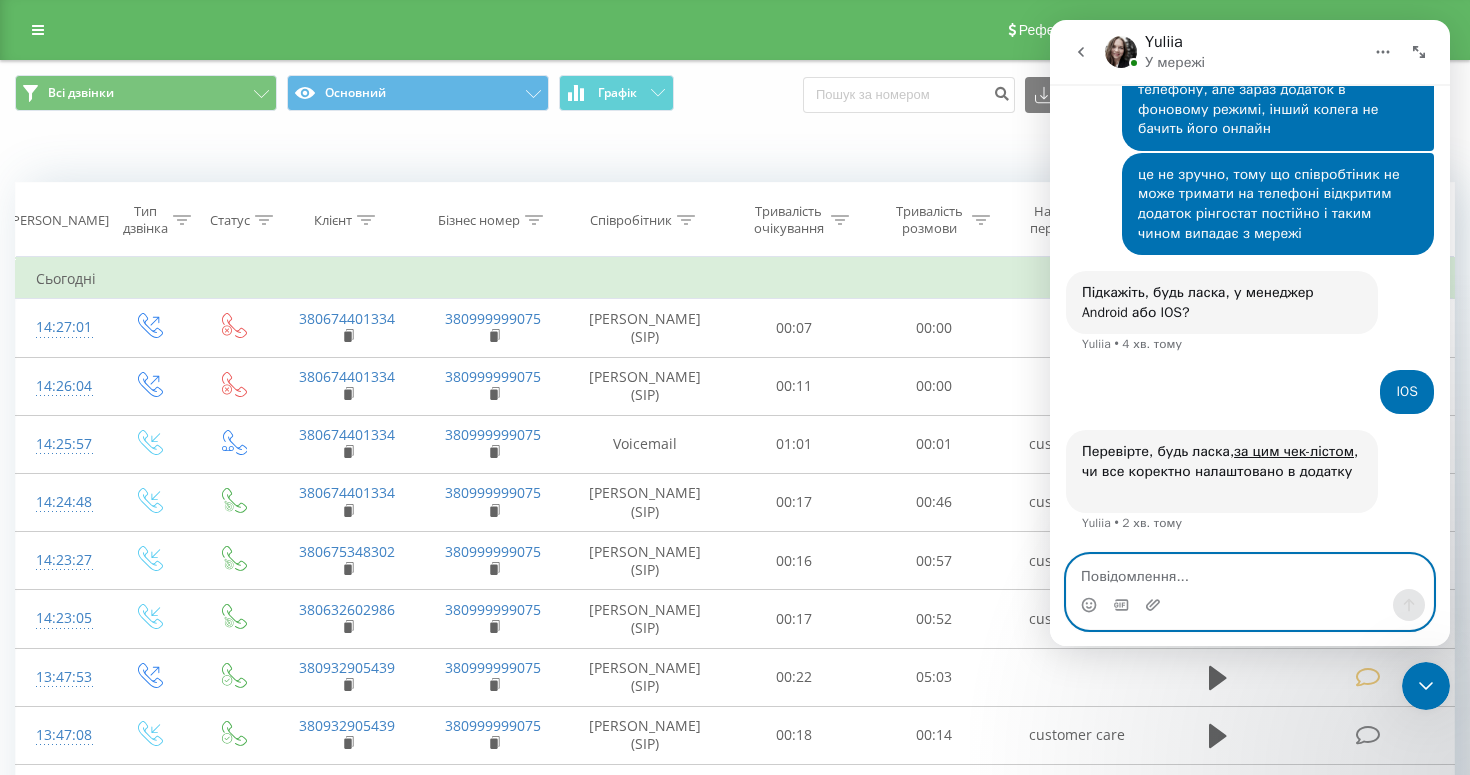 click at bounding box center [1250, 572] 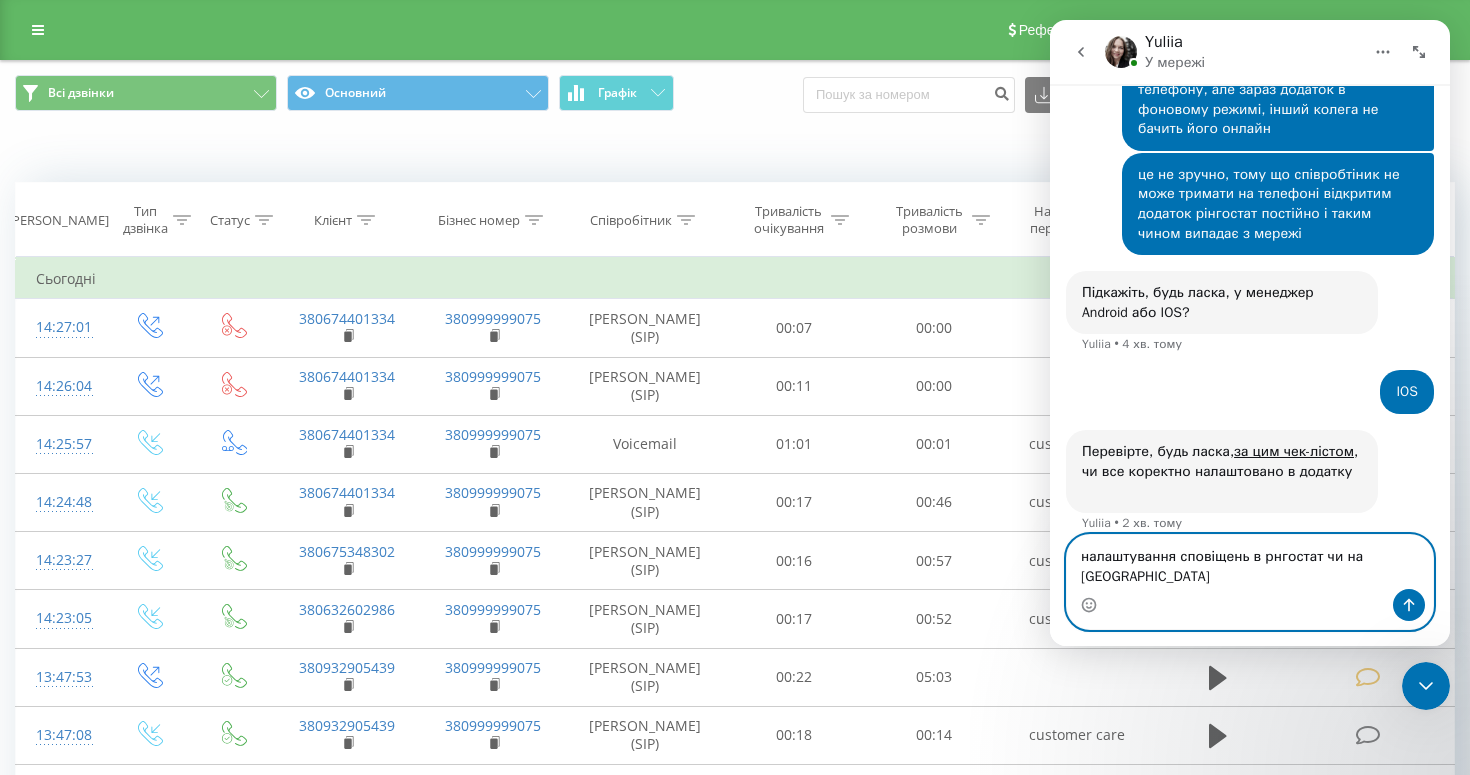 type on "налаштування сповіщень в рнгостат чи на іфоні?" 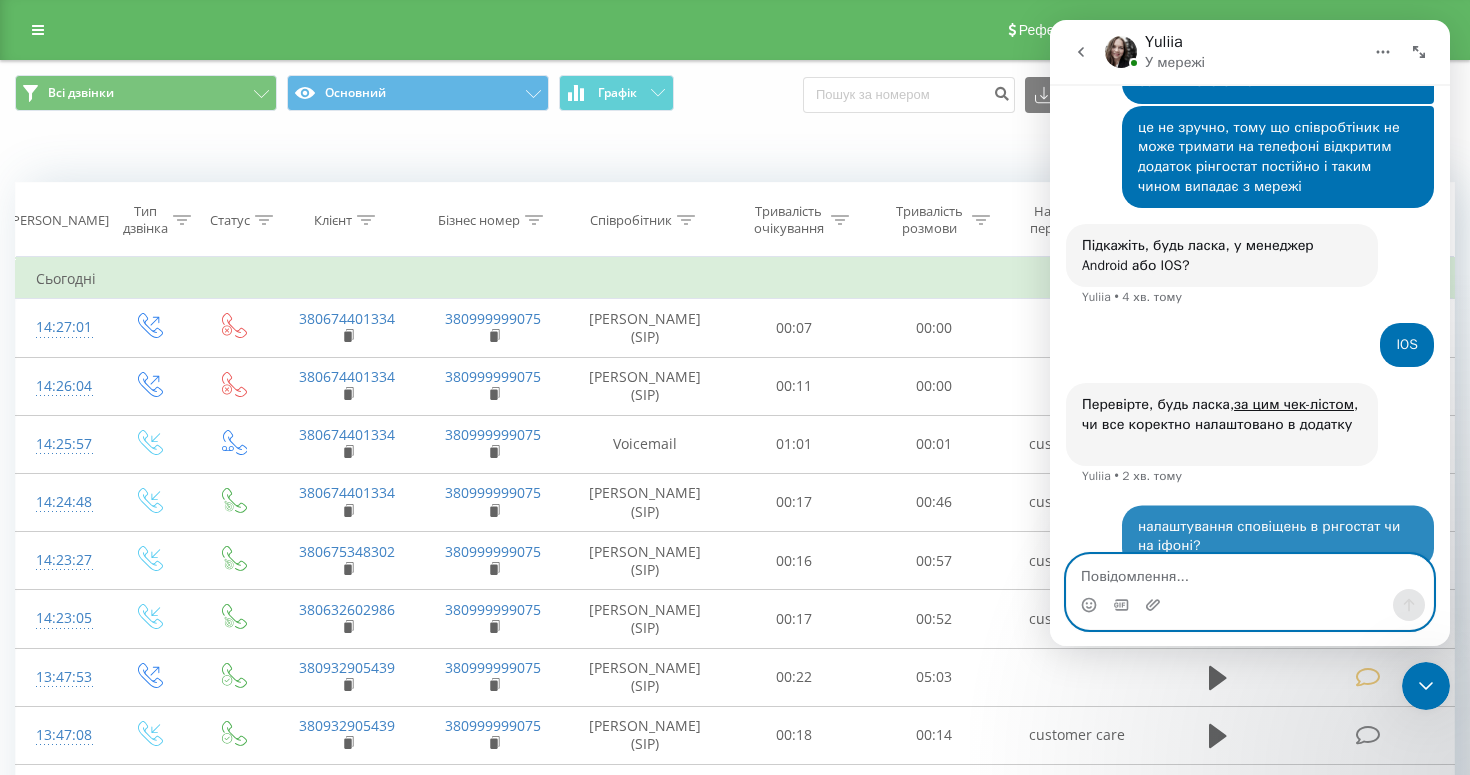 scroll, scrollTop: 947, scrollLeft: 0, axis: vertical 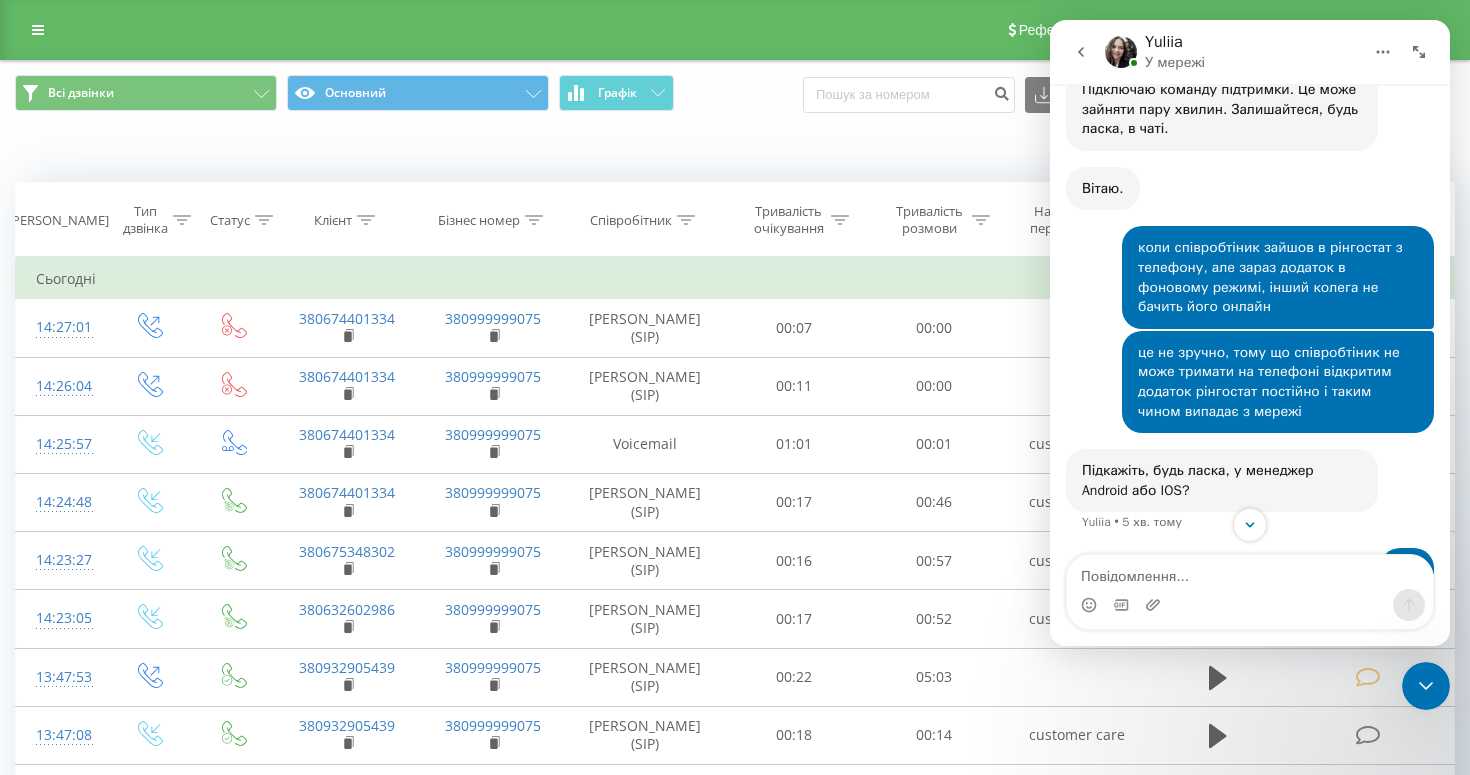 drag, startPoint x: 1184, startPoint y: 269, endPoint x: 1277, endPoint y: 295, distance: 96.56604 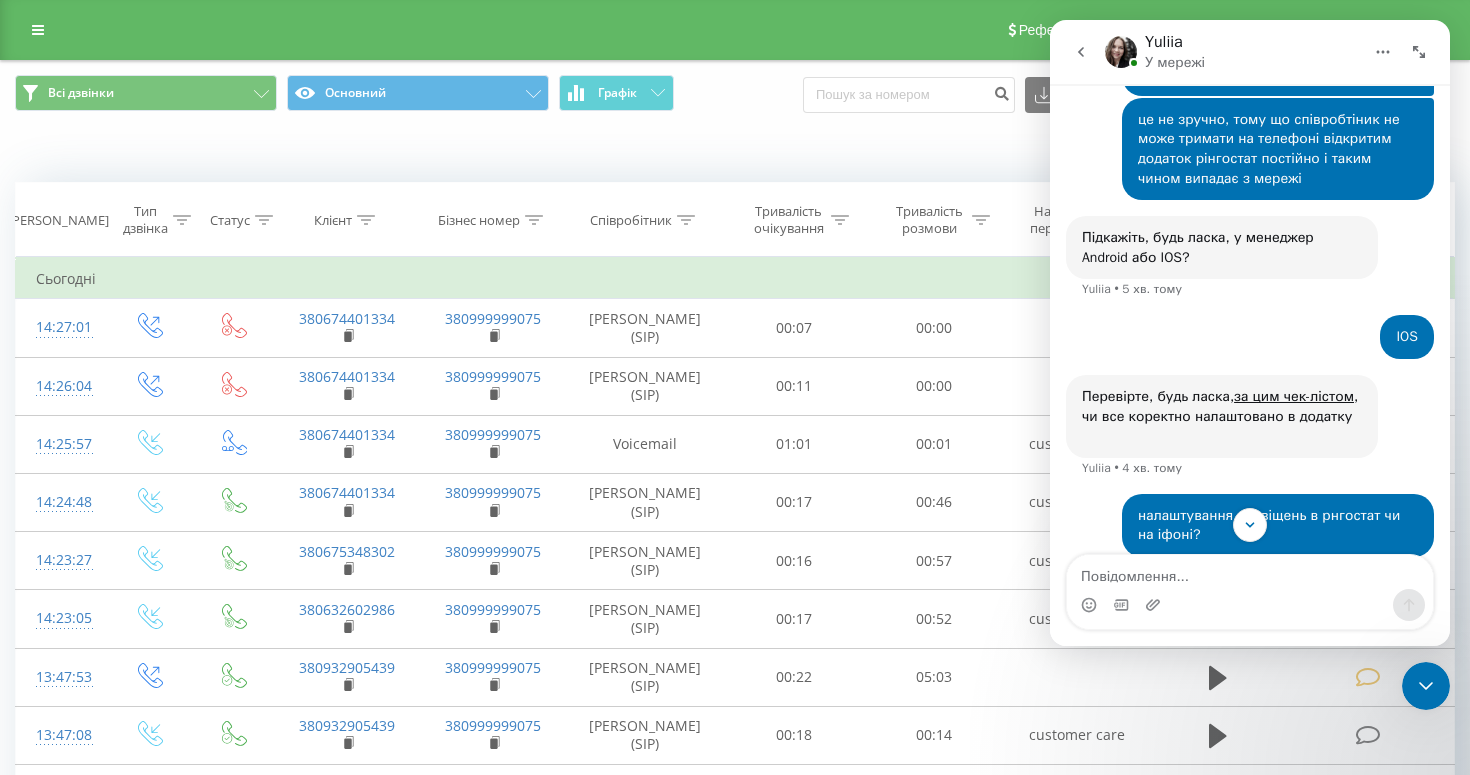 scroll, scrollTop: 1026, scrollLeft: 0, axis: vertical 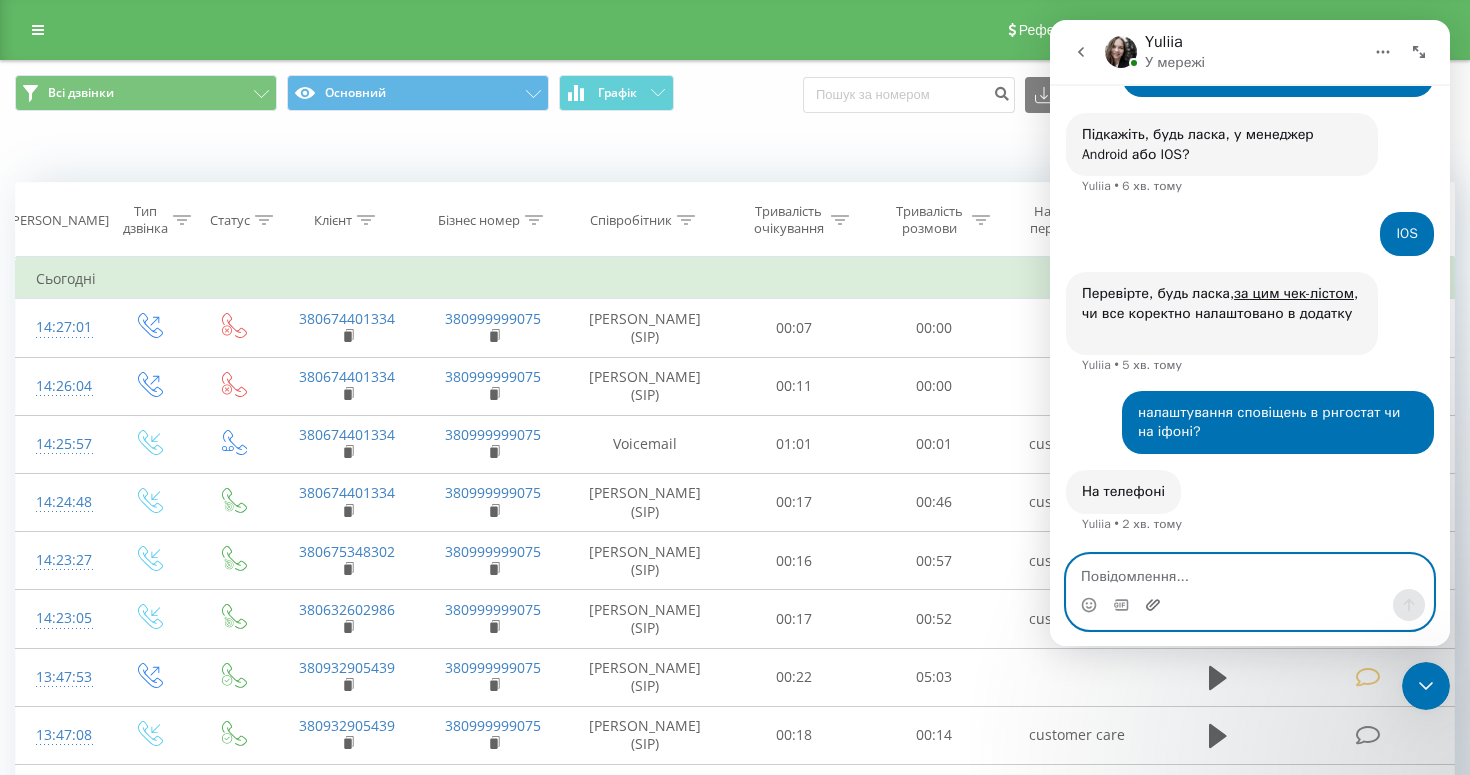 click 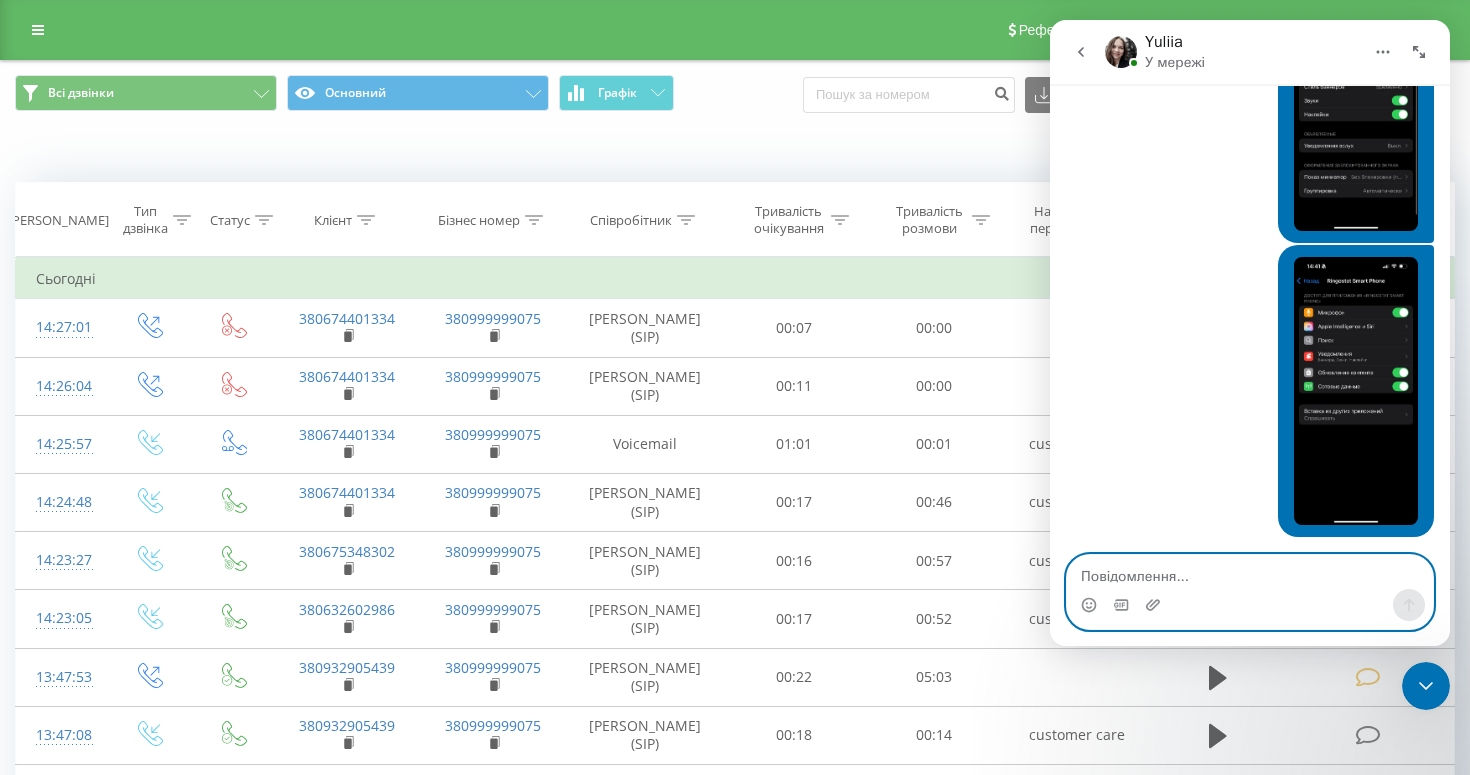 scroll, scrollTop: 1628, scrollLeft: 0, axis: vertical 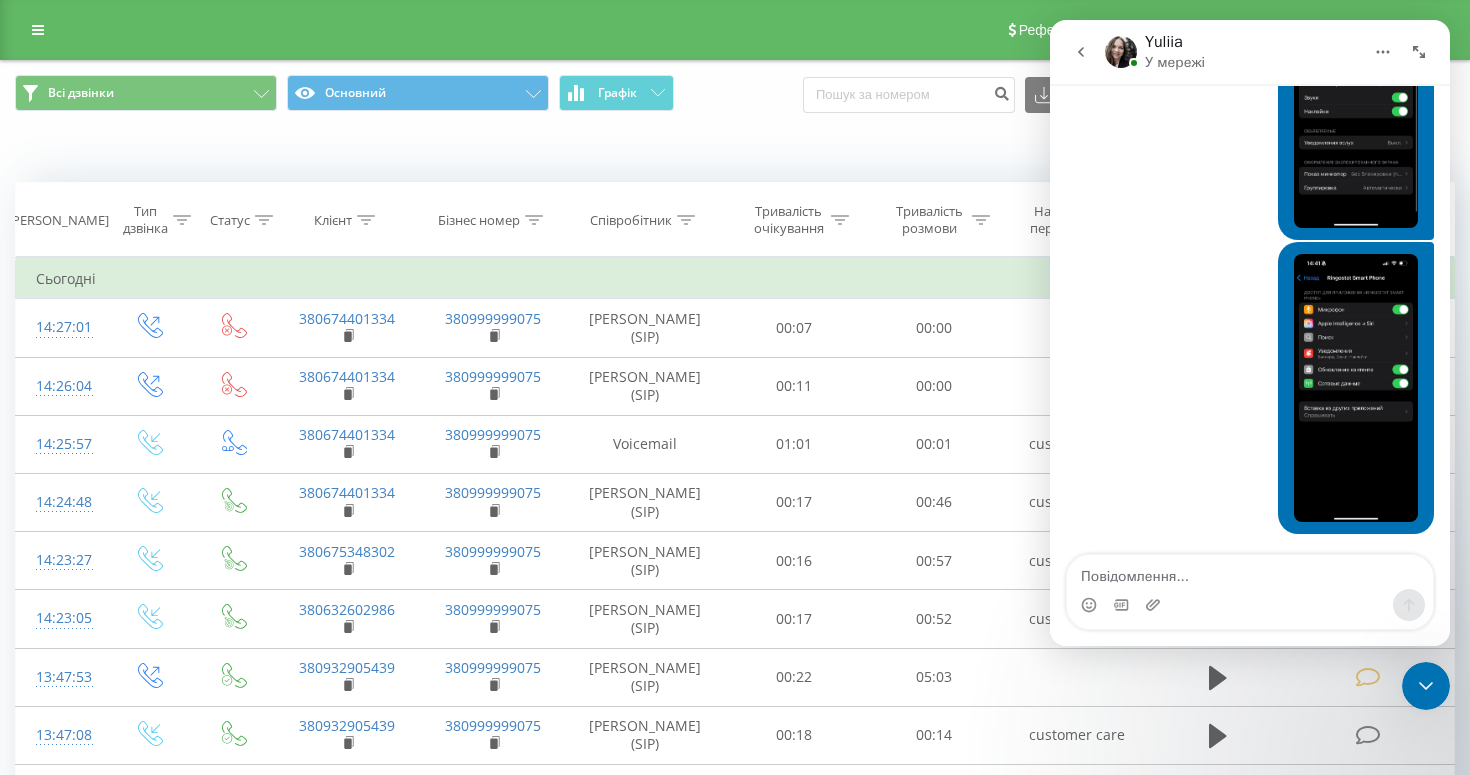 click at bounding box center [1356, 388] 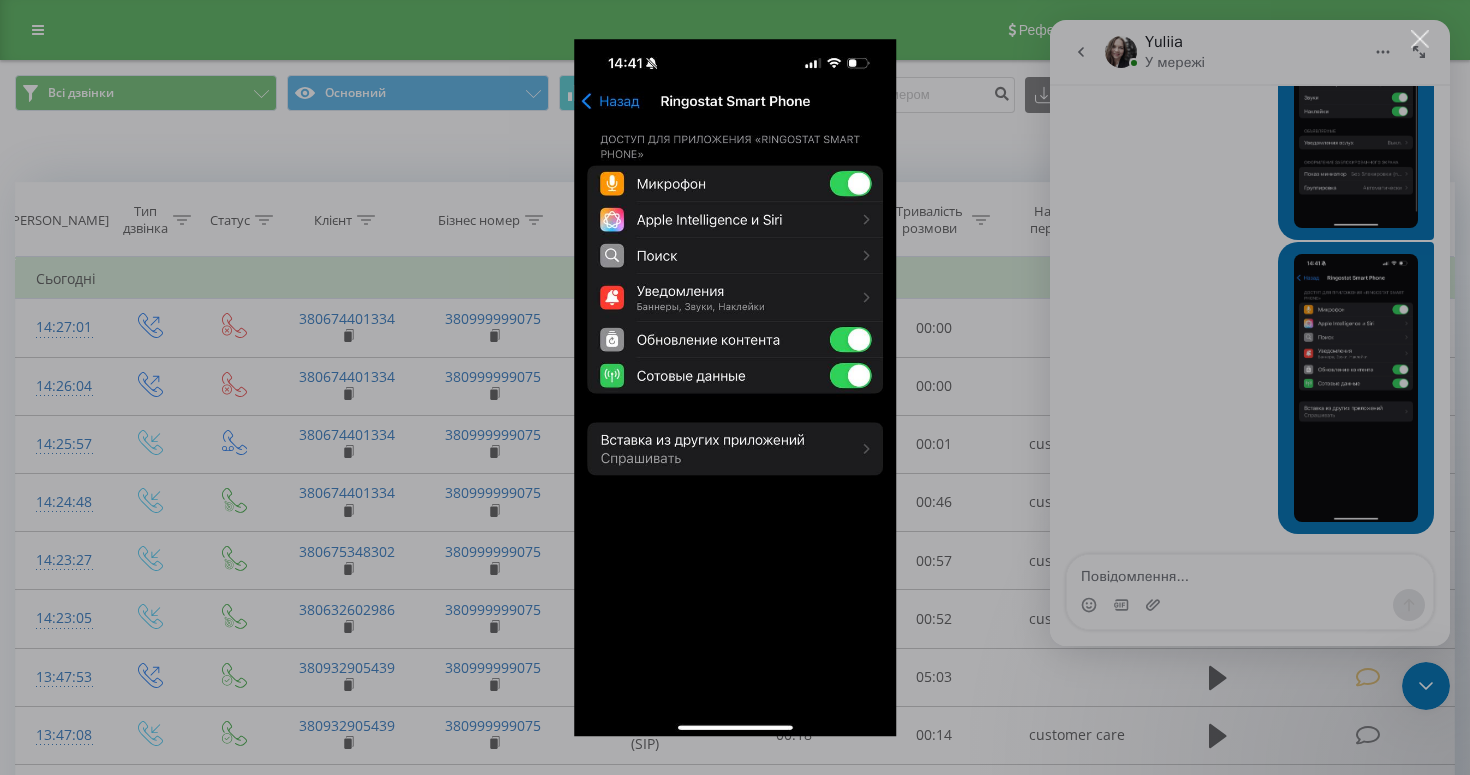 scroll, scrollTop: 0, scrollLeft: 0, axis: both 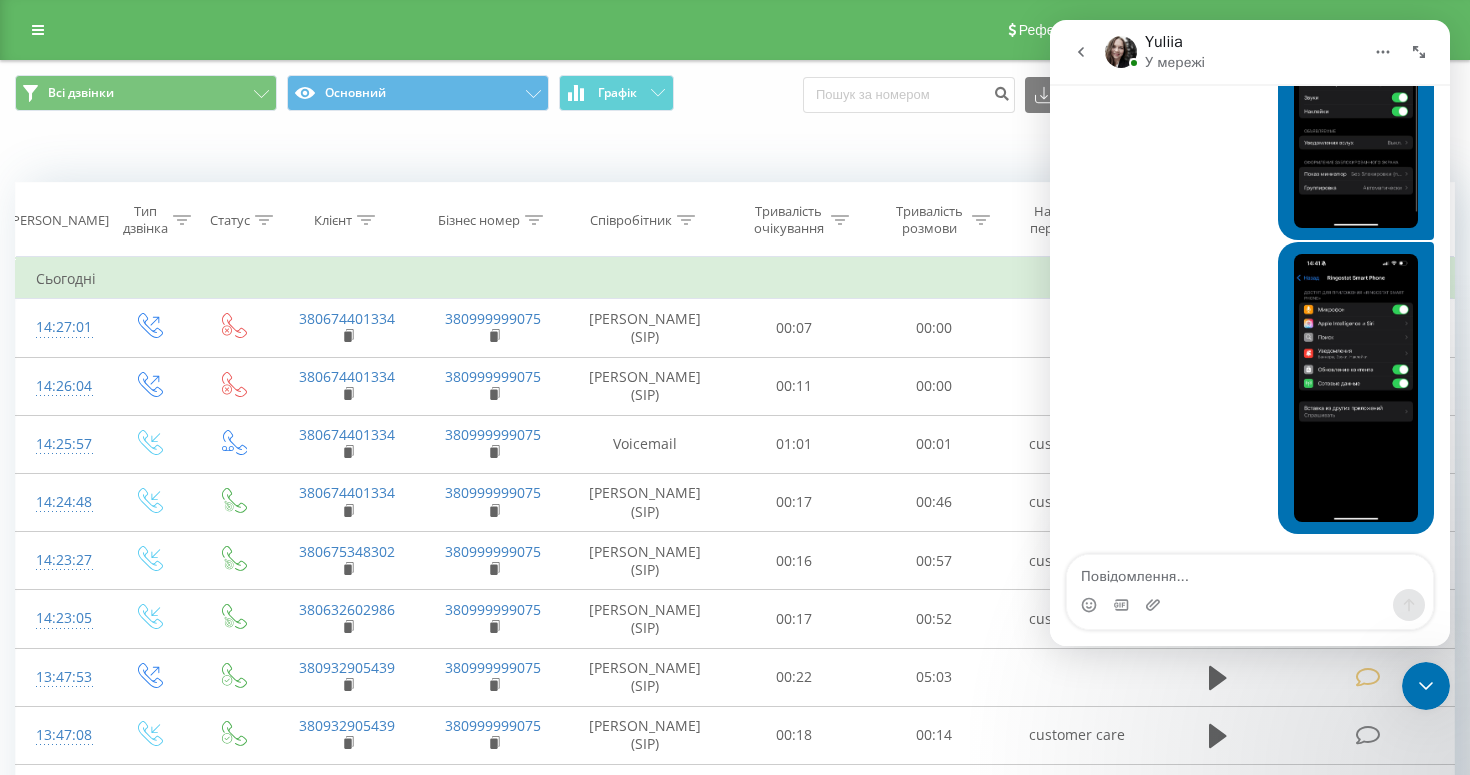 click at bounding box center (1356, 94) 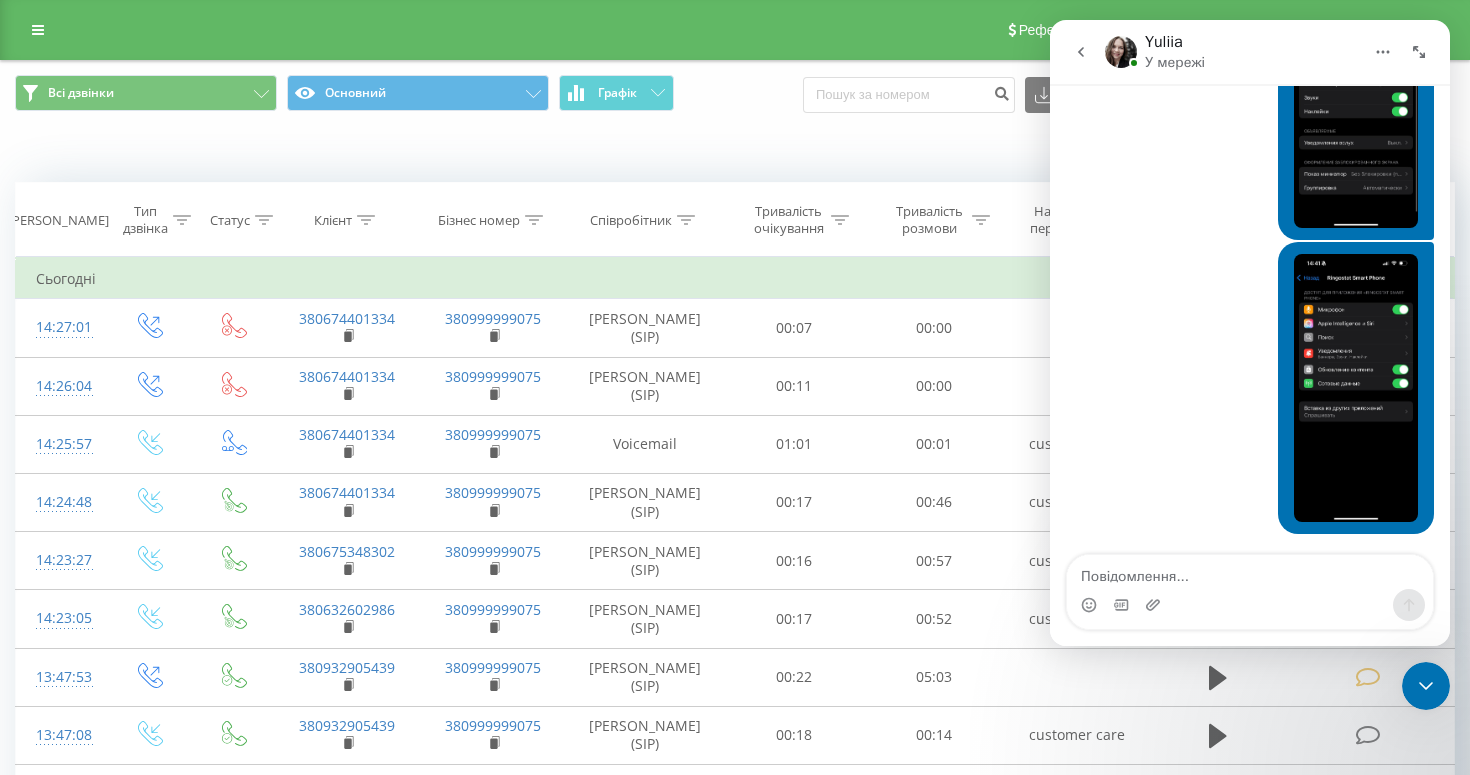 scroll, scrollTop: 0, scrollLeft: 0, axis: both 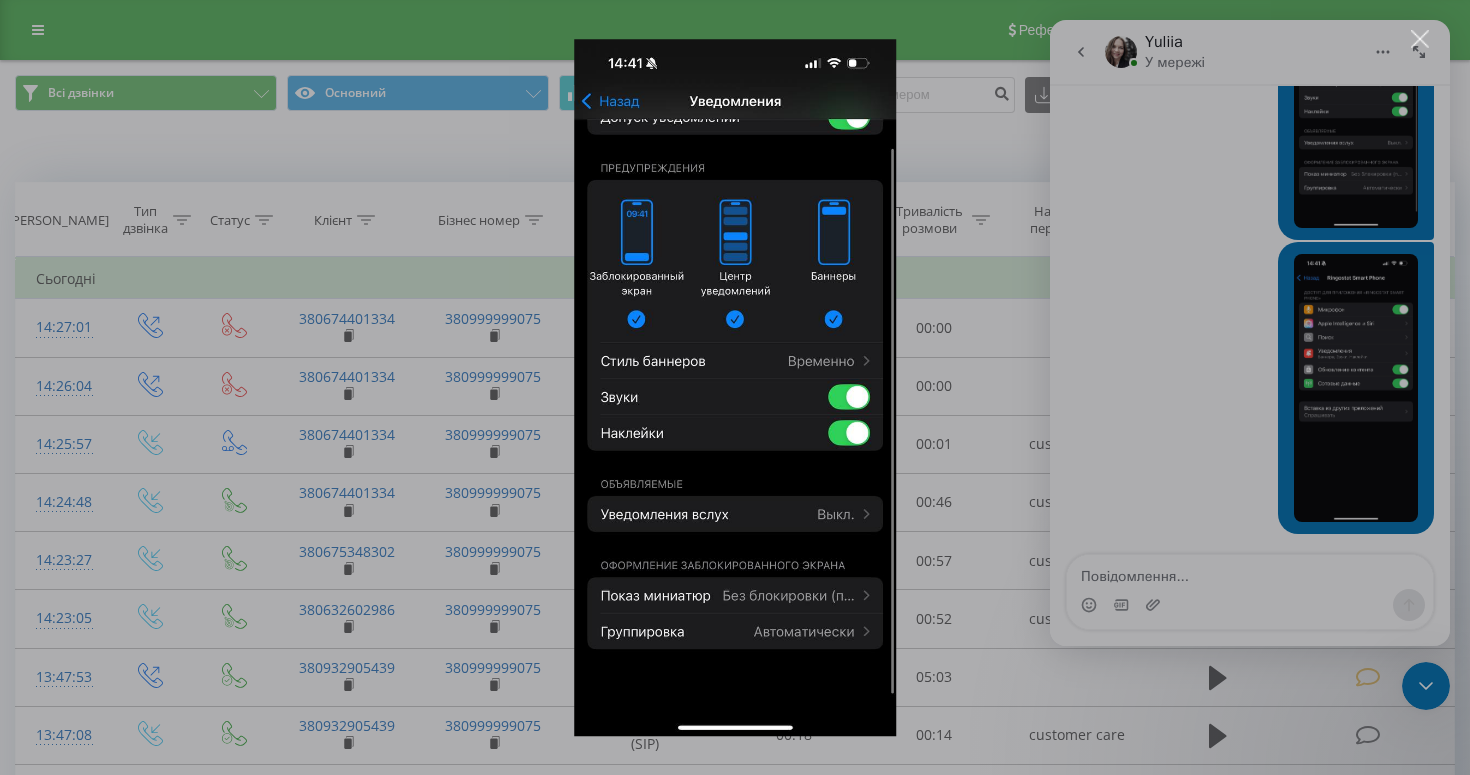 click at bounding box center (735, 387) 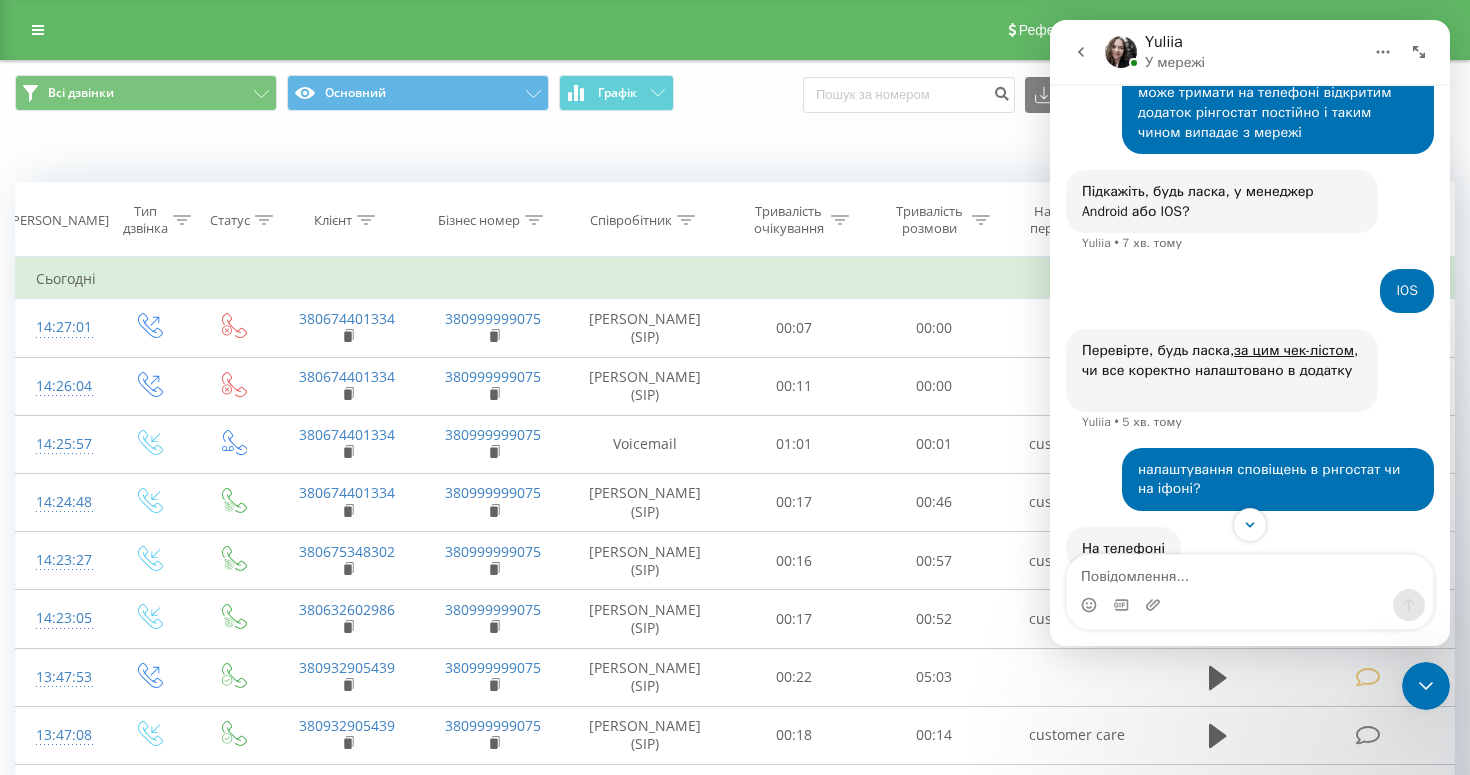 scroll, scrollTop: 959, scrollLeft: 0, axis: vertical 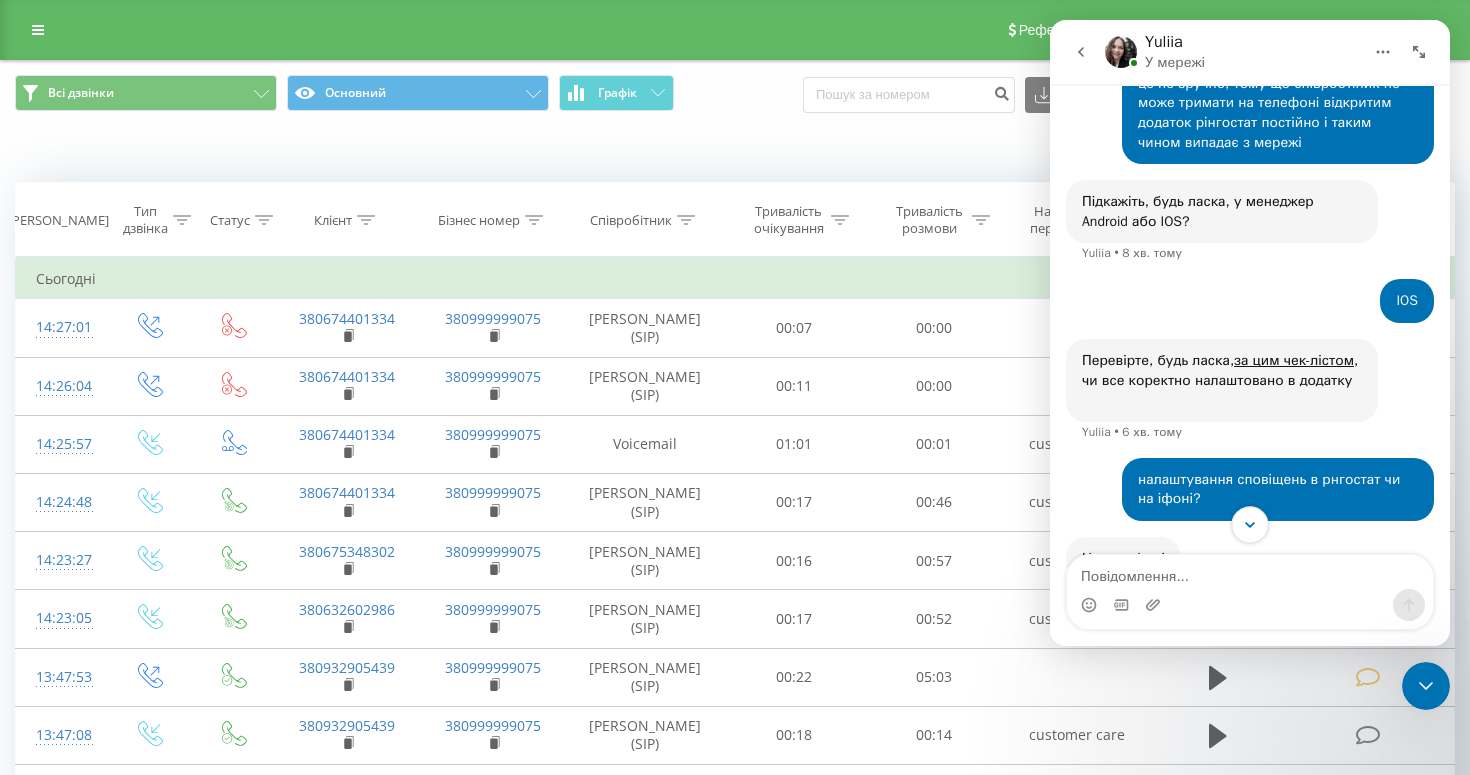 click 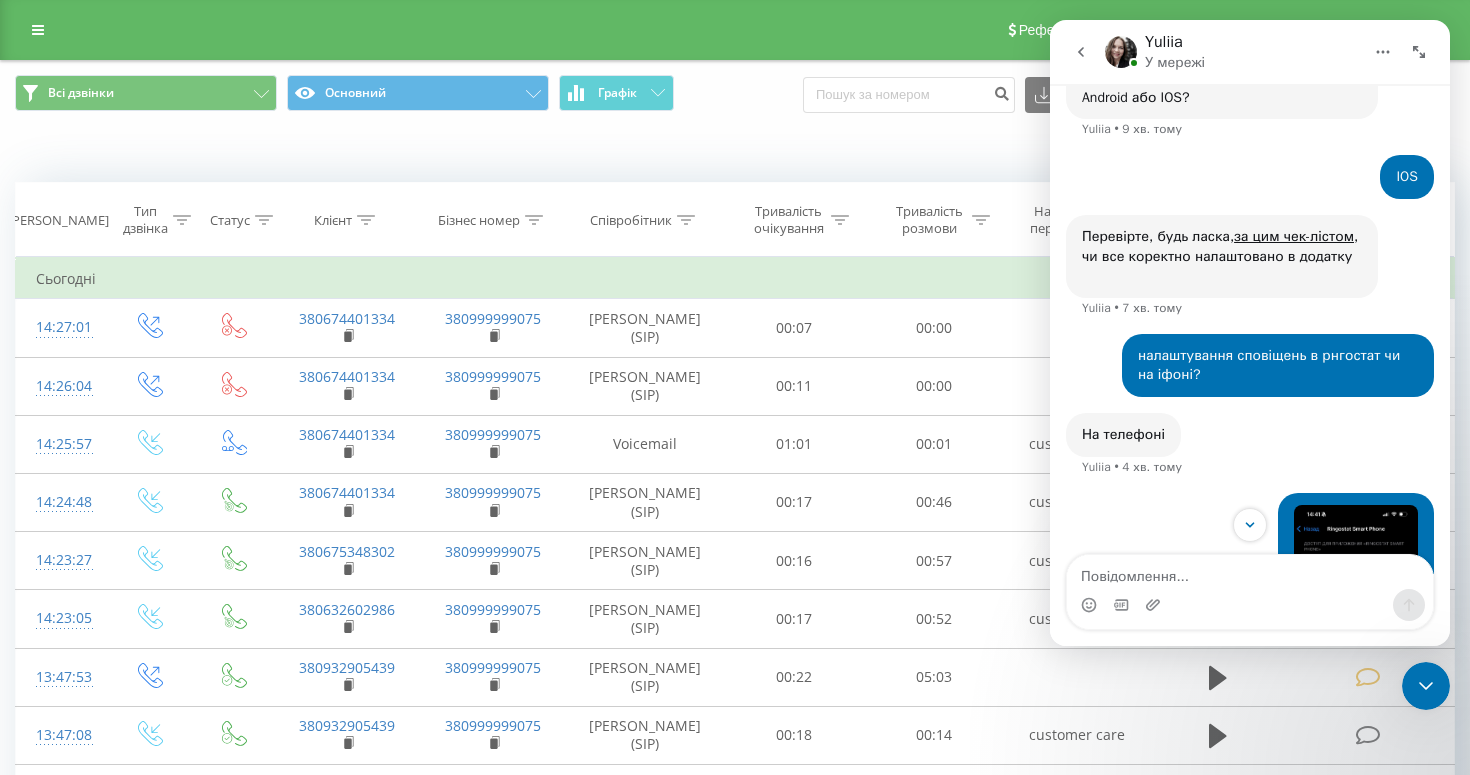 scroll, scrollTop: 1628, scrollLeft: 0, axis: vertical 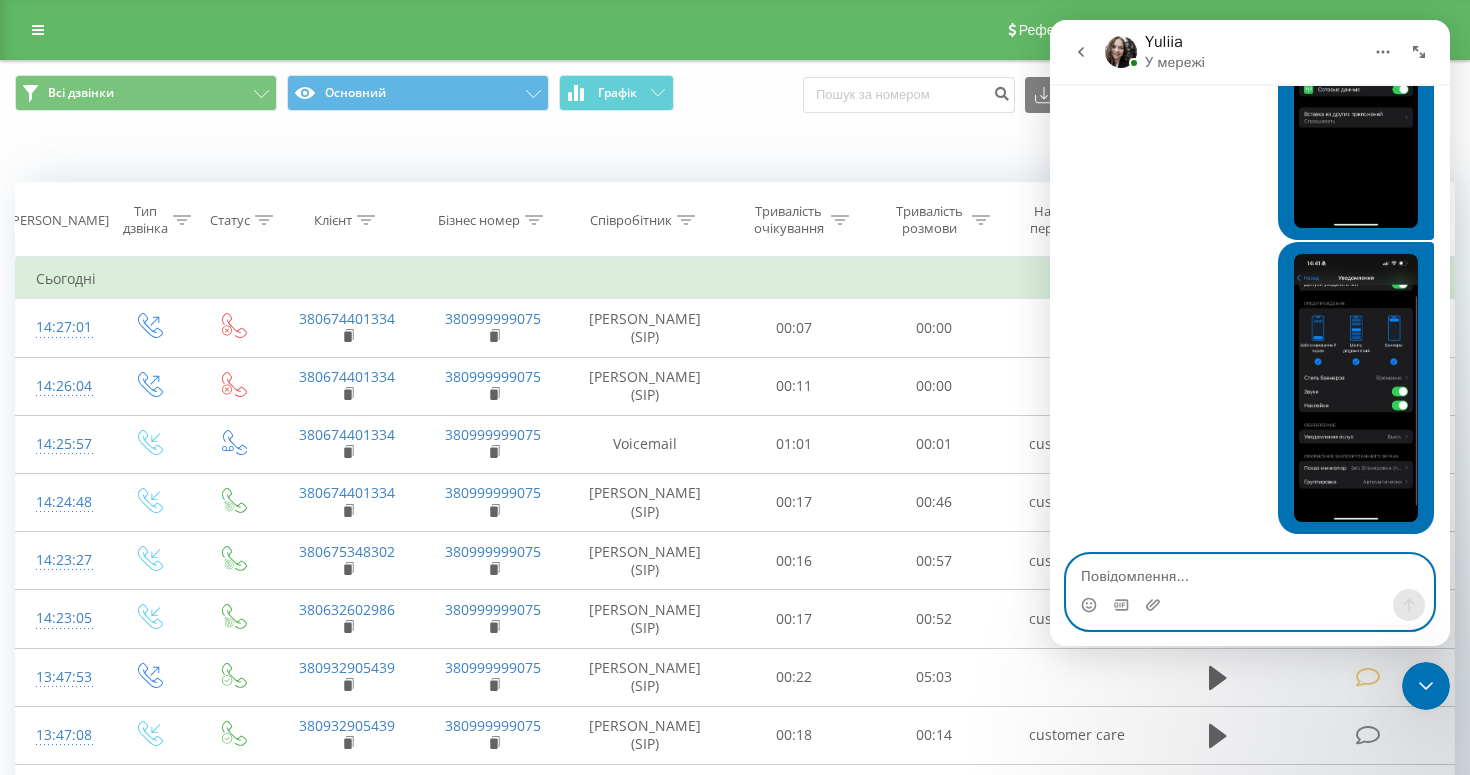 click at bounding box center [1250, 572] 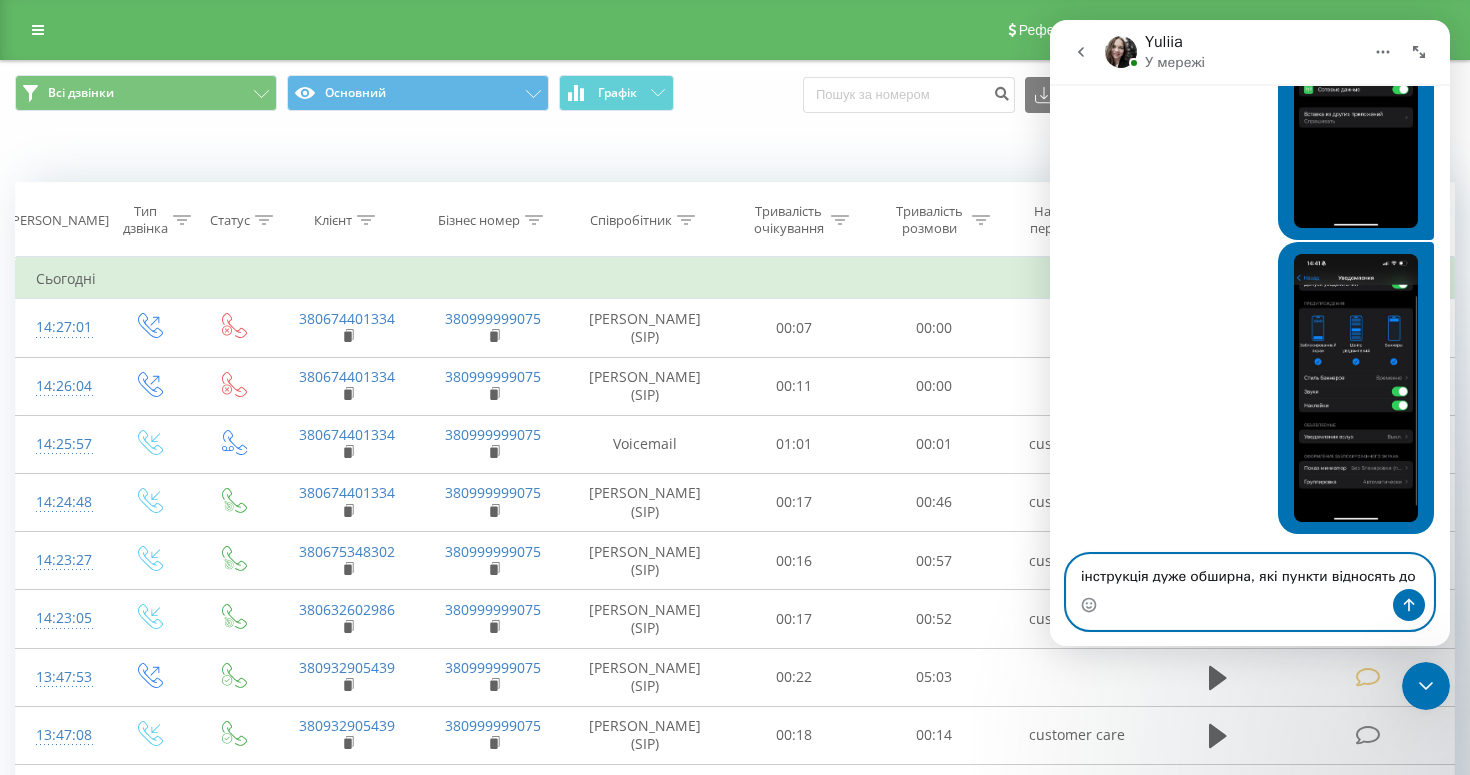 scroll, scrollTop: 1648, scrollLeft: 0, axis: vertical 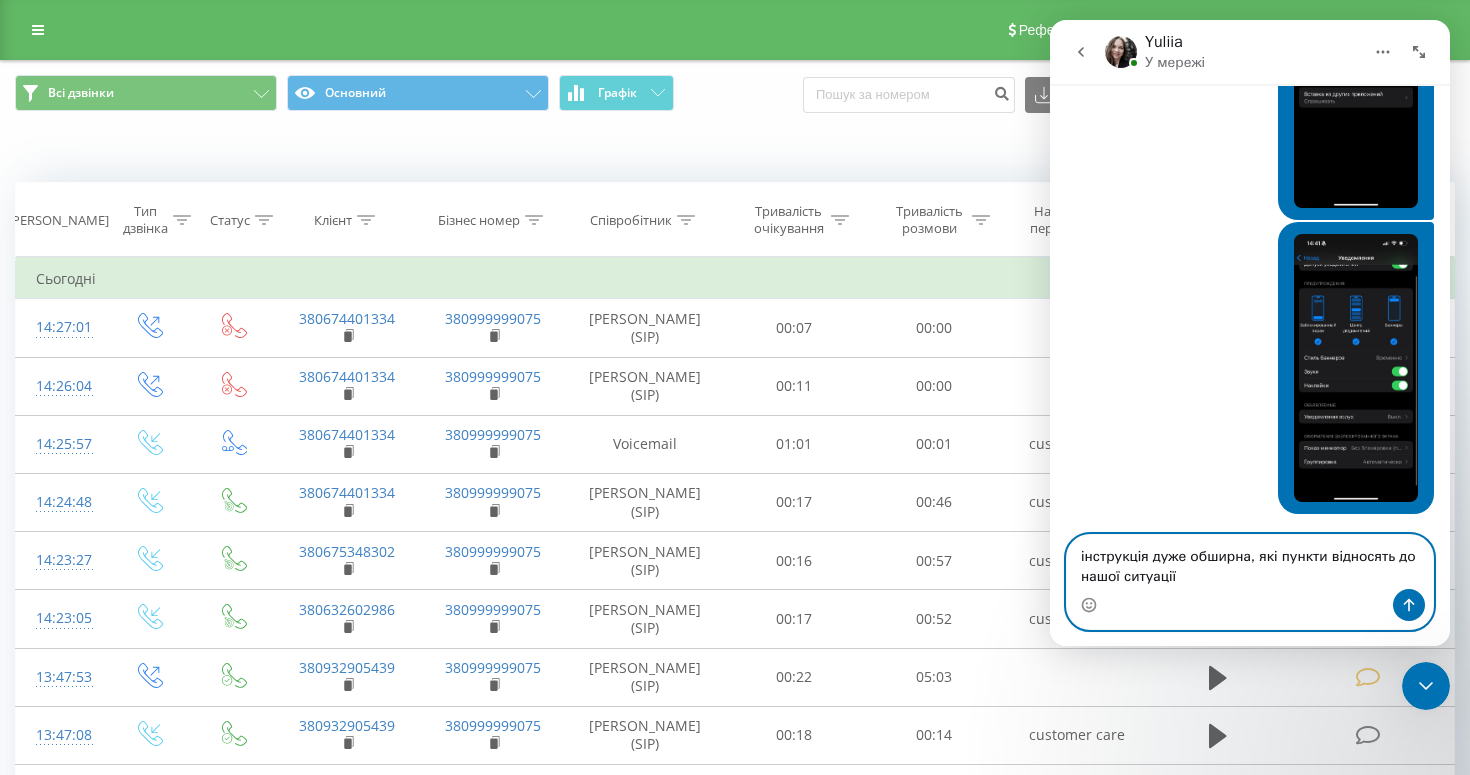 type on "інструкція дуже обширна, які пункти відносять до нашої ситуації?" 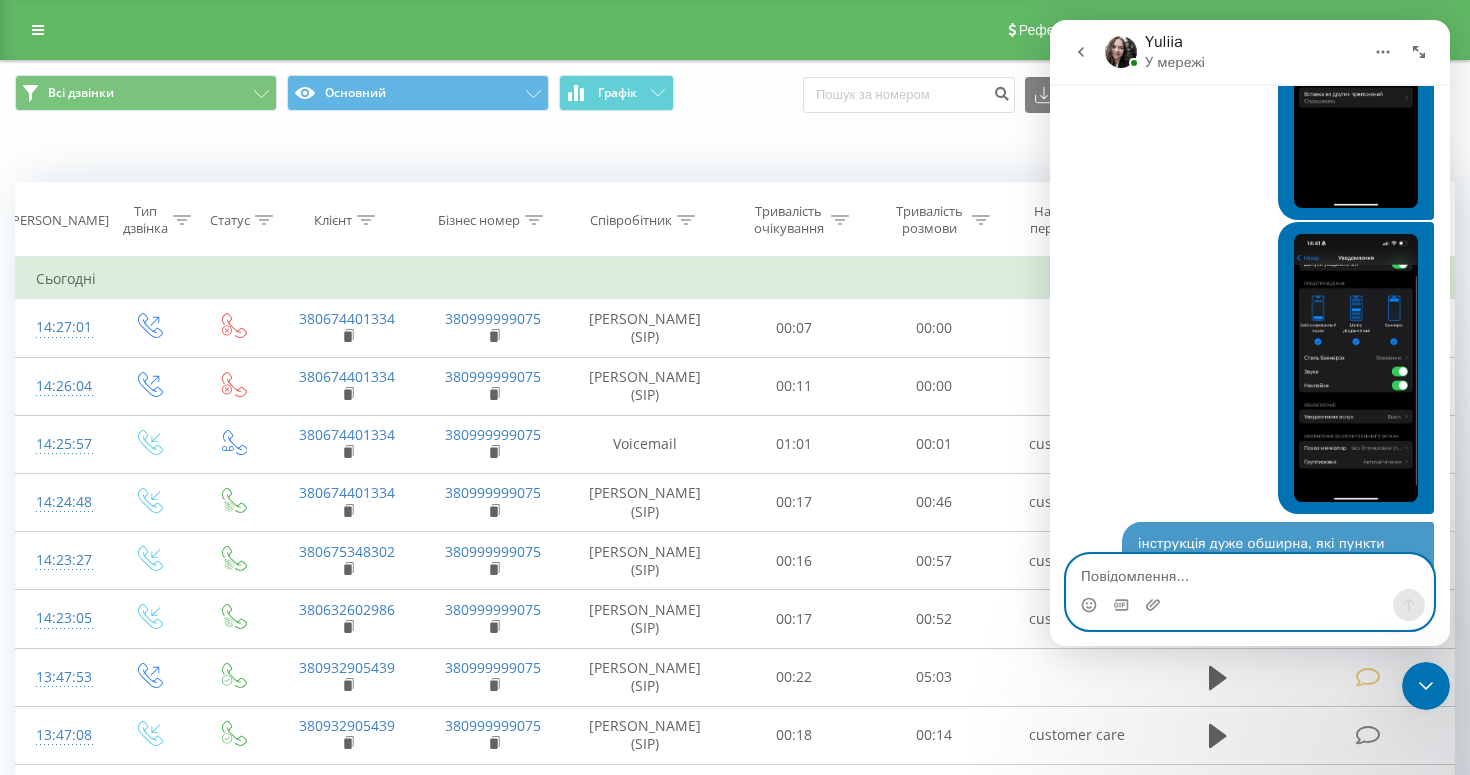 scroll, scrollTop: 1694, scrollLeft: 0, axis: vertical 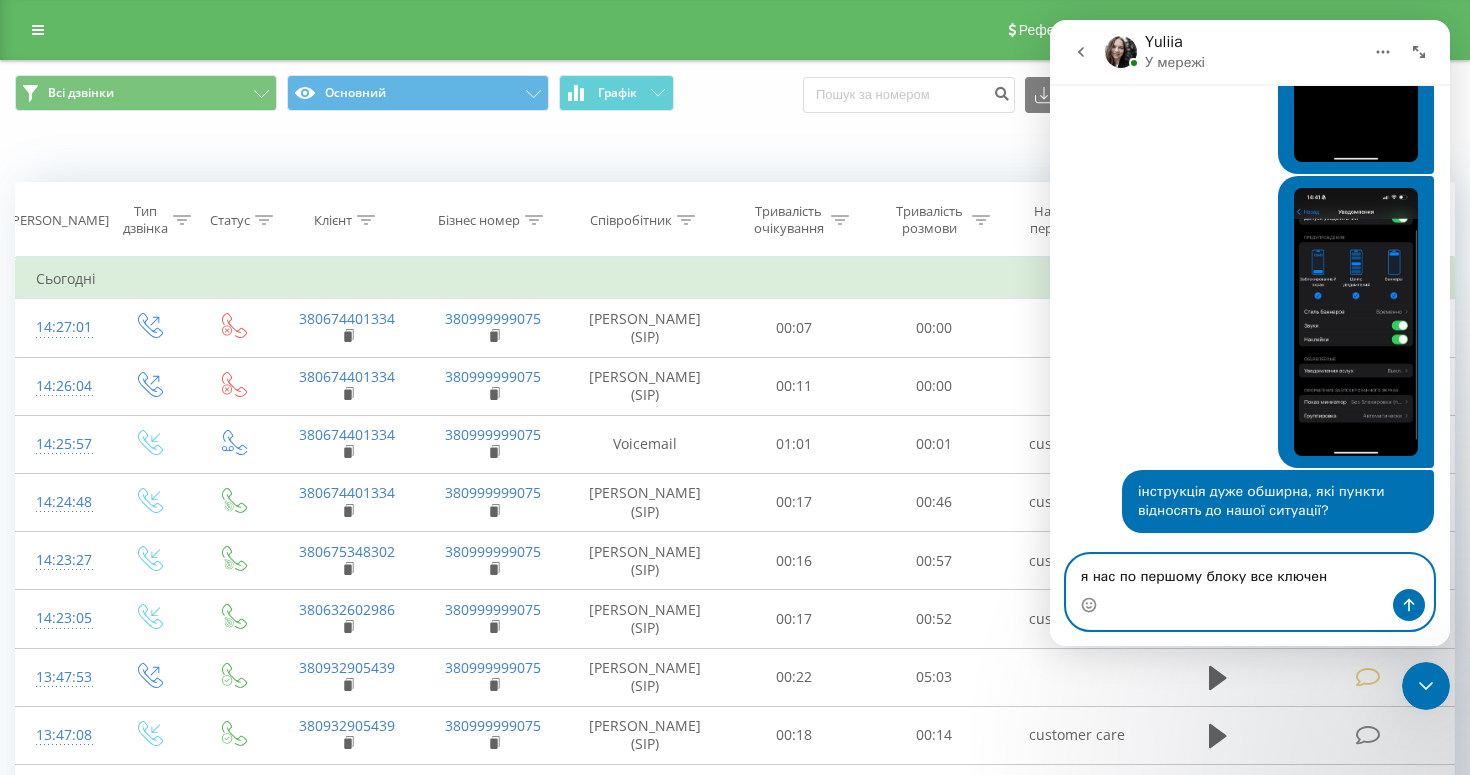 type on "я нас по першому блоку все ключено" 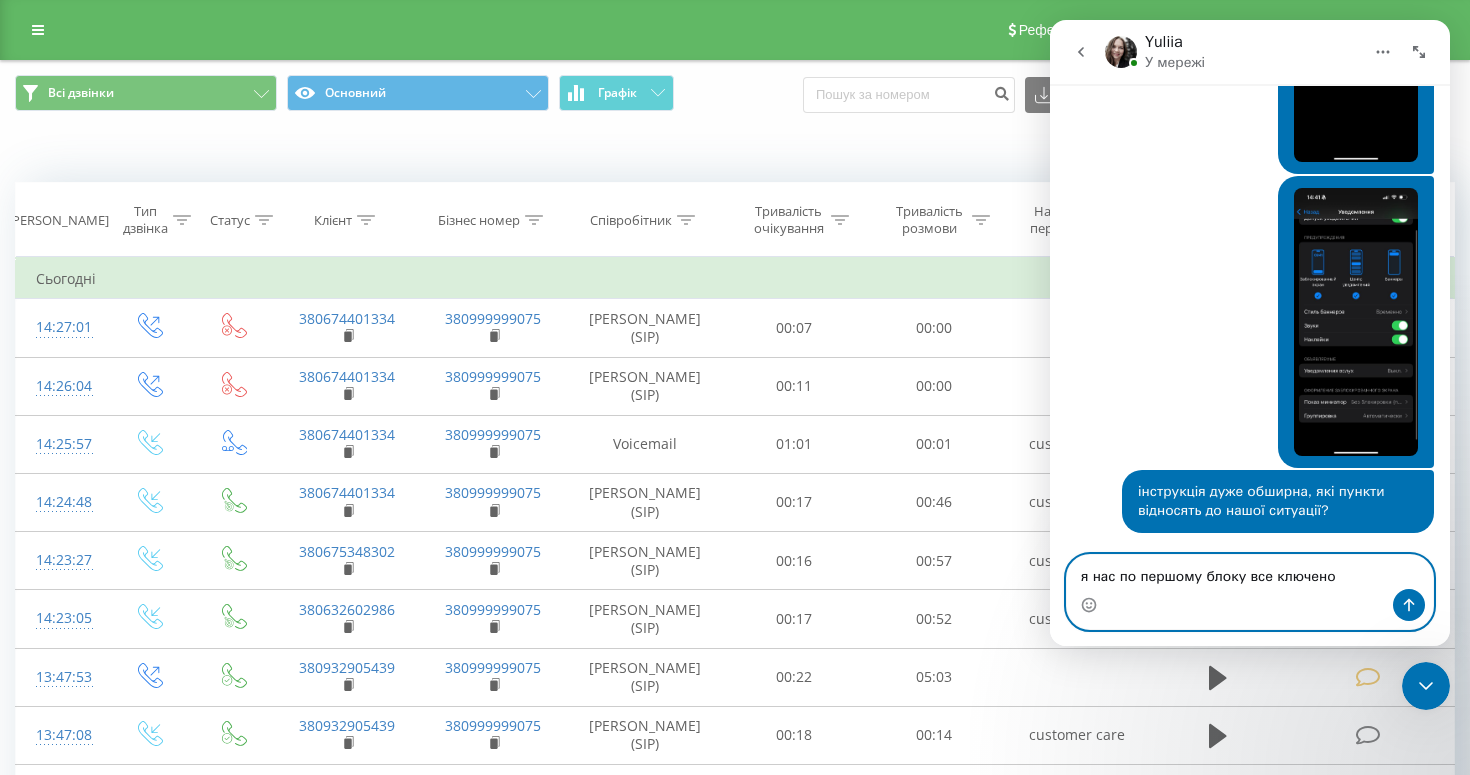 type 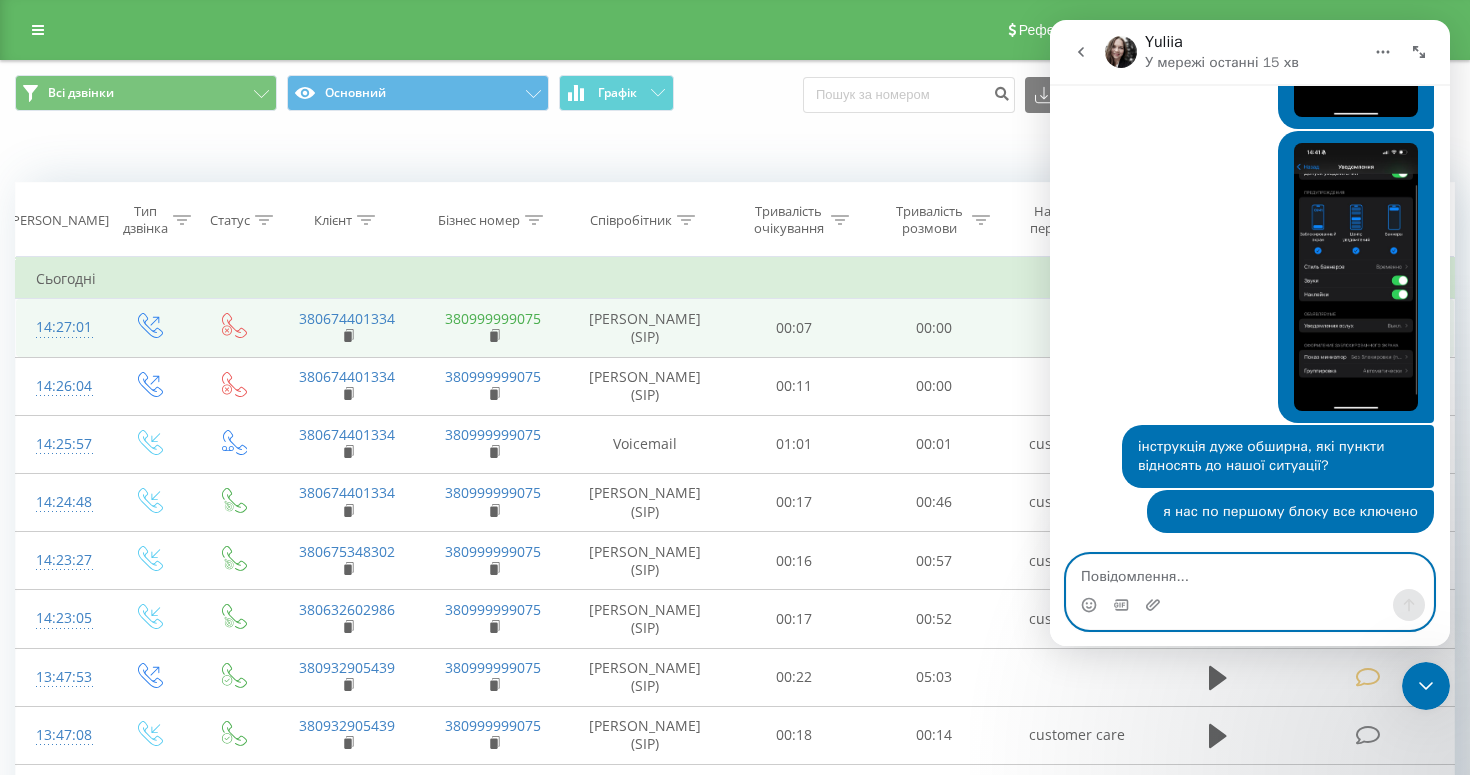 scroll, scrollTop: 1739, scrollLeft: 0, axis: vertical 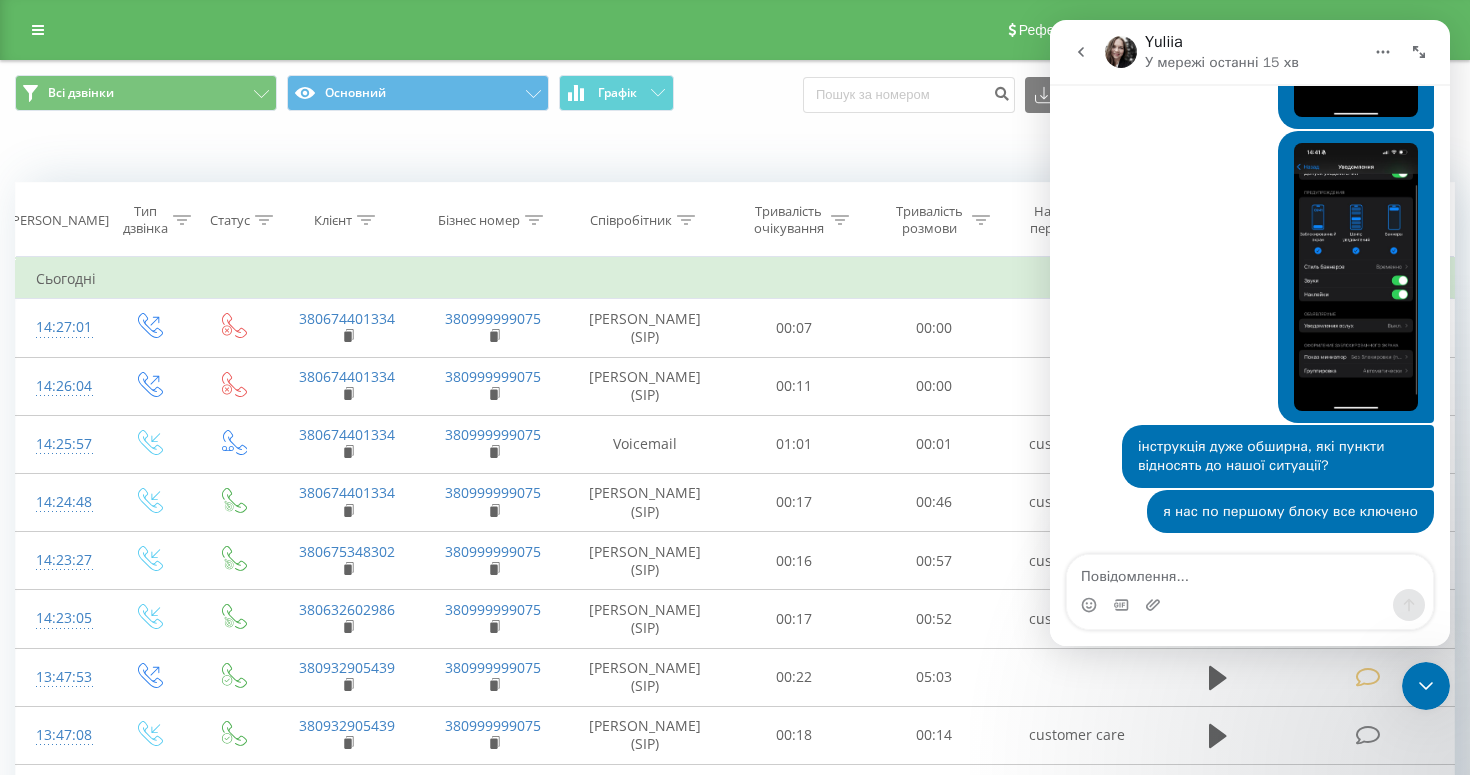 click on "Коли дані можуть відрізнятися вiд інших систем" at bounding box center (735, 152) 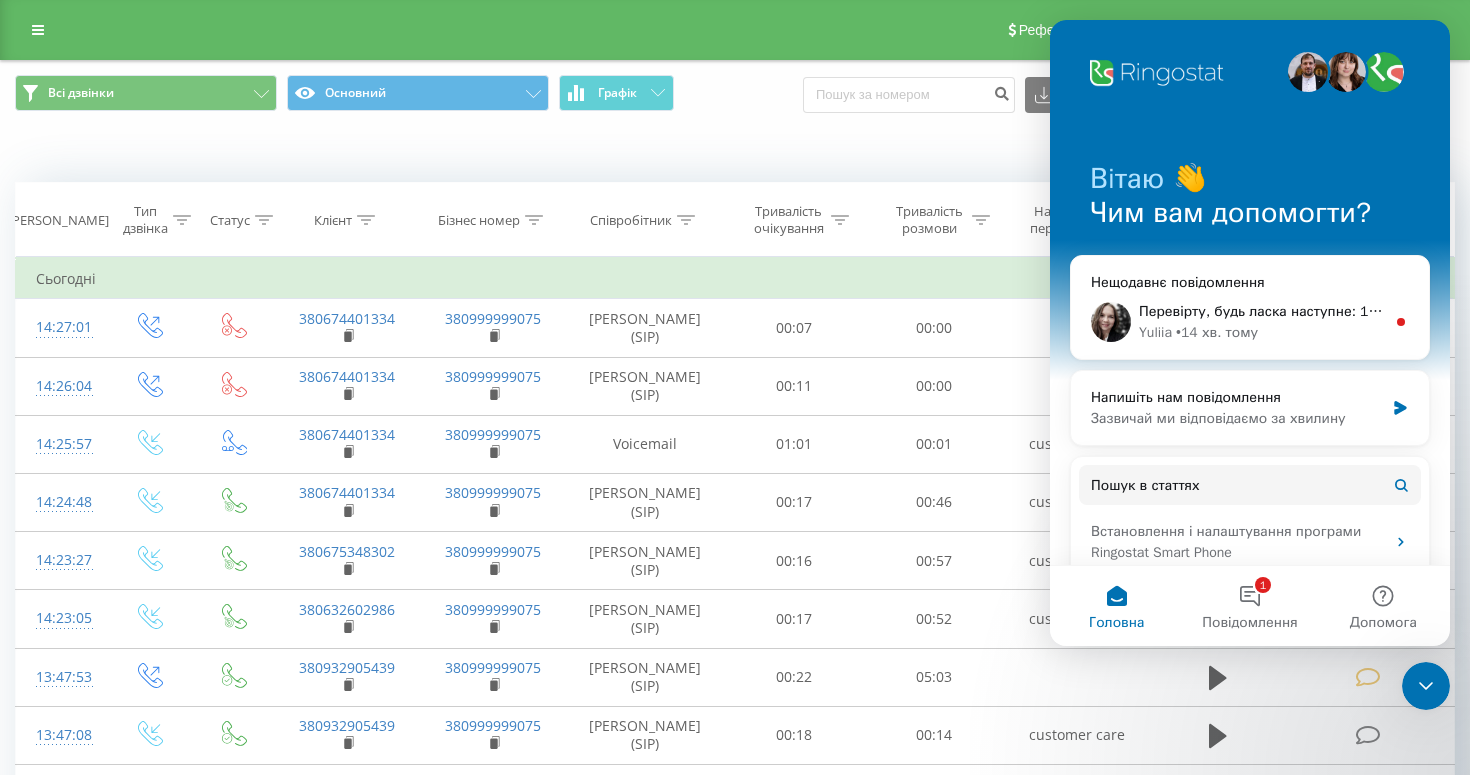 click on "Коли дані можуть відрізнятися вiд інших систем" at bounding box center [735, 152] 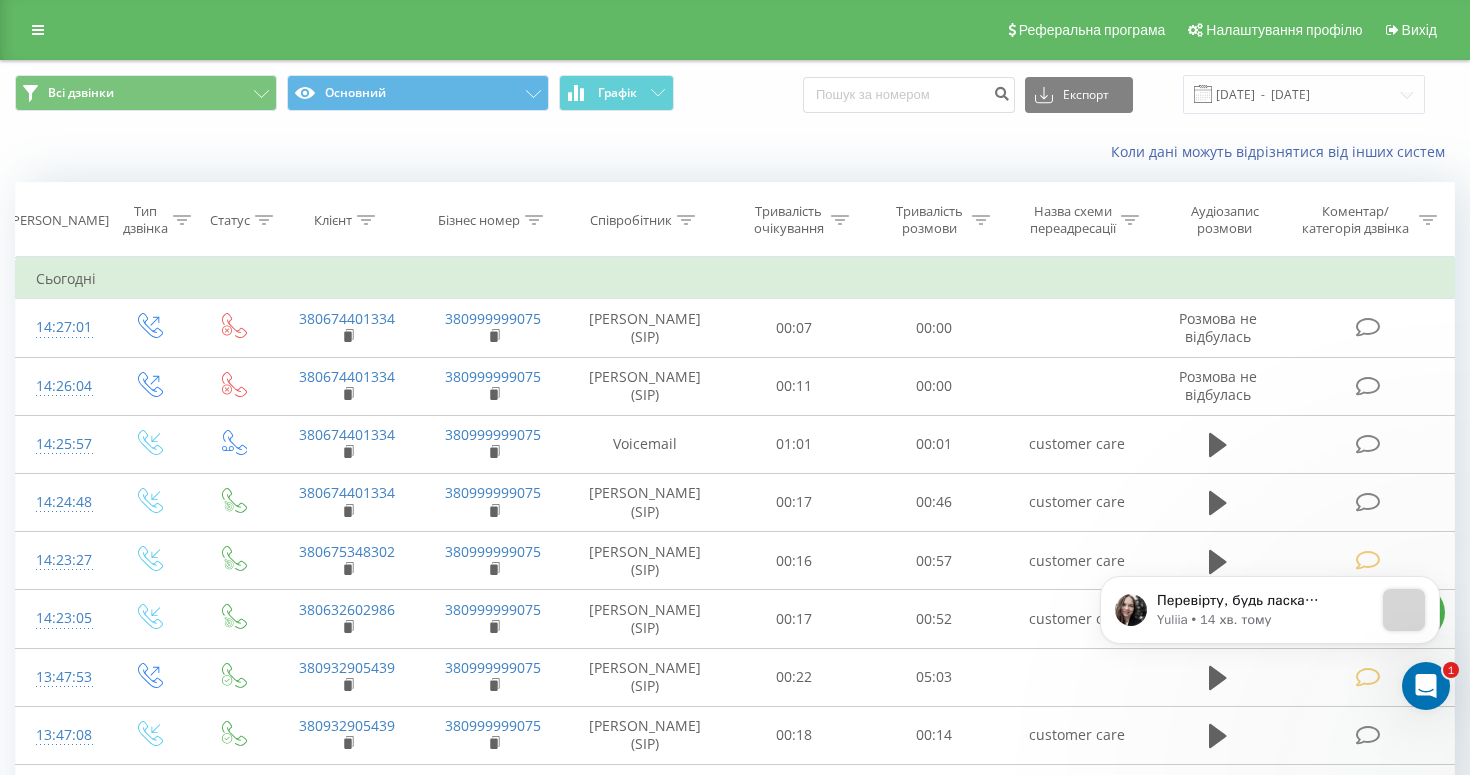 scroll, scrollTop: 0, scrollLeft: 0, axis: both 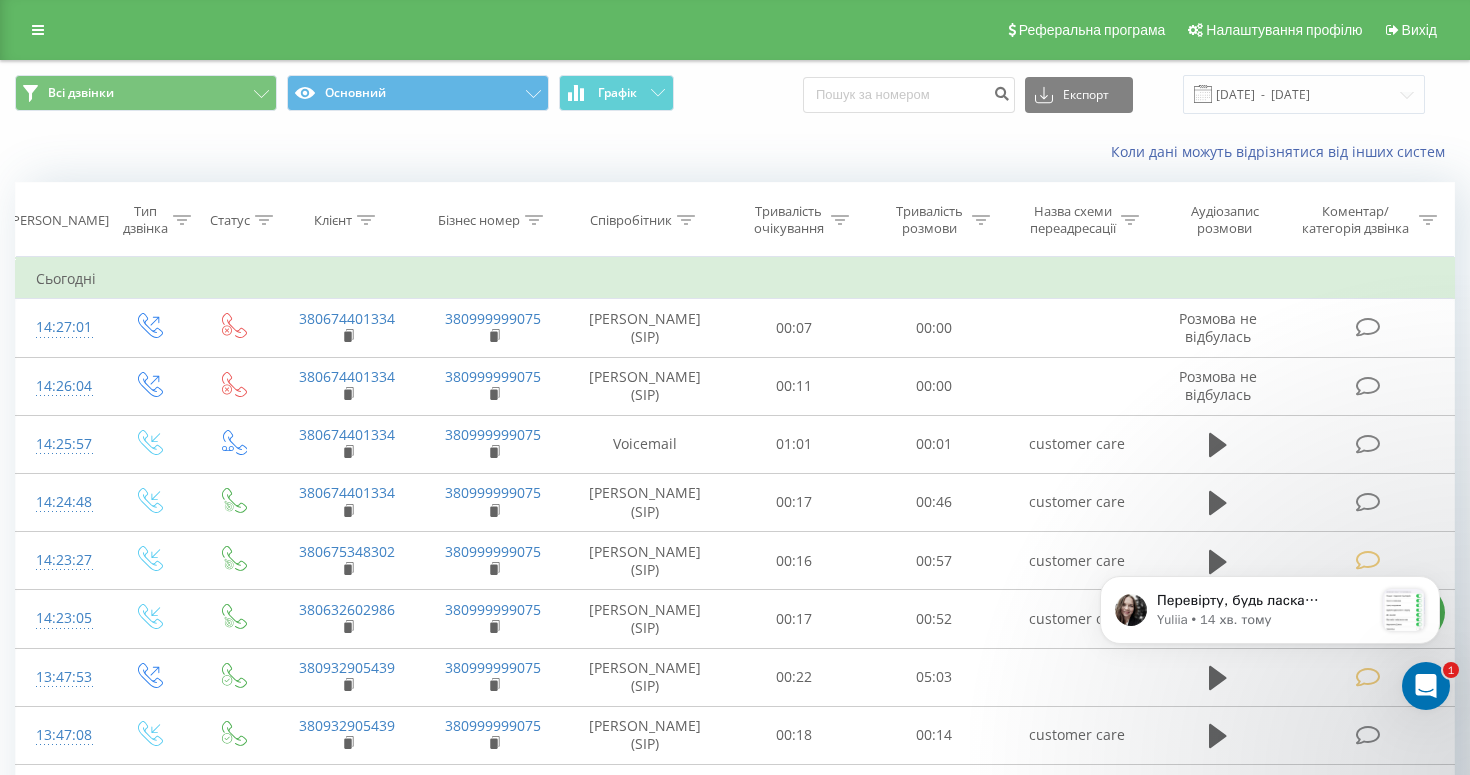 click on "Перевірту, будь ласка наступне: 1) Відкрийте "Налаштування" → "Сповіщення".Знайдіть додаток, з якого не отримуєте сповіщення, і увімкніть опцію "Дозволити сповіщення". 2) Увімкніть Центр сповіщень на екрані блокування: 3) Відкрийте "Налаштування" → "Сповіщення" → "Зведення сповіщень" (Сповіщення за розкладом) Вимкніть опцію "Заплановане зведення".  На мобільному додаток повинен працювати в фоні, якщо виконати ці налаштування, але в кабінеті в нього буде статус оффлайн, дзвінки при цьому будуть надходити ​ Yuliia • 14 хв. тому" at bounding box center [1270, 519] 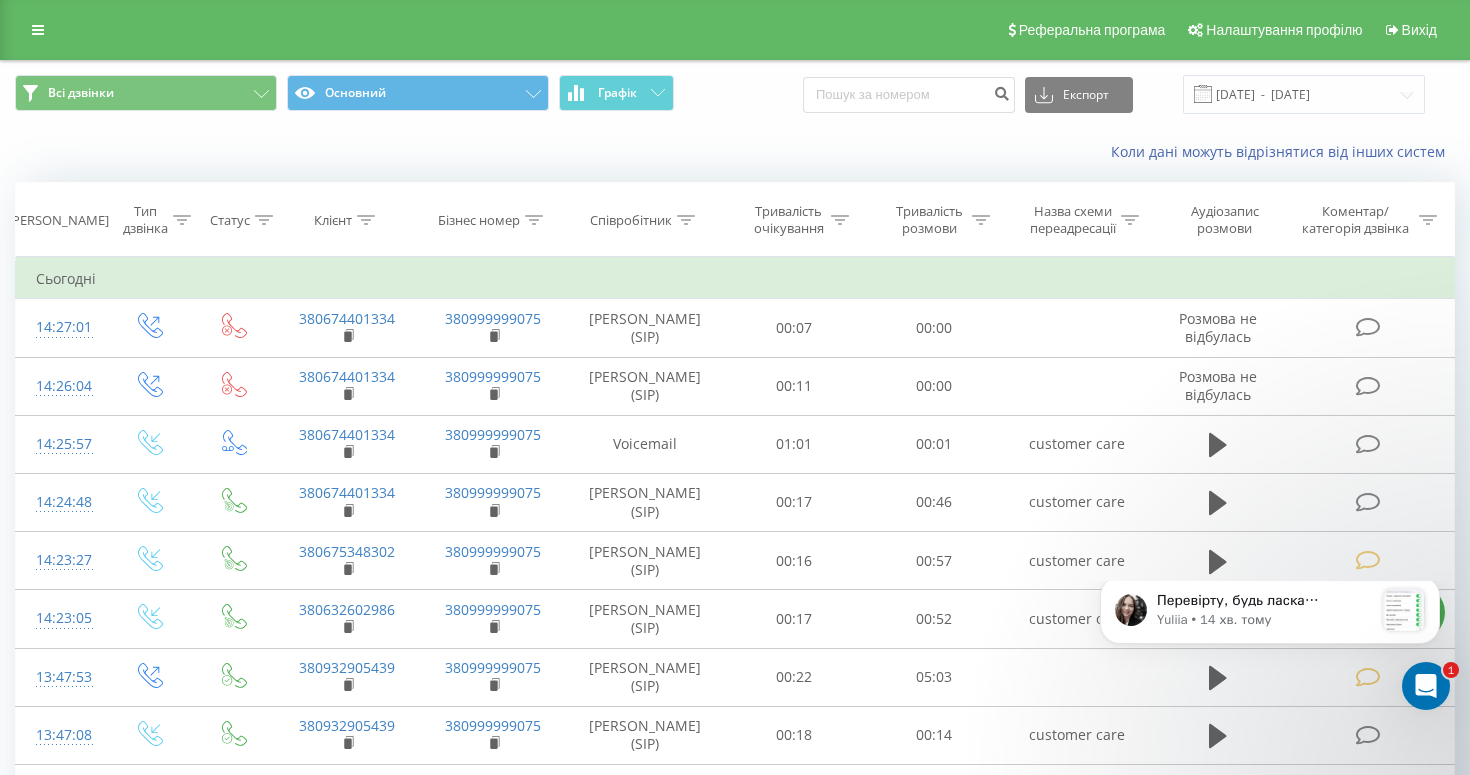click on "Перевірту, будь ласка наступне: 1) Відкрийте "Налаштування" → "Сповіщення".Знайдіть додаток, з якого не отримуєте сповіщення, і увімкніть опцію "Дозволити сповіщення". 2) Увімкніть Центр сповіщень на екрані блокування: 3) Відкрийте "Налаштування" → "Сповіщення" → "Зведення сповіщень" (Сповіщення за розкладом) Вимкніть опцію "Заплановане зведення".  На мобільному додаток повинен працювати в фоні, якщо виконати ці налаштування, але в кабінеті в нього буде статус оффлайн, дзвінки при цьому будуть надходити ​ Yuliia • 14 хв. тому" at bounding box center (1270, 651) 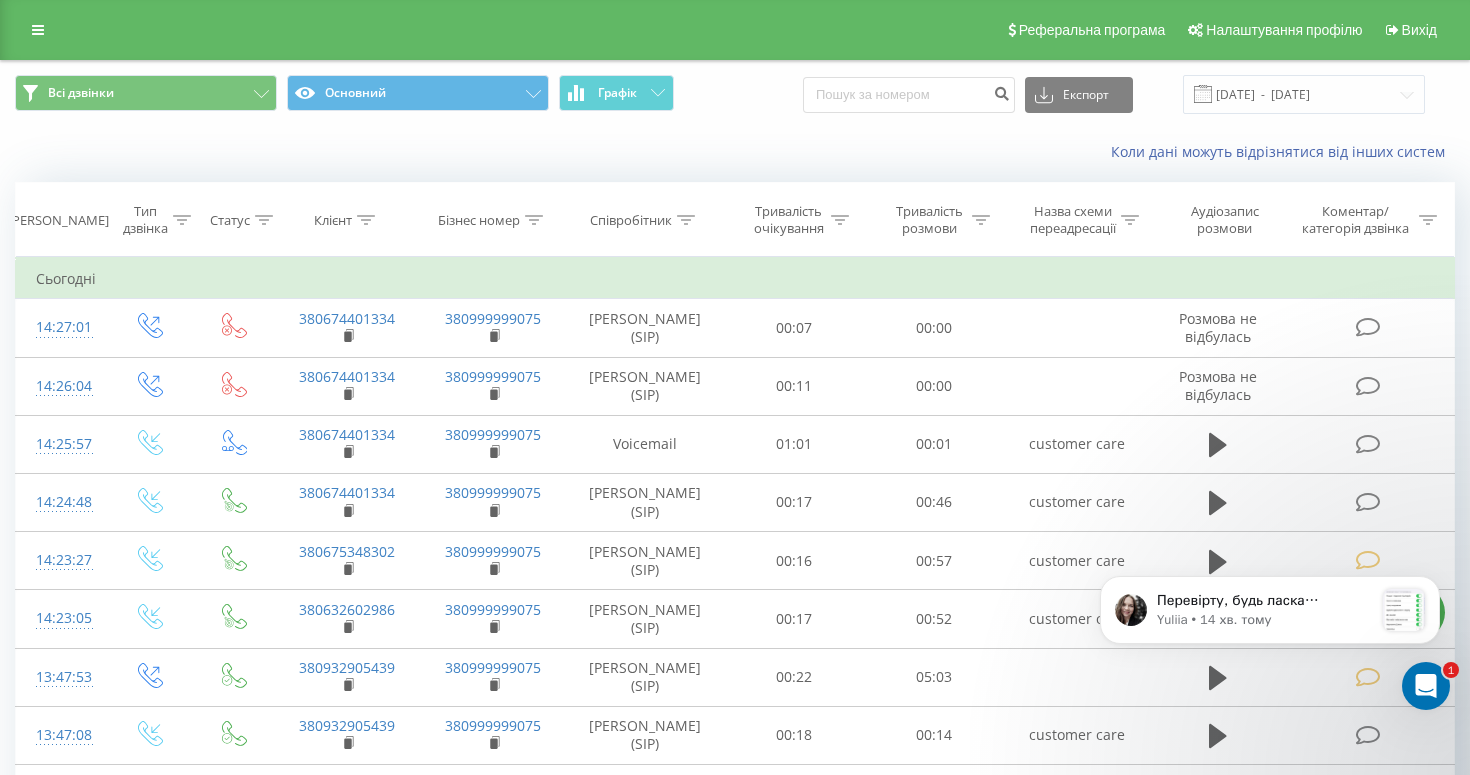 click on "Перевірту, будь ласка наступне: 1) Відкрийте "Налаштування" → "Сповіщення".Знайдіть додаток, з якого не отримуєте сповіщення, і увімкніть опцію "Дозволити сповіщення". 2) Увімкніть Центр сповіщень на екрані блокування: 3) Відкрийте "Налаштування" → "Сповіщення" → "Зведення сповіщень" (Сповіщення за розкладом) Вимкніть опцію "Заплановане зведення".  На мобільному додаток повинен працювати в фоні, якщо виконати ці налаштування, але в кабінеті в нього буде статус оффлайн, дзвінки при цьому будуть надходити ​ Yuliia • 14 хв. тому" at bounding box center [1270, 519] 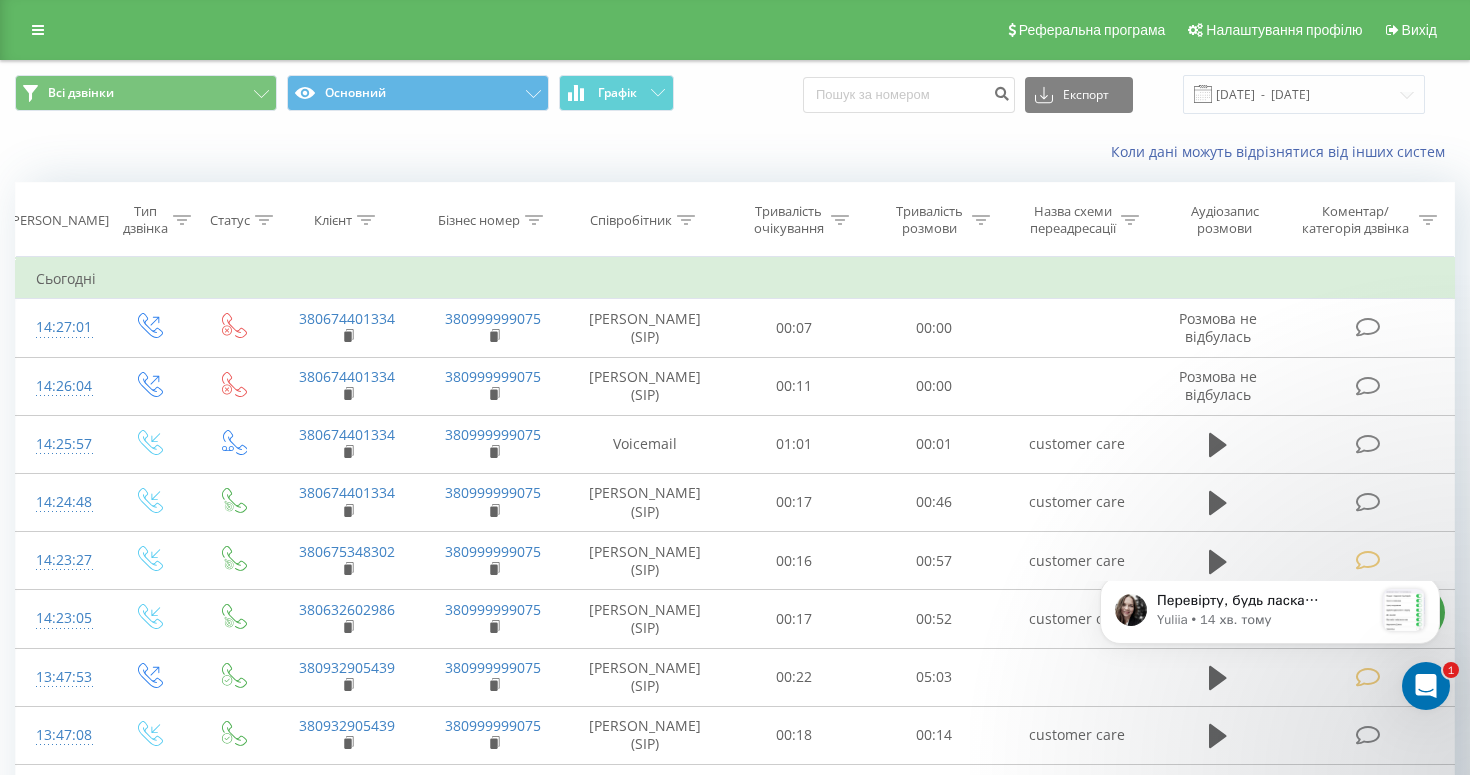 click 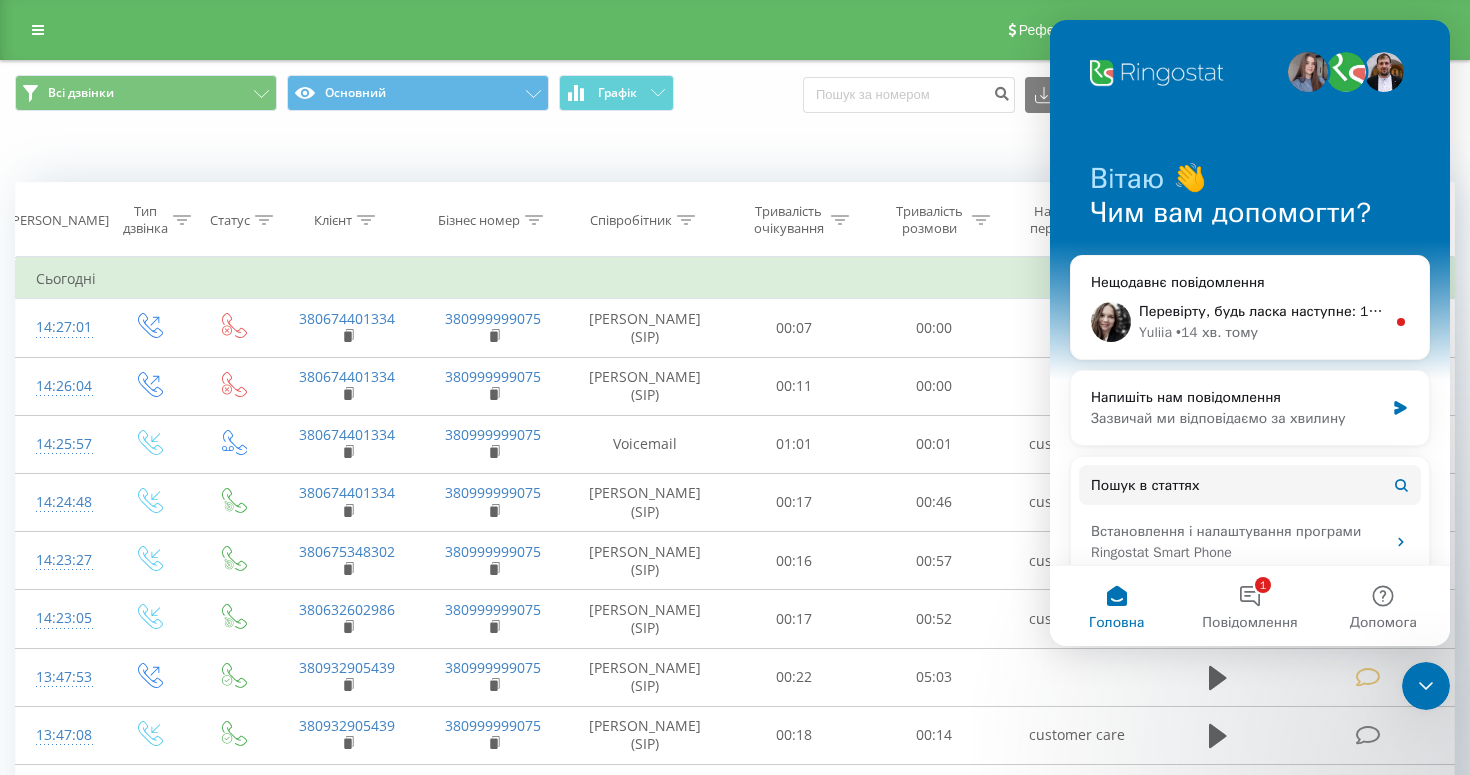 click 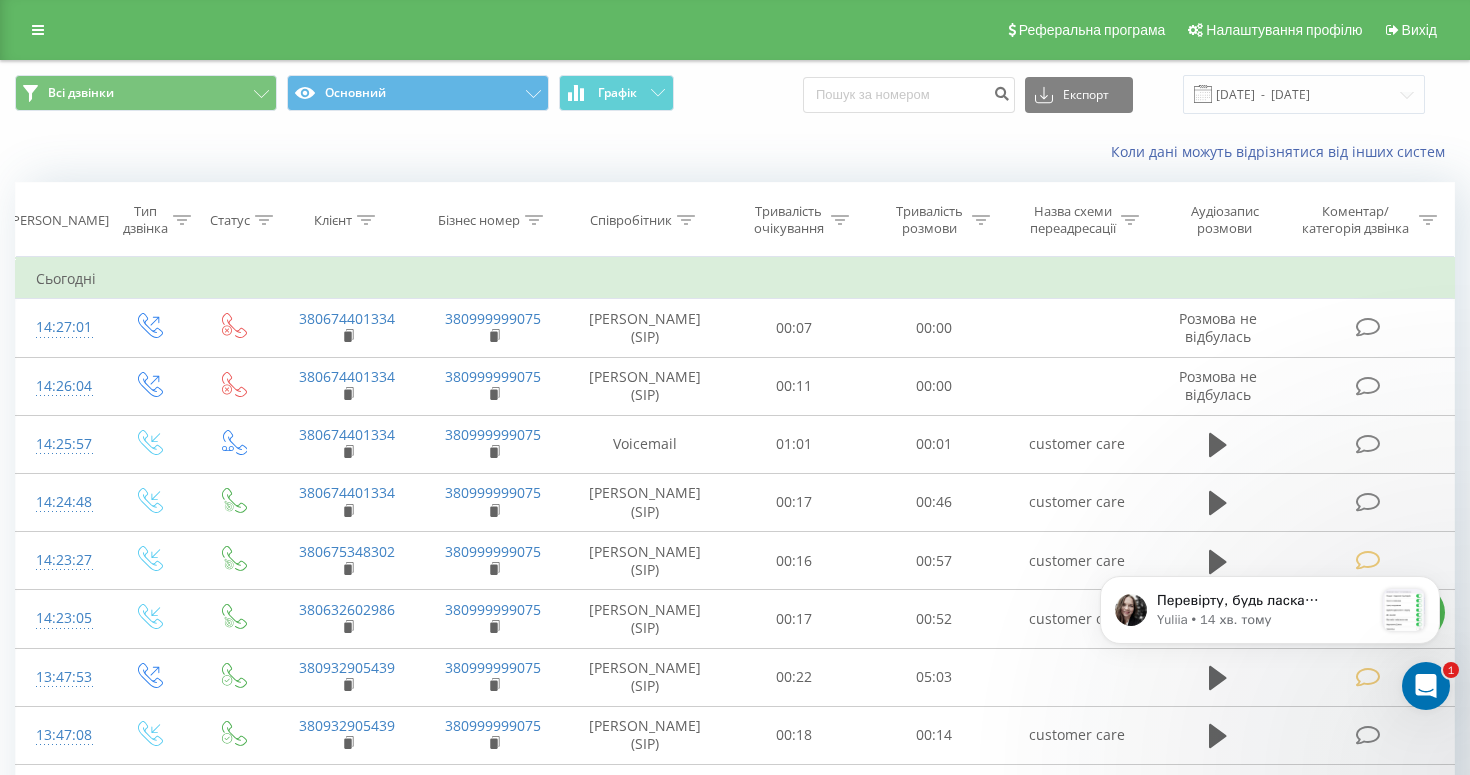 scroll, scrollTop: 0, scrollLeft: 0, axis: both 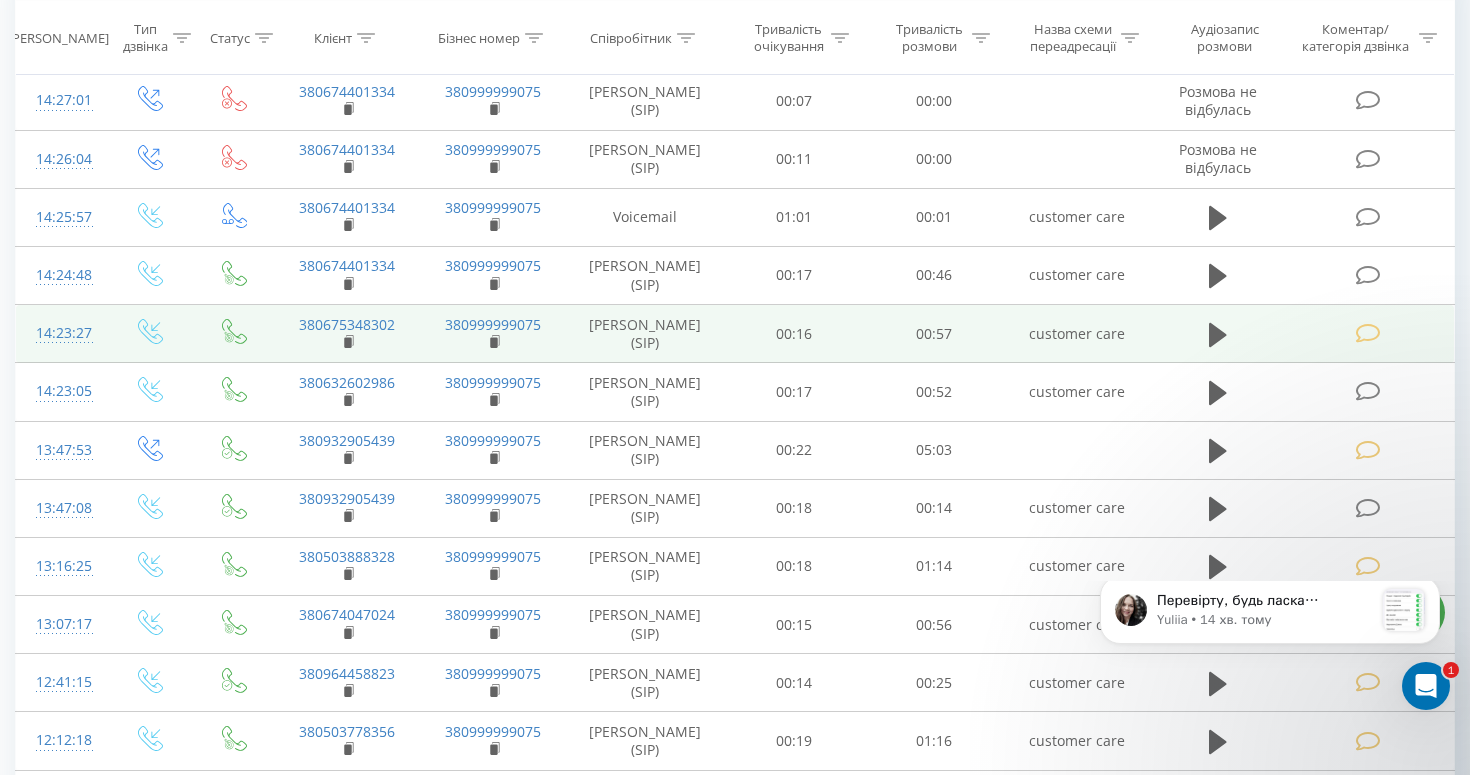 click at bounding box center (1369, 334) 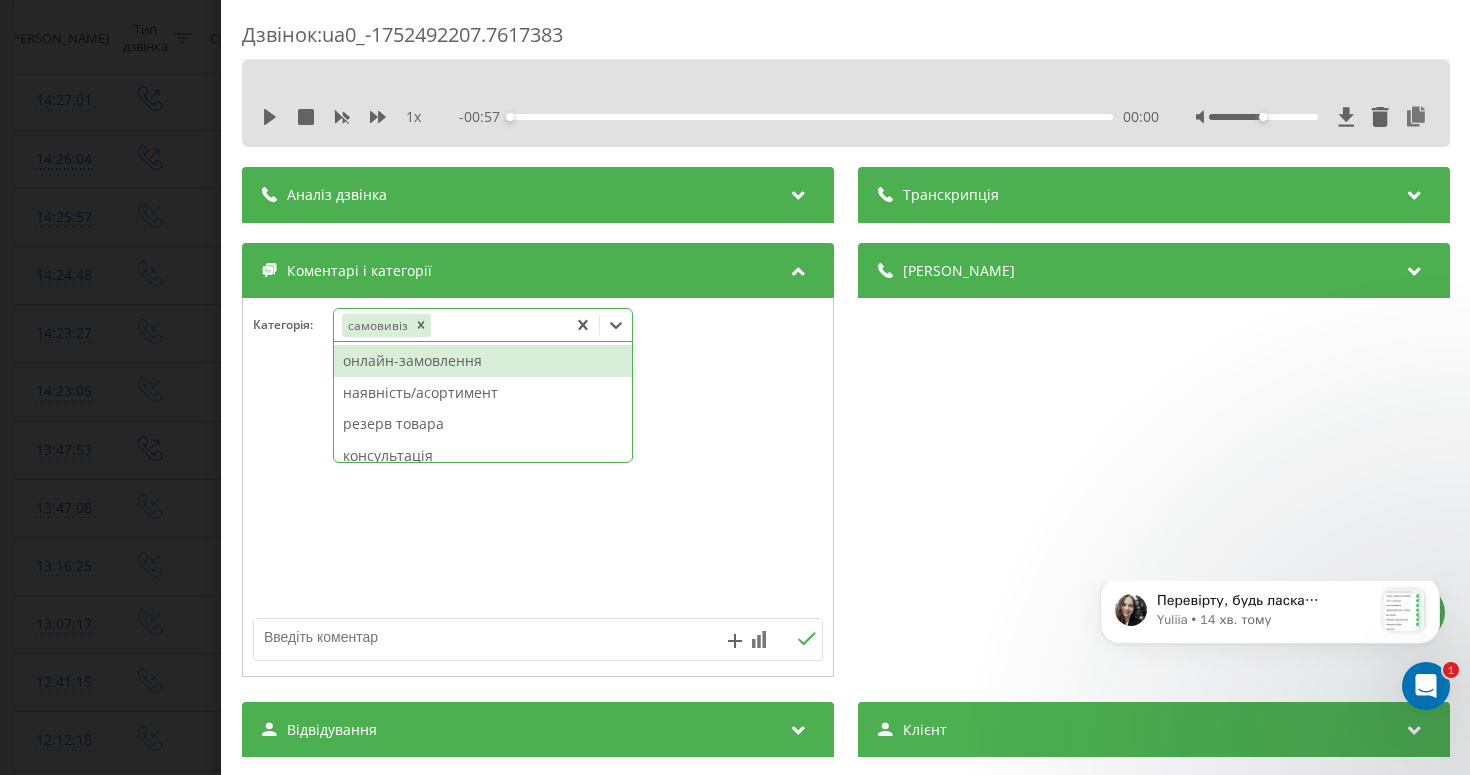 click on "самовивіз" at bounding box center [450, 325] 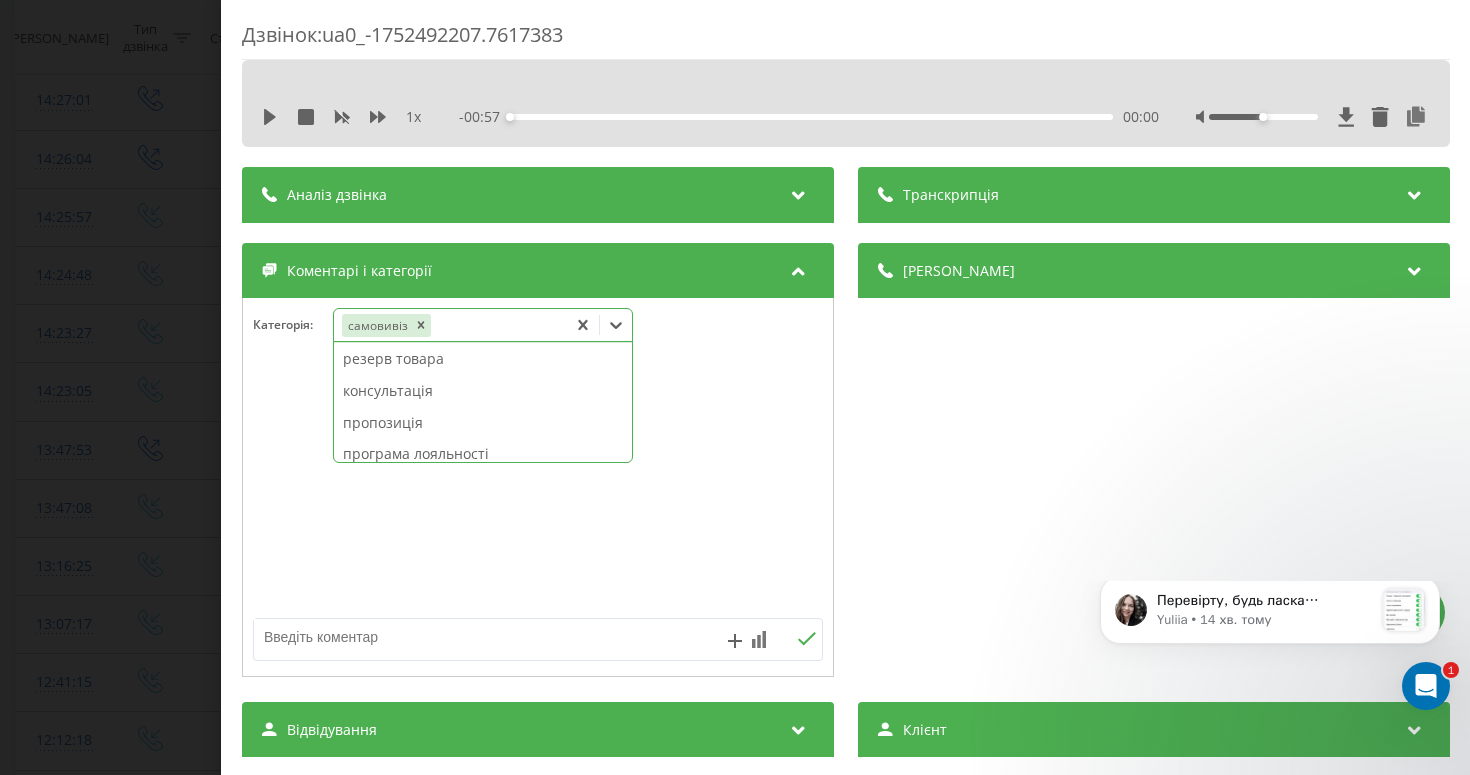 scroll, scrollTop: 69, scrollLeft: 0, axis: vertical 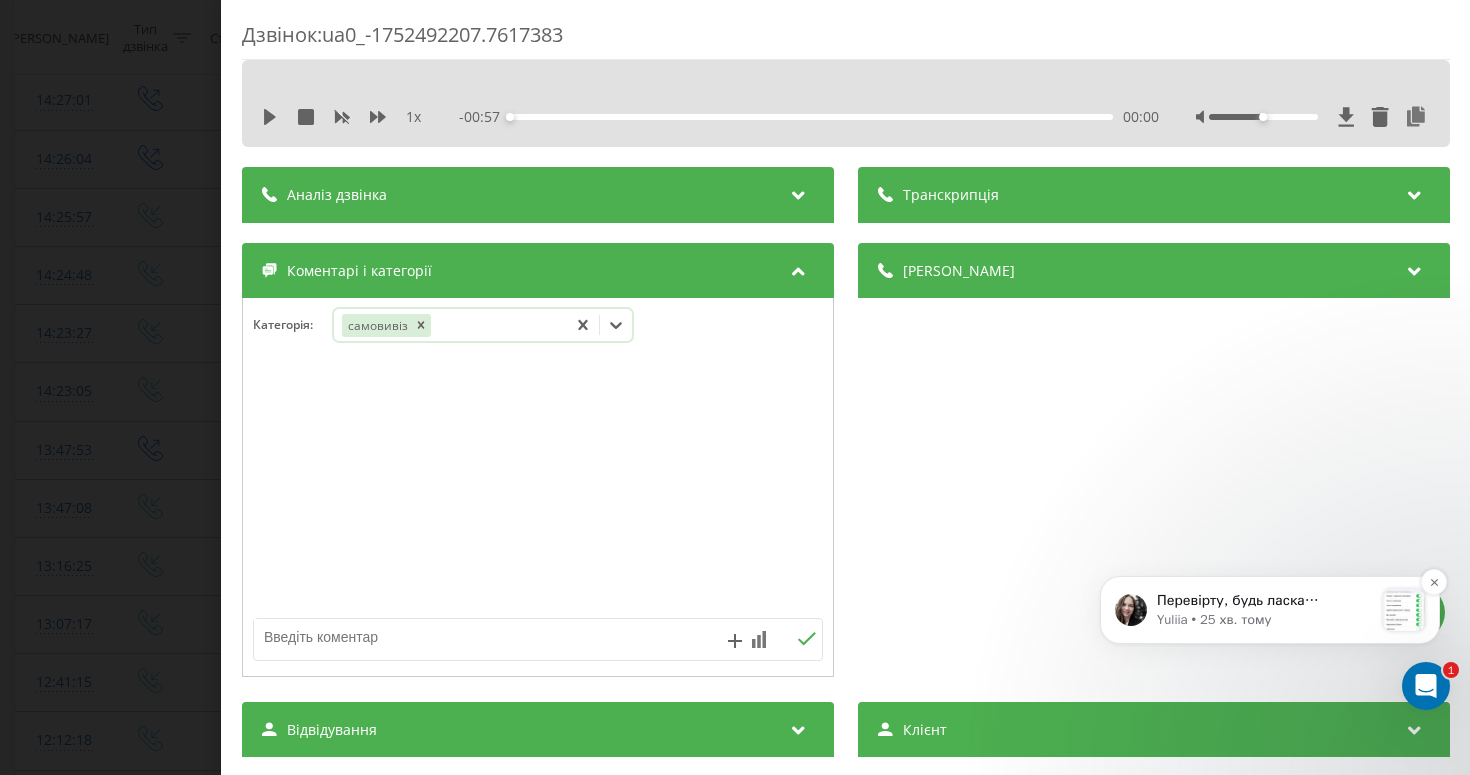 click on "Yuliia • 25 хв. тому" at bounding box center [1265, 620] 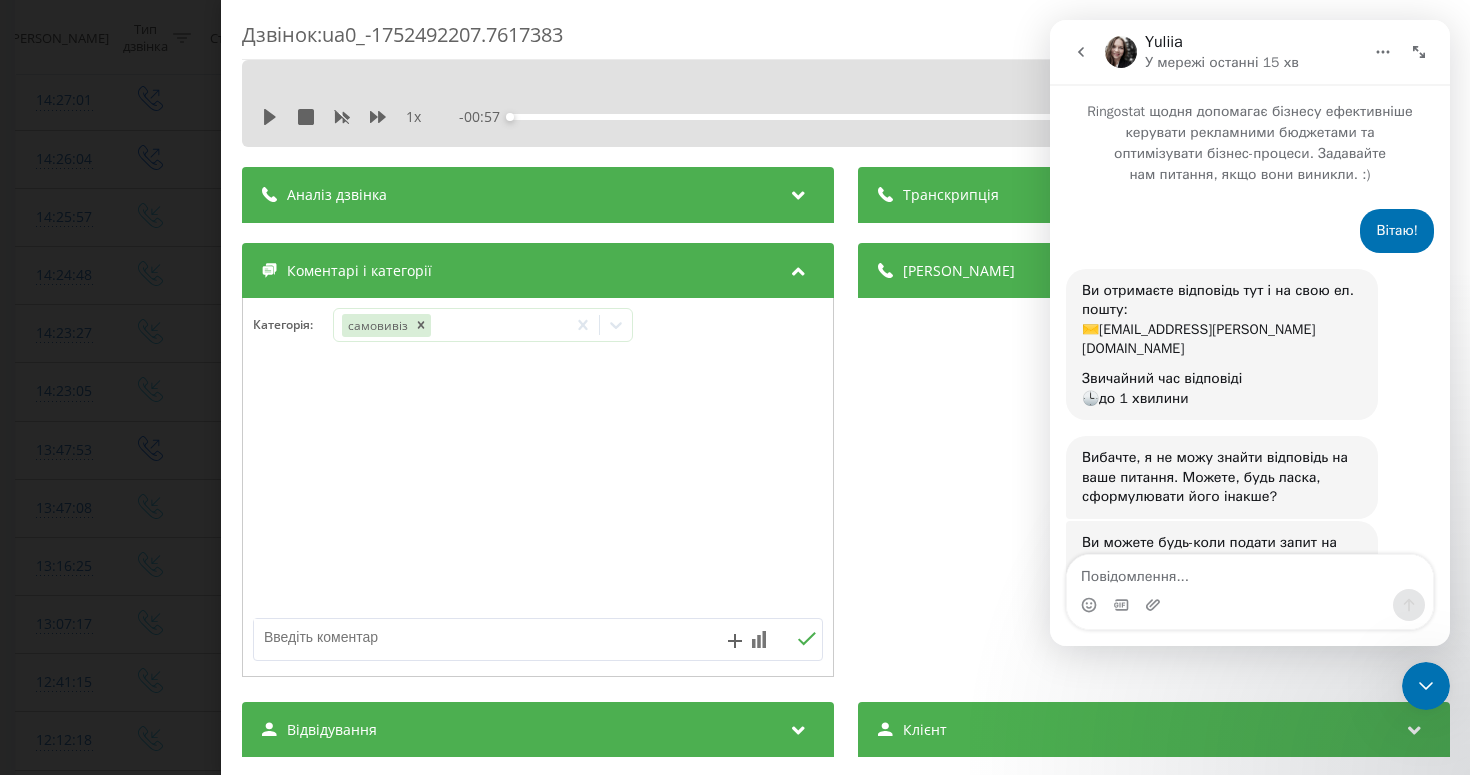 scroll, scrollTop: 3, scrollLeft: 0, axis: vertical 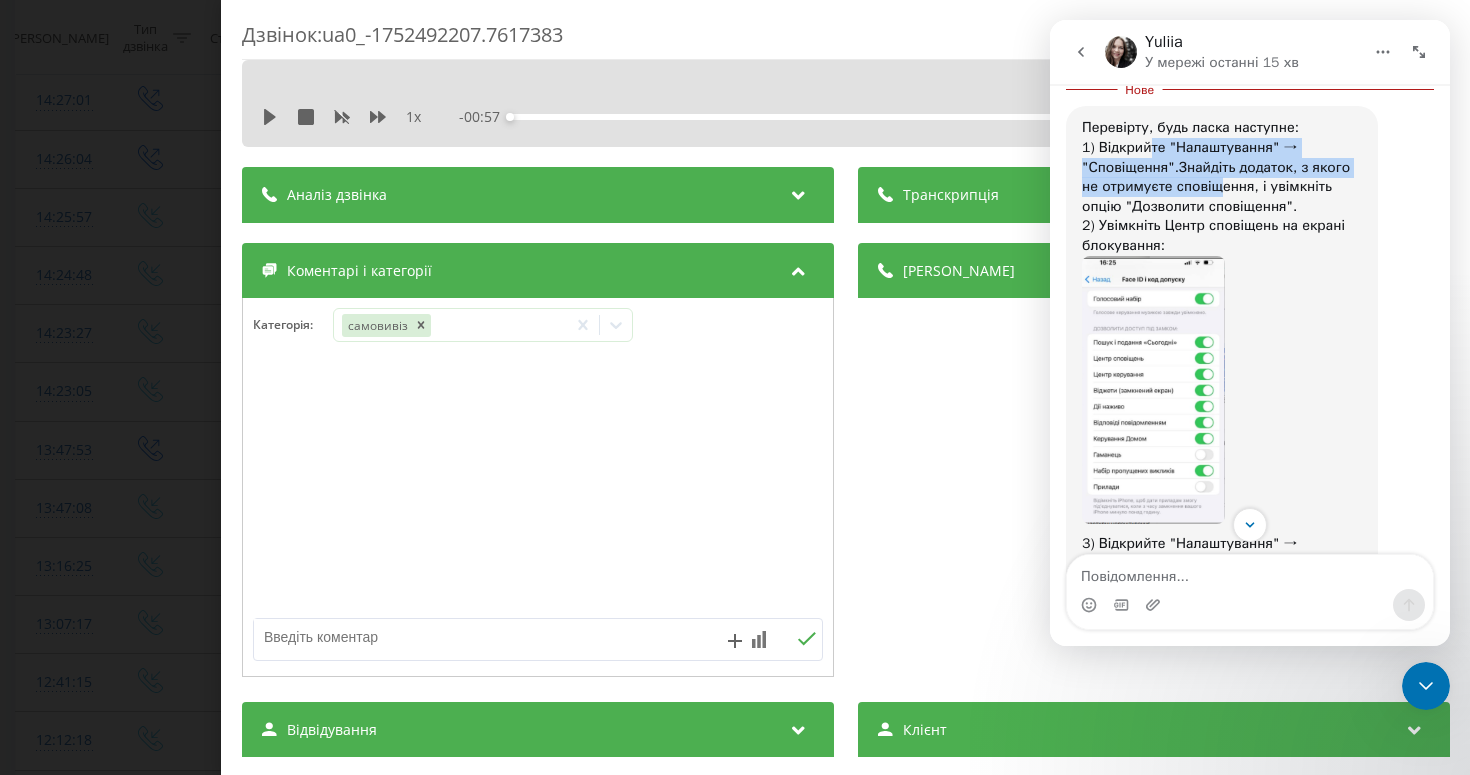 drag, startPoint x: 1147, startPoint y: 150, endPoint x: 1223, endPoint y: 179, distance: 81.34495 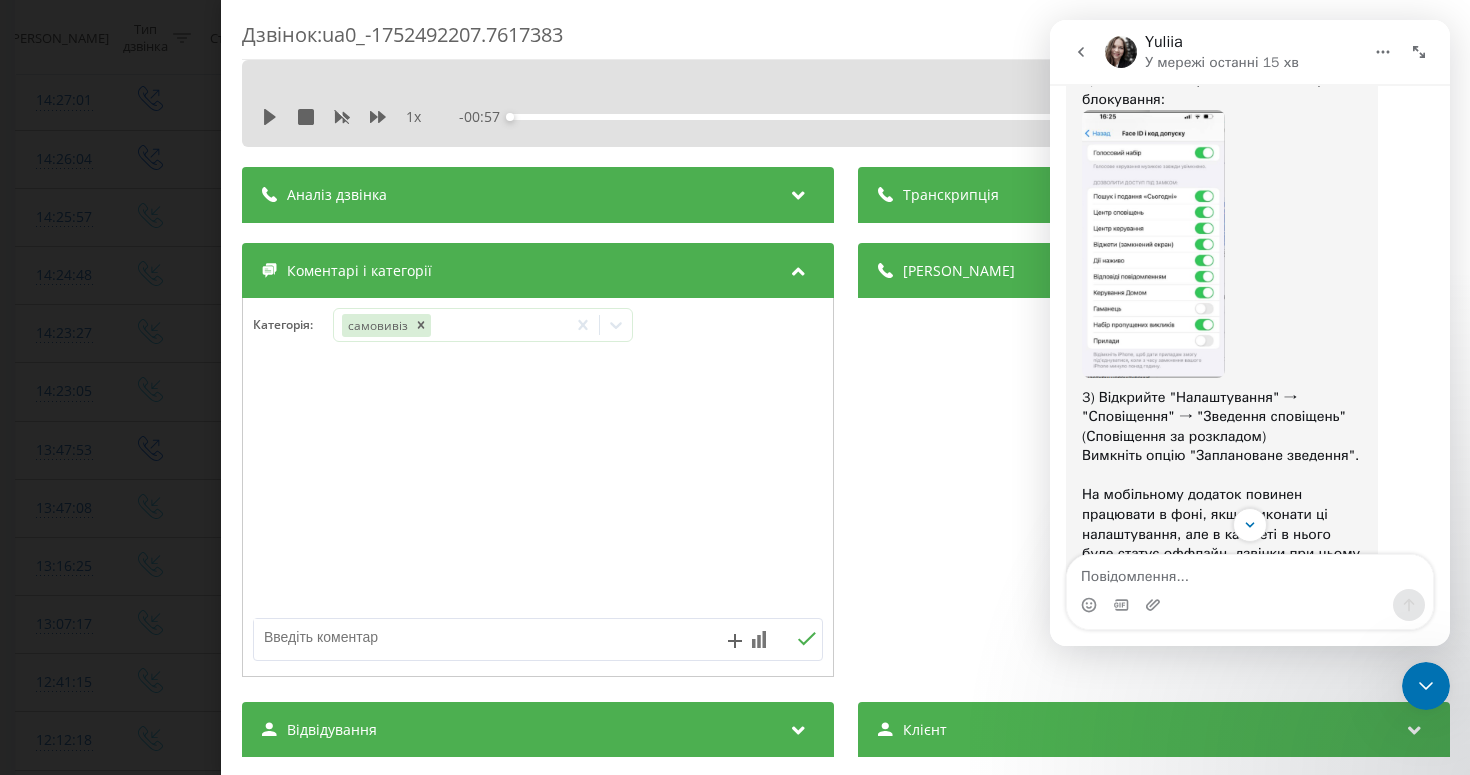 scroll, scrollTop: 2383, scrollLeft: 0, axis: vertical 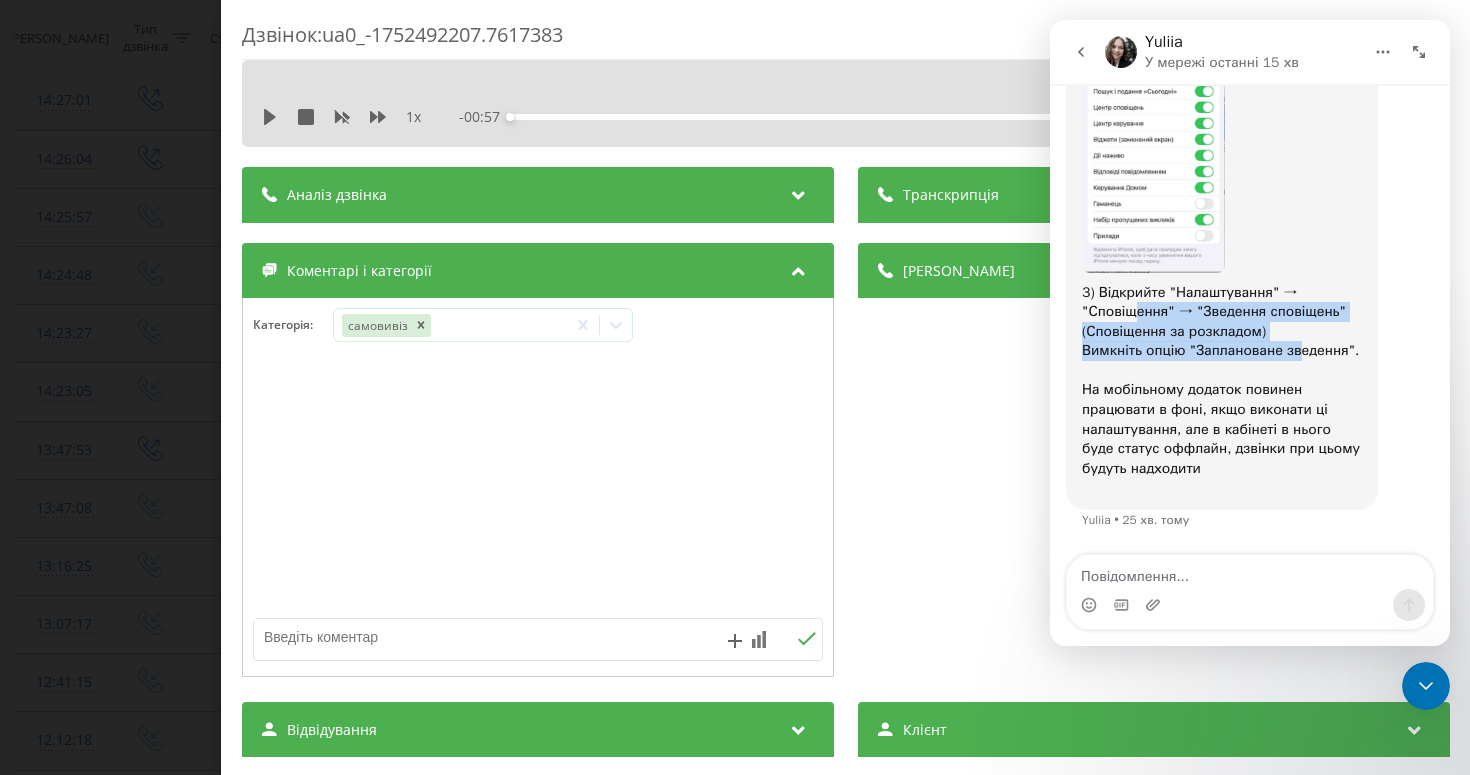 drag, startPoint x: 1136, startPoint y: 310, endPoint x: 1305, endPoint y: 358, distance: 175.68437 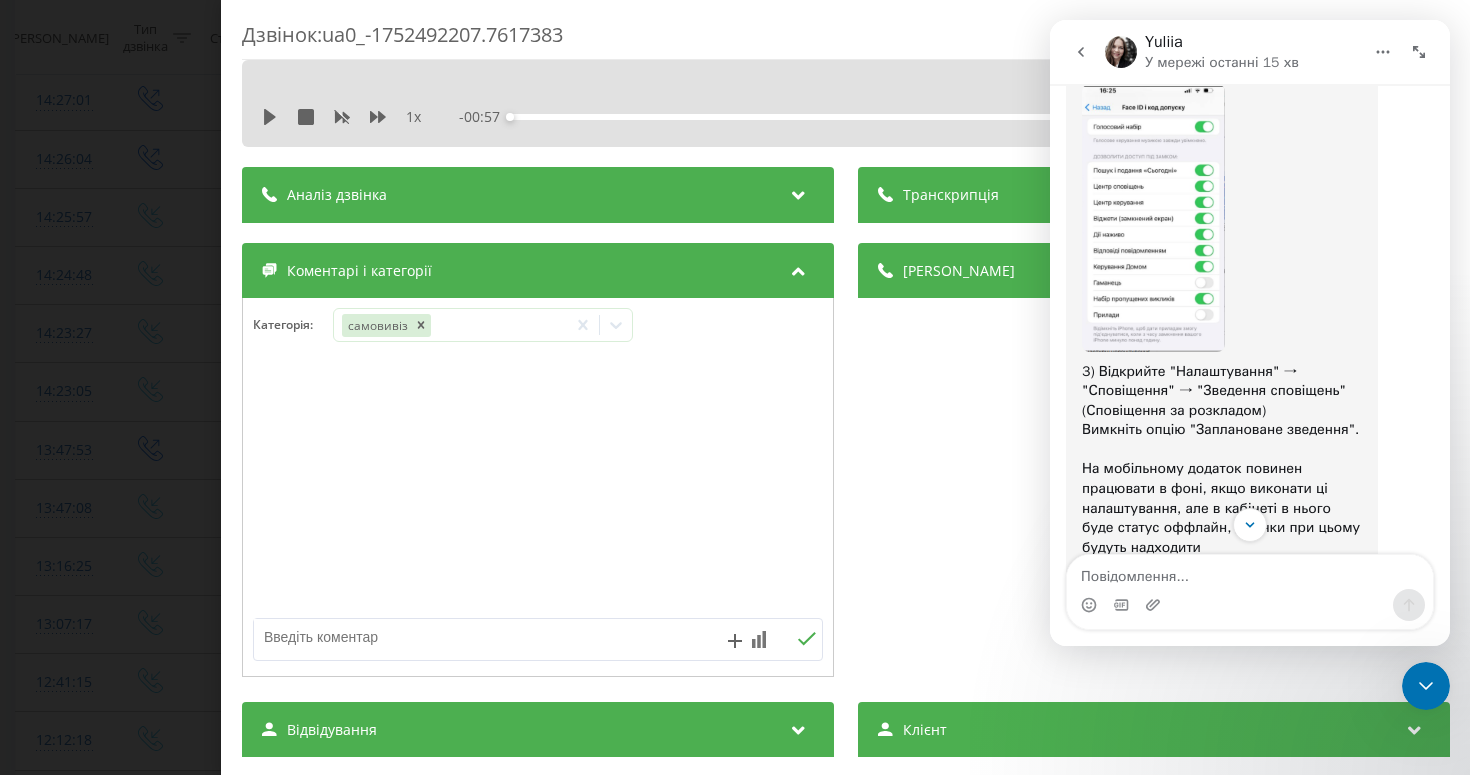 scroll, scrollTop: 2302, scrollLeft: 0, axis: vertical 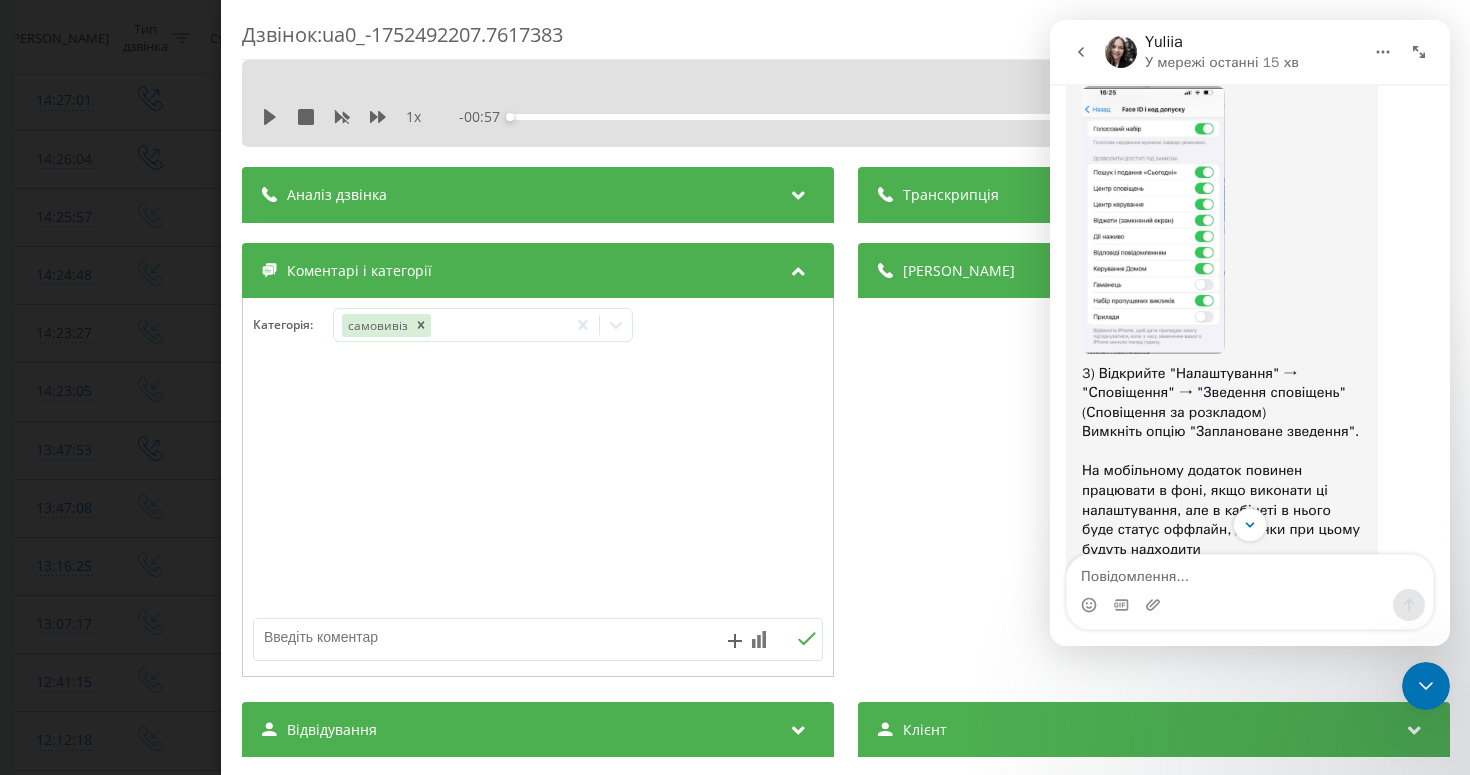 click 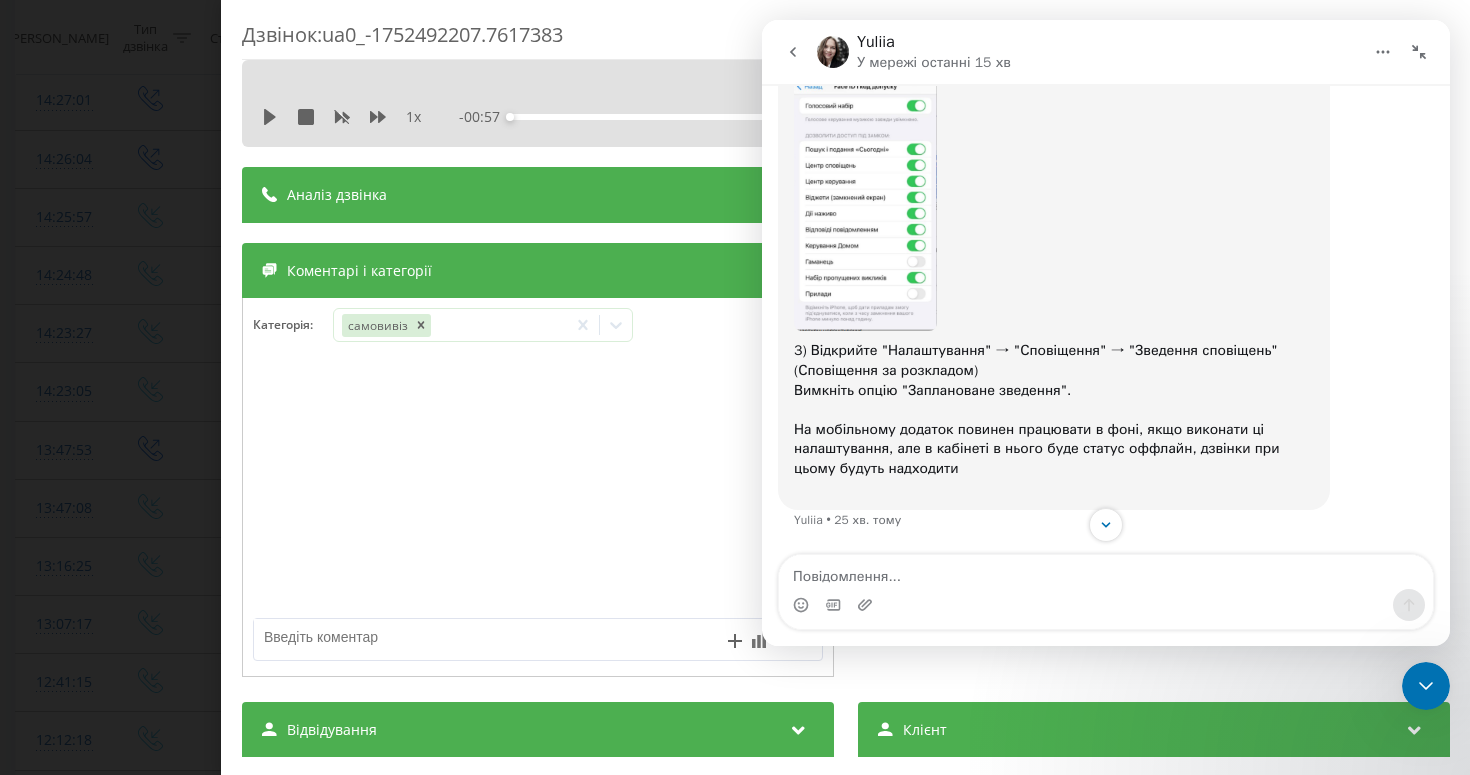 scroll, scrollTop: 1949, scrollLeft: 0, axis: vertical 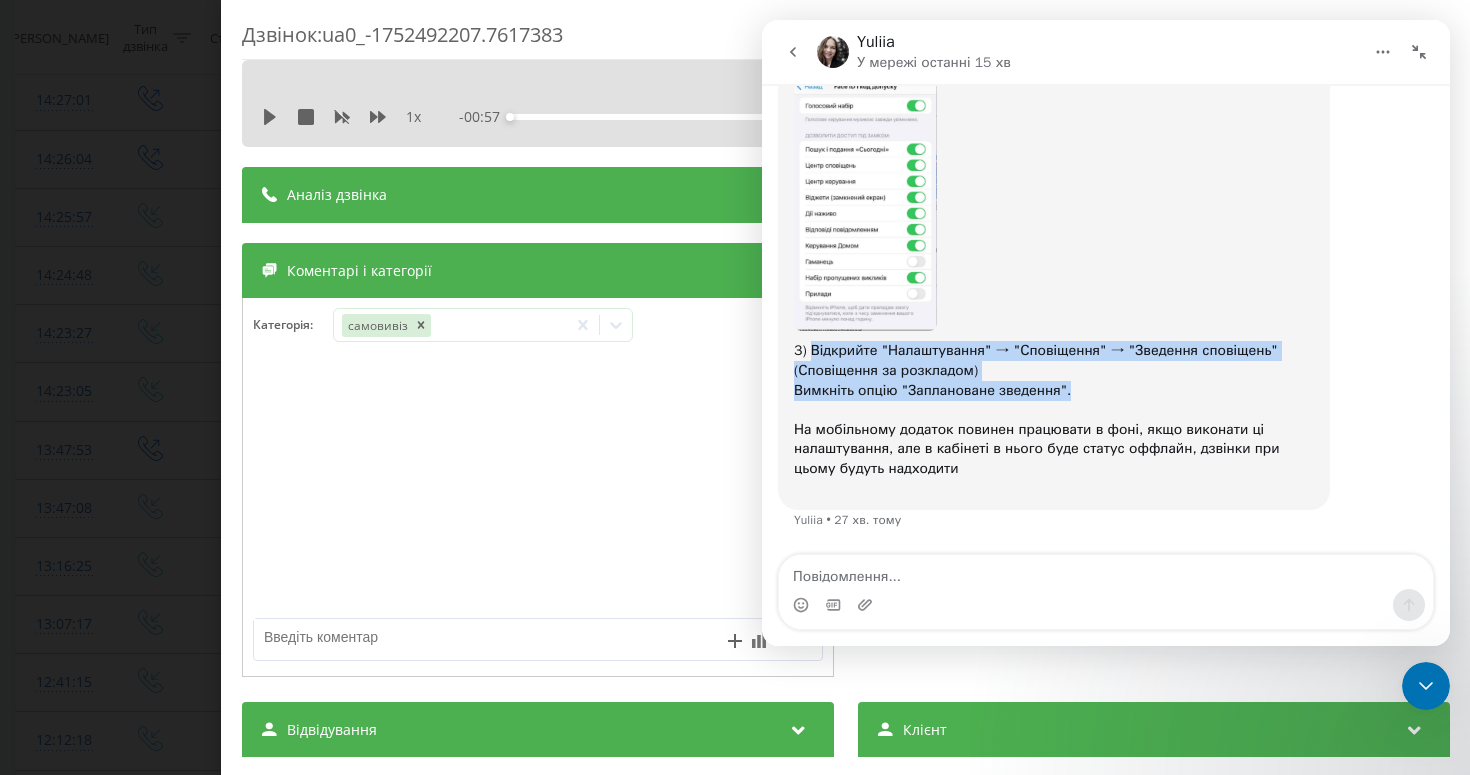 drag, startPoint x: 811, startPoint y: 353, endPoint x: 1112, endPoint y: 400, distance: 304.64734 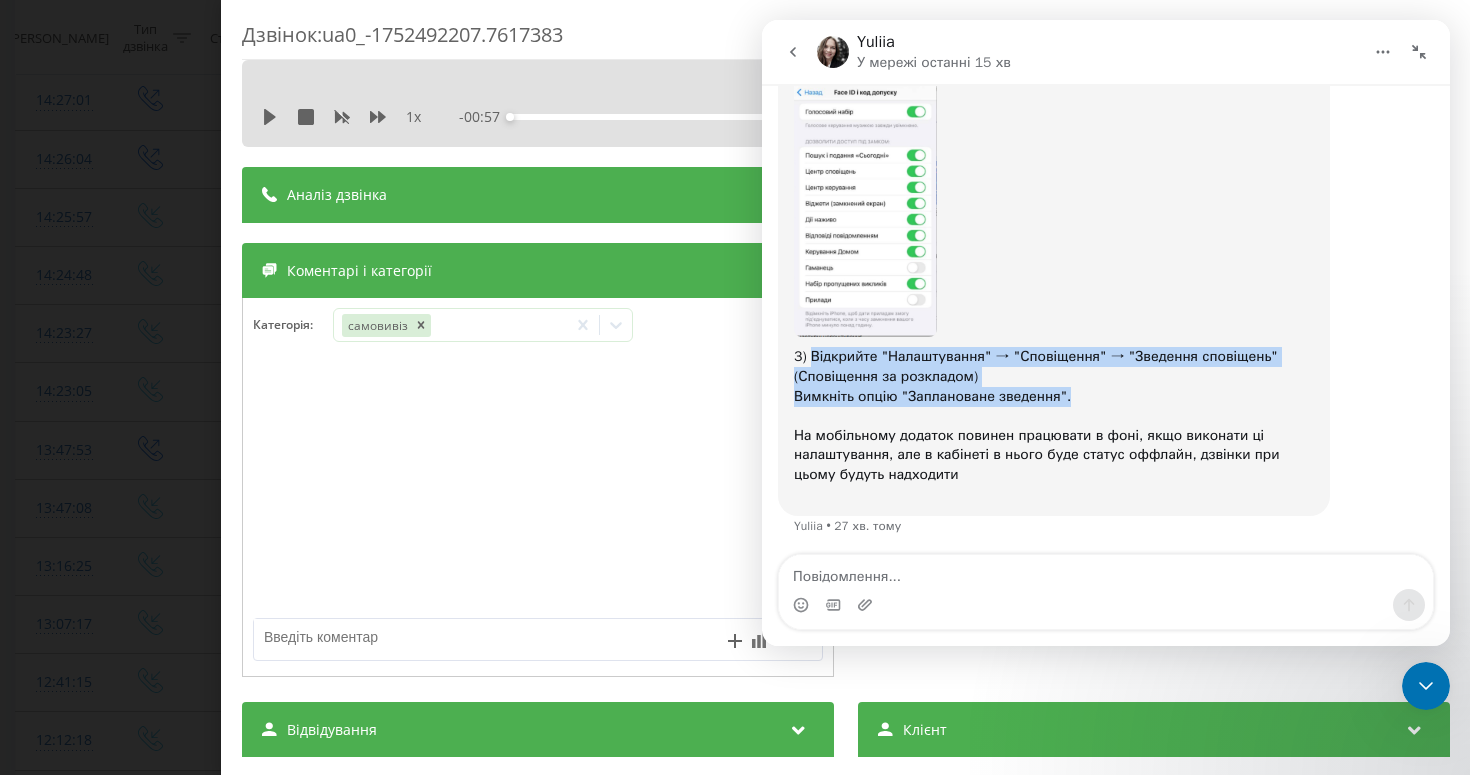 scroll, scrollTop: 1949, scrollLeft: 0, axis: vertical 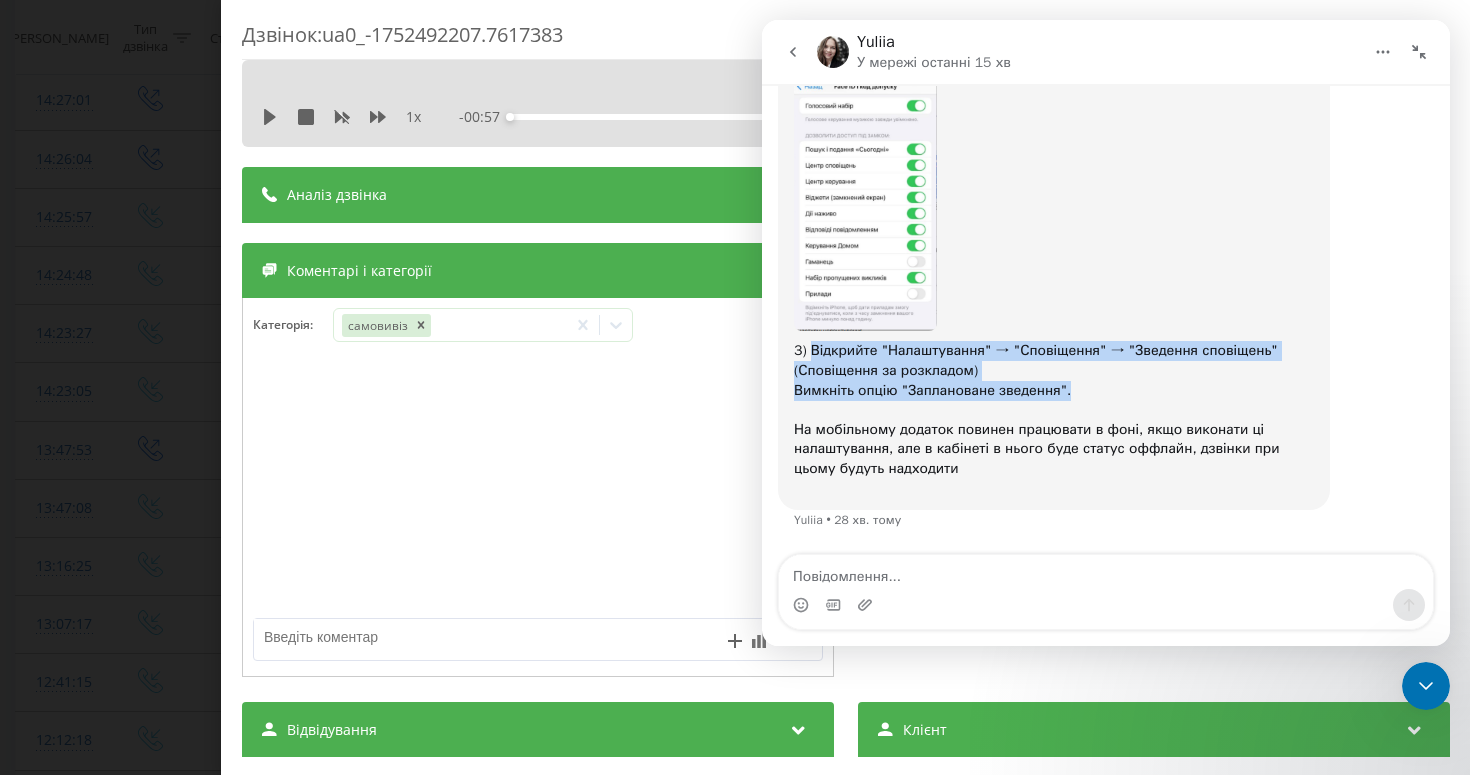 copy on "Відкрийте "Налаштування" → "Сповіщення" → "Зведення сповіщень" (Сповіщення за розкладом) Вимкніть опцію "Заплановане зведення"." 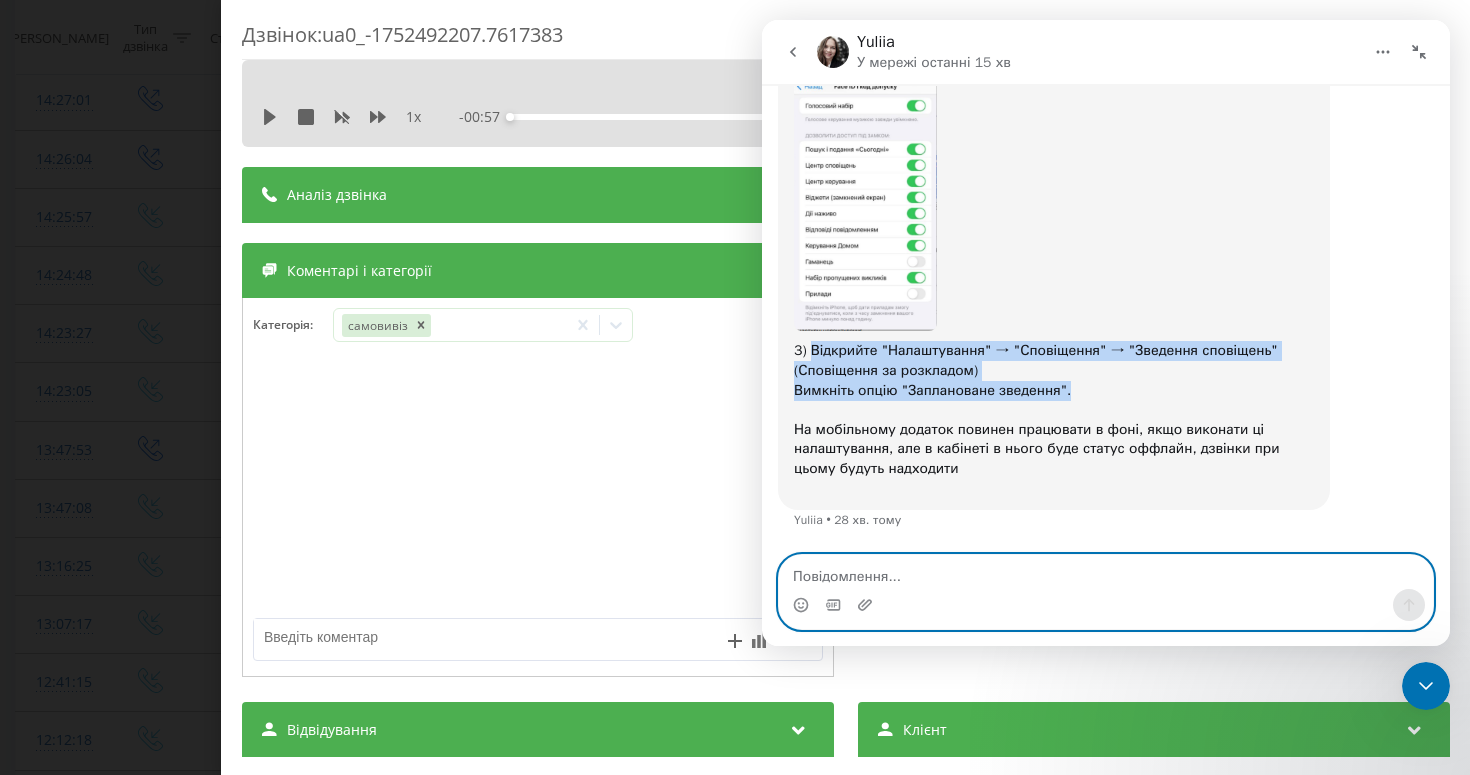 click at bounding box center (1106, 572) 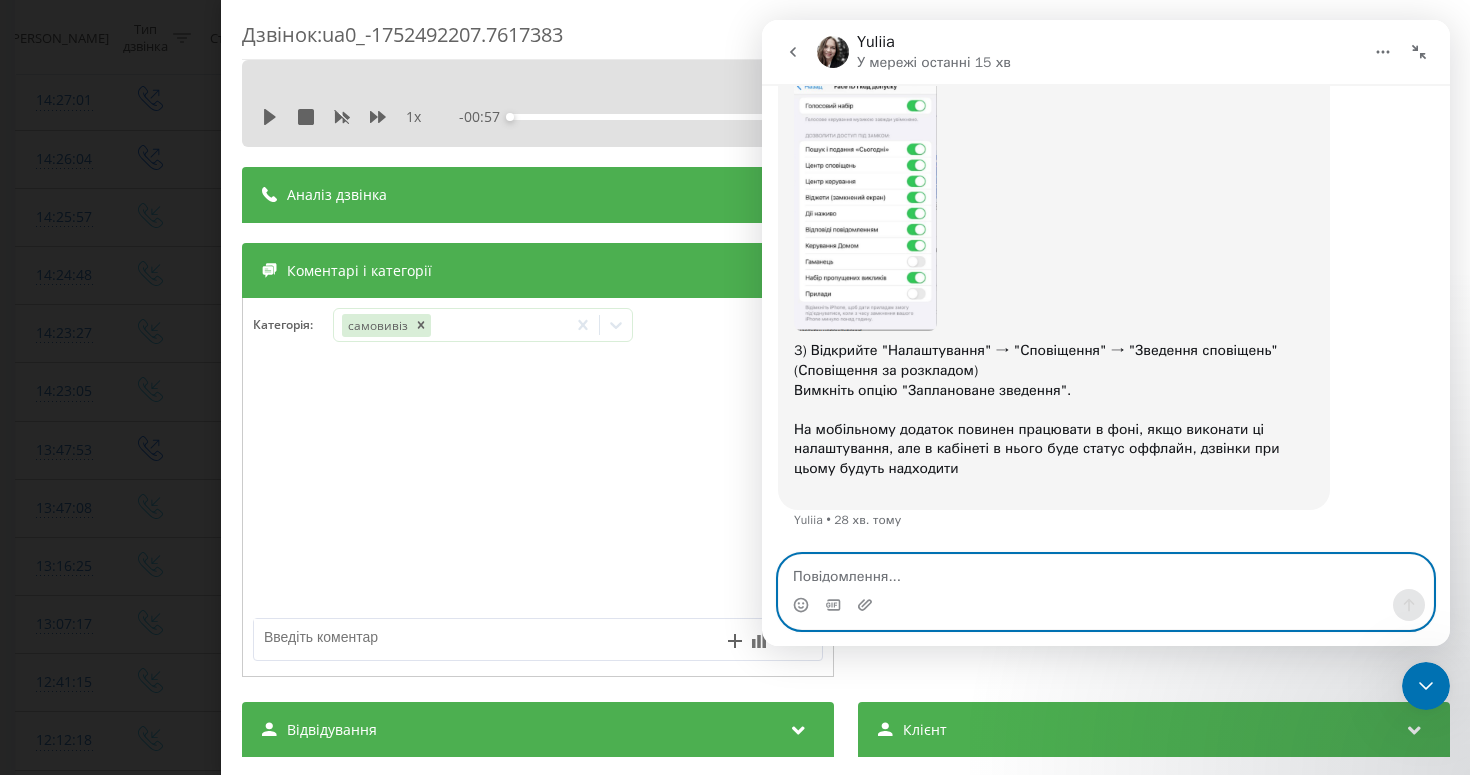 paste on "Відкрийте "Налаштування" → "Сповіщення" → "Зведення сповіщень" (Сповіщення за розкладом)
Вимкніть опцію "Заплановане зведення"." 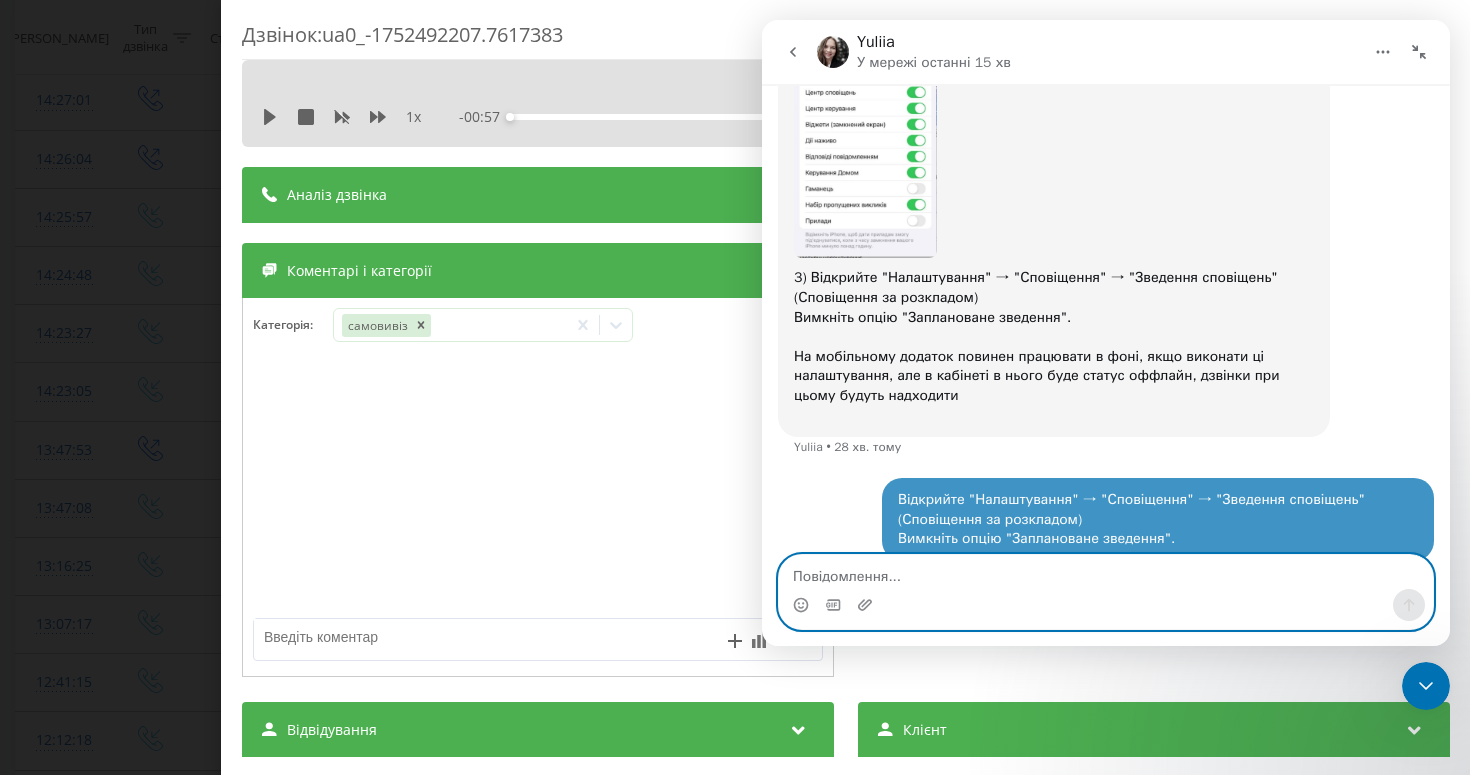 scroll, scrollTop: 2015, scrollLeft: 0, axis: vertical 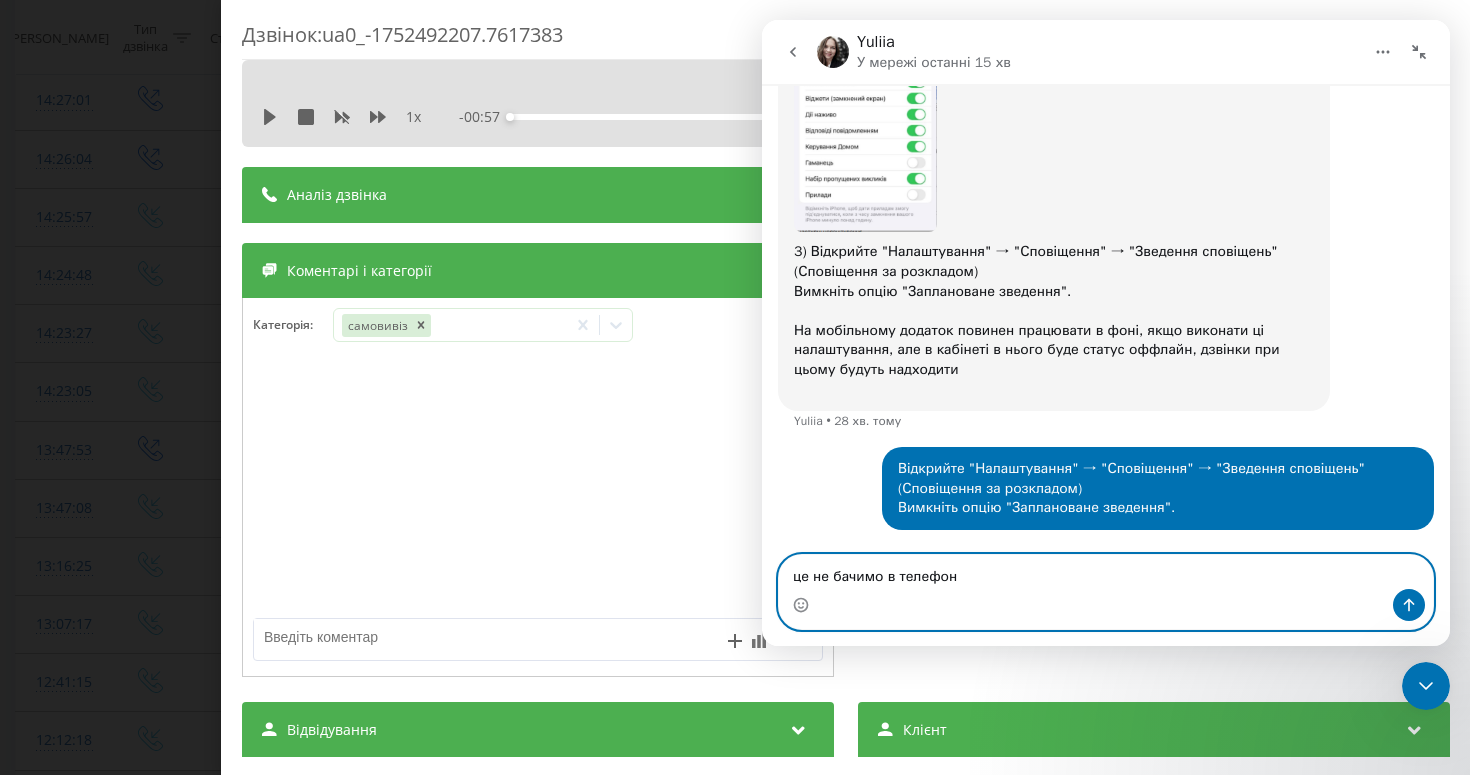 type on "це не бачимо в телефоні" 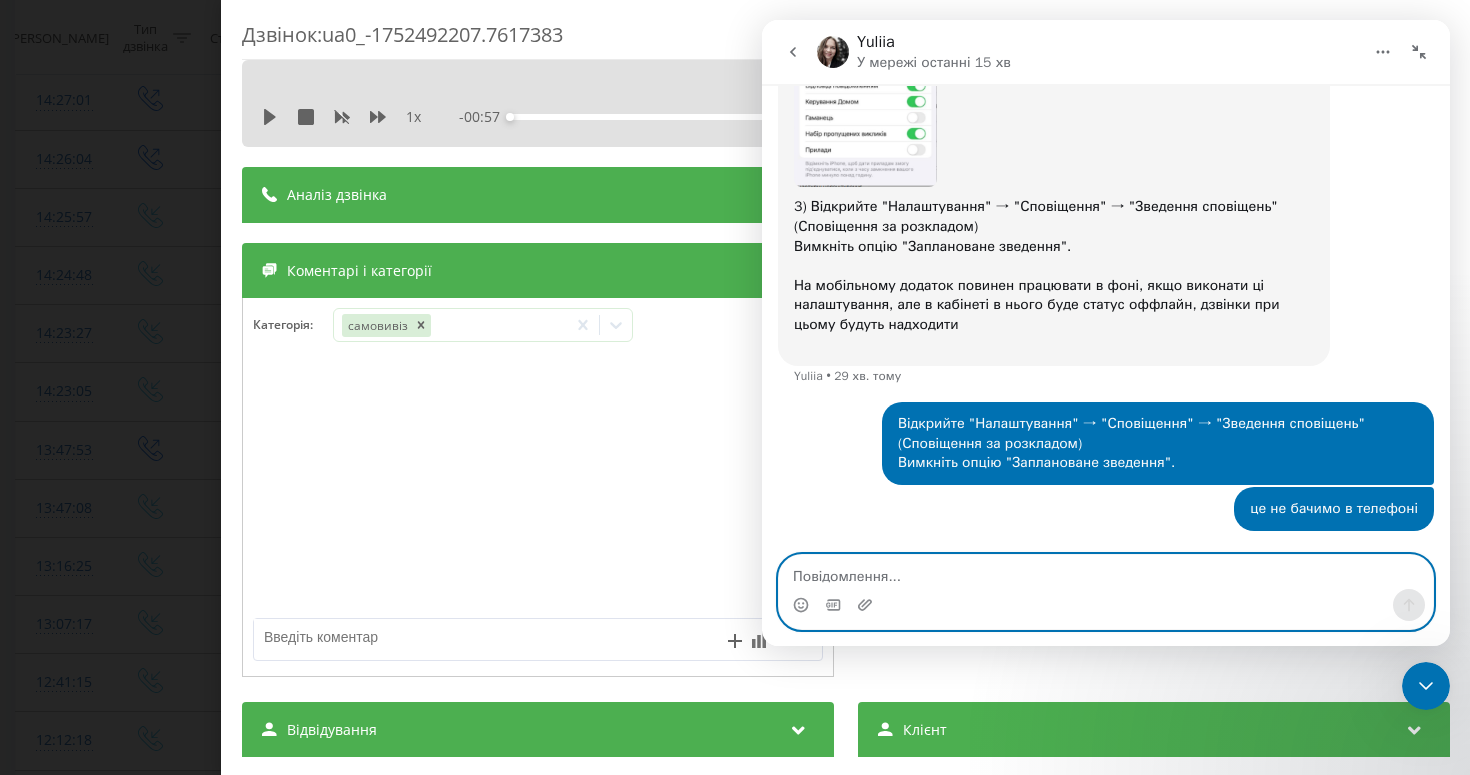 scroll, scrollTop: 2137, scrollLeft: 0, axis: vertical 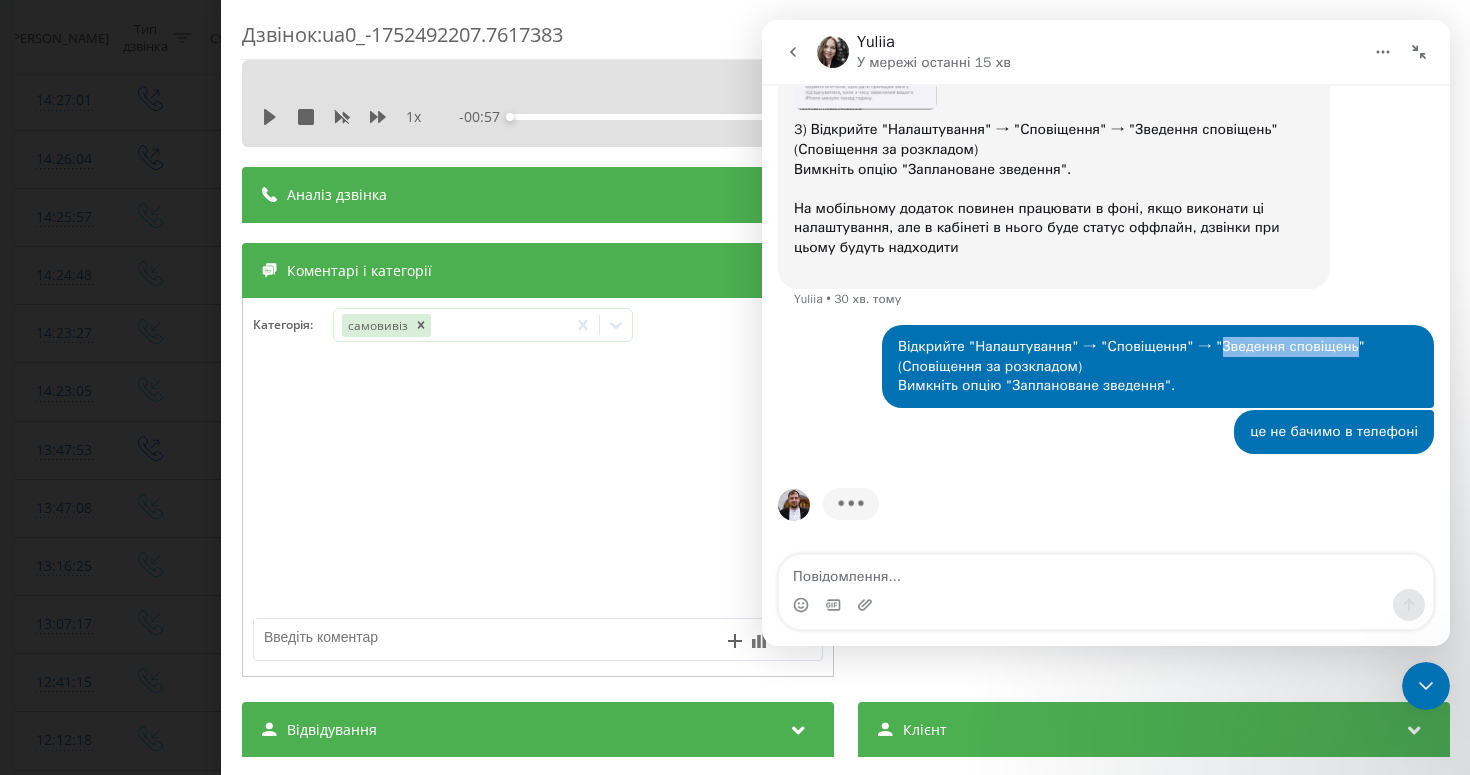 drag, startPoint x: 1225, startPoint y: 348, endPoint x: 1359, endPoint y: 348, distance: 134 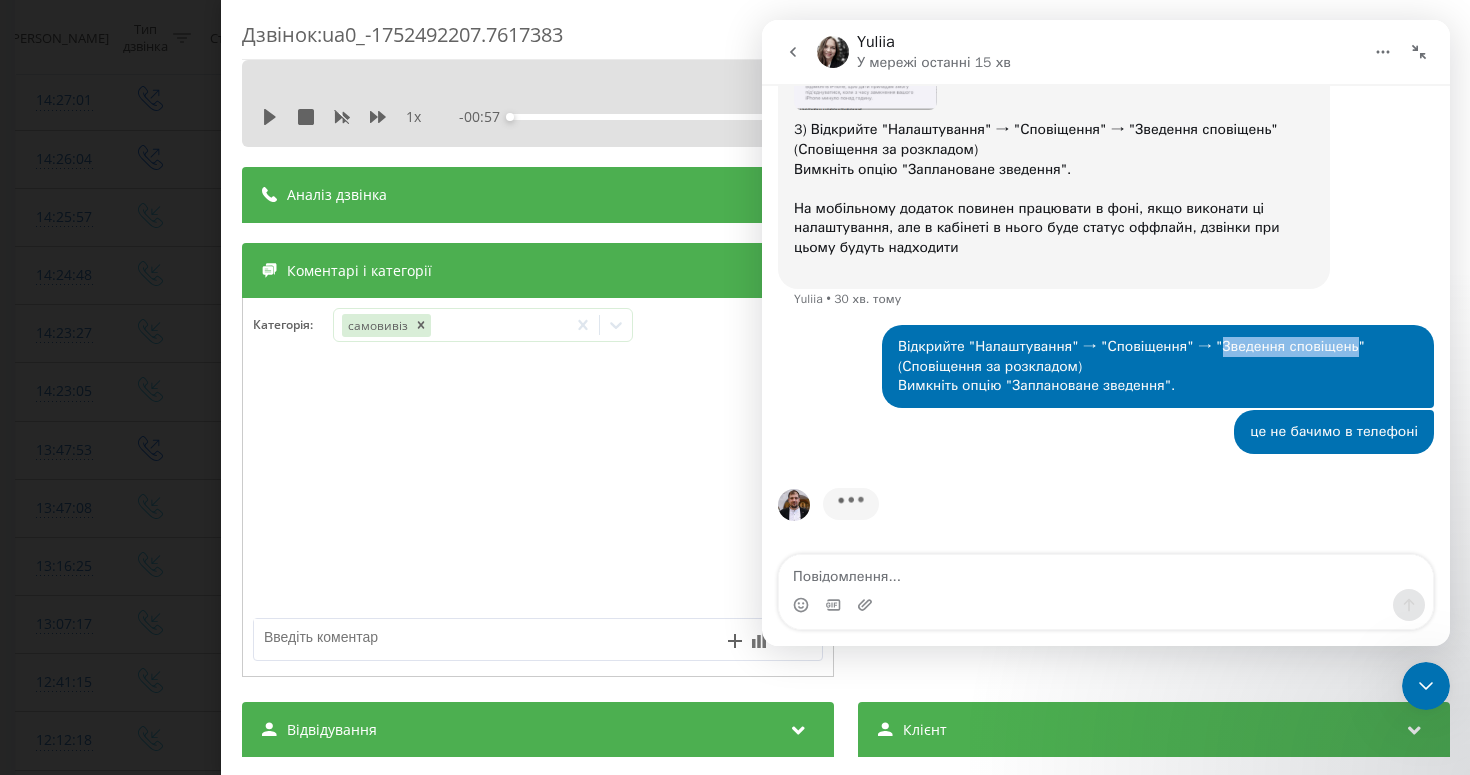 click on "Відкрийте "Налаштування" → "Сповіщення" → "Зведення сповіщень" (Сповіщення за розкладом) Вимкніть опцію "Заплановане зведення"." at bounding box center [1158, 366] 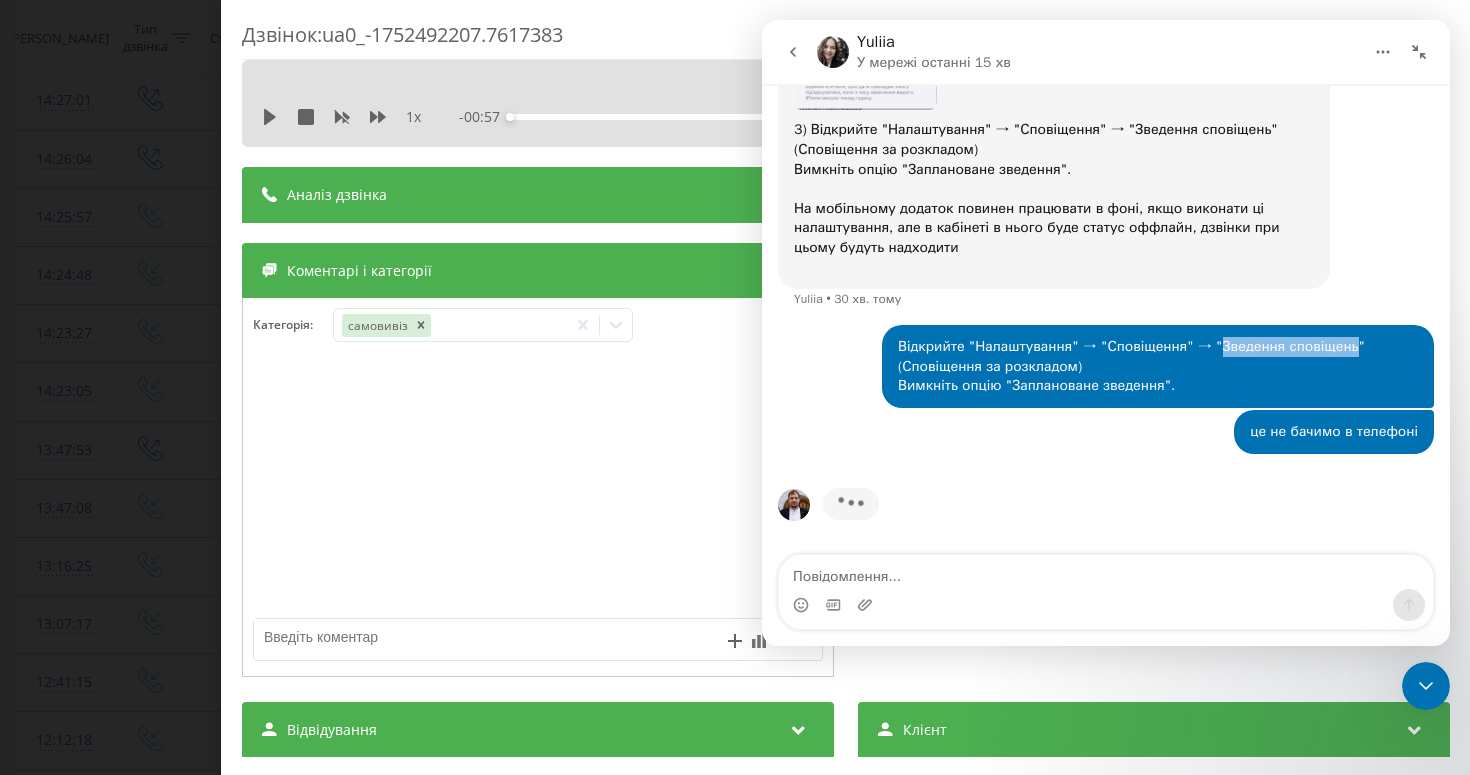 copy on "Зведення сповіщень" 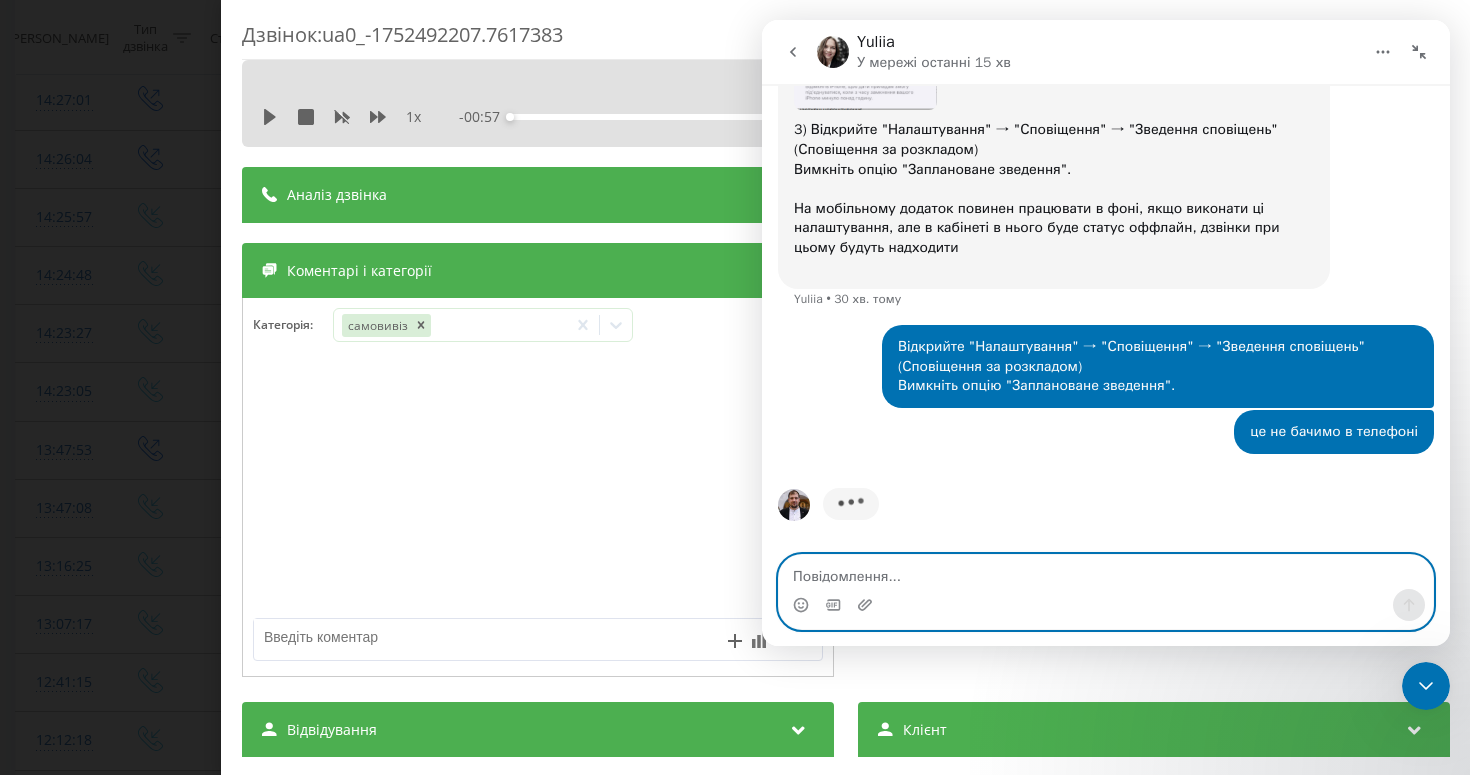 click at bounding box center (1106, 572) 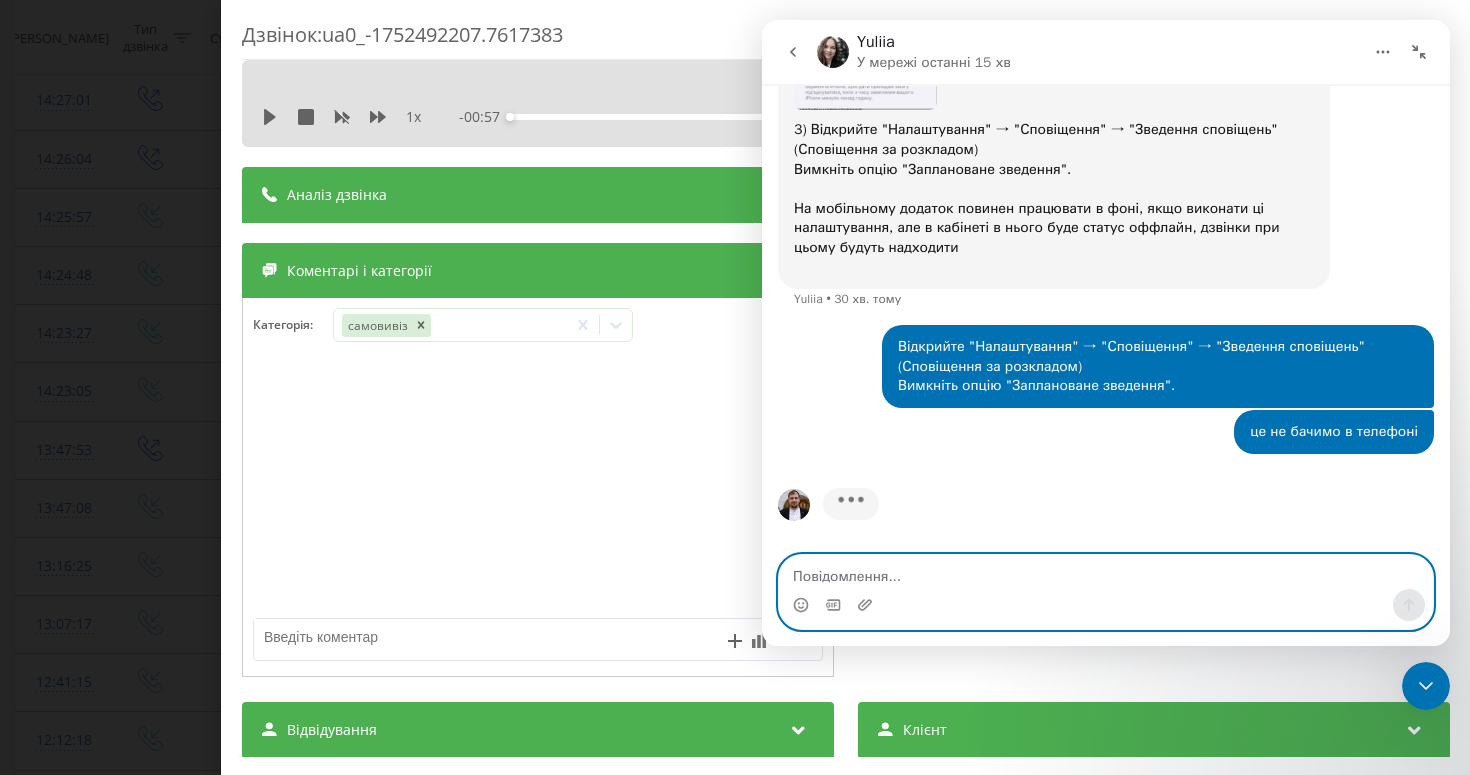 paste on "Зведення сповіщень" 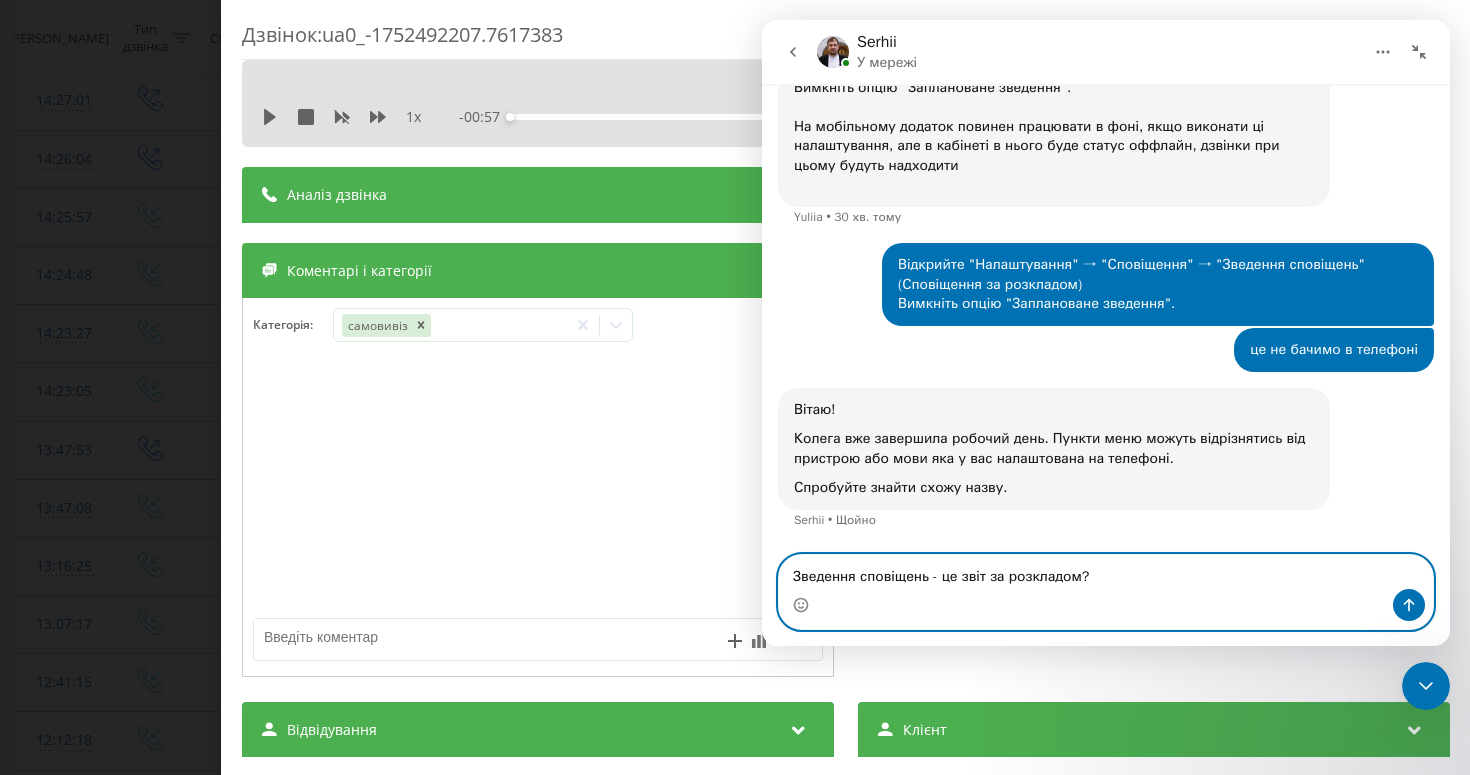scroll, scrollTop: 2239, scrollLeft: 0, axis: vertical 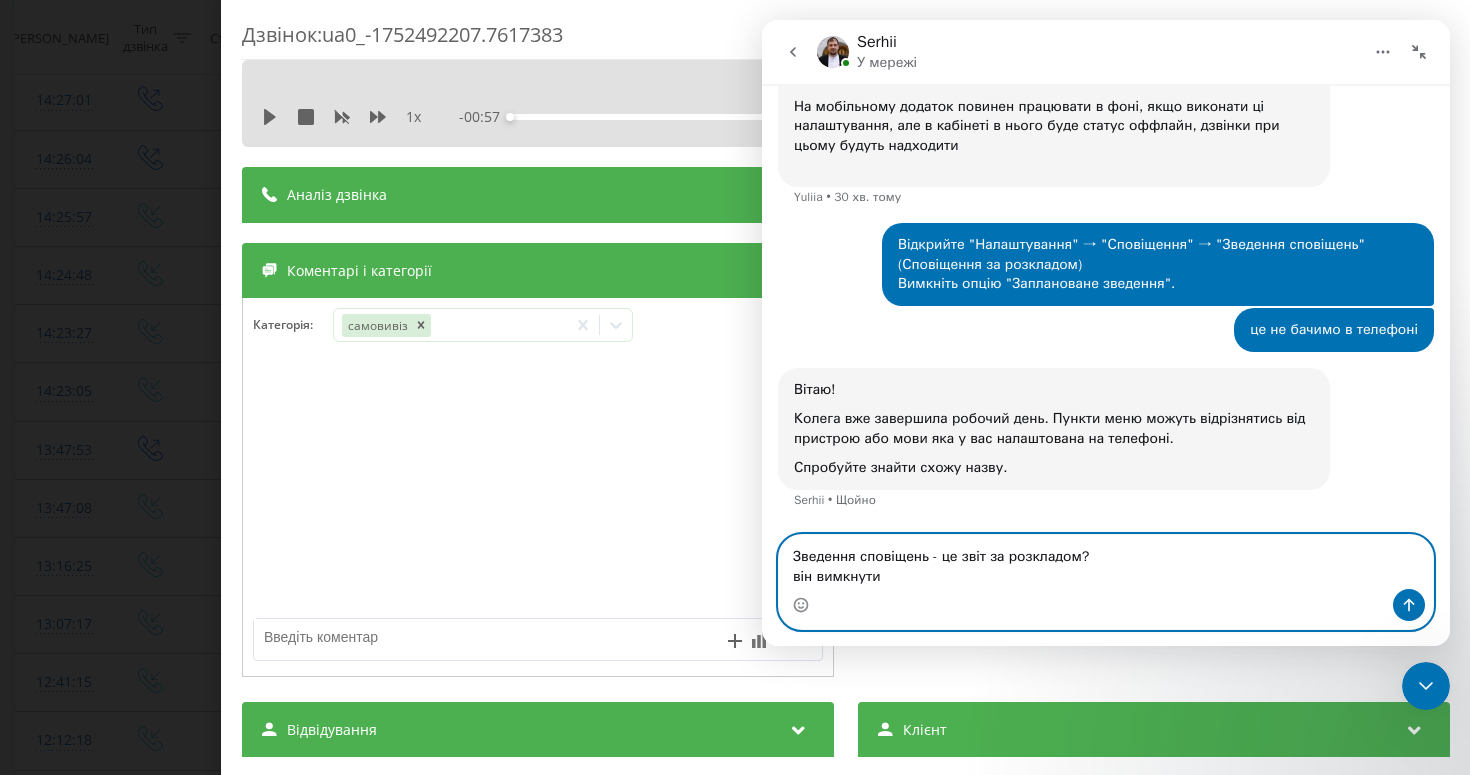 type on "Зведення сповіщень - це звіт за розкладом?
він вимкнутий" 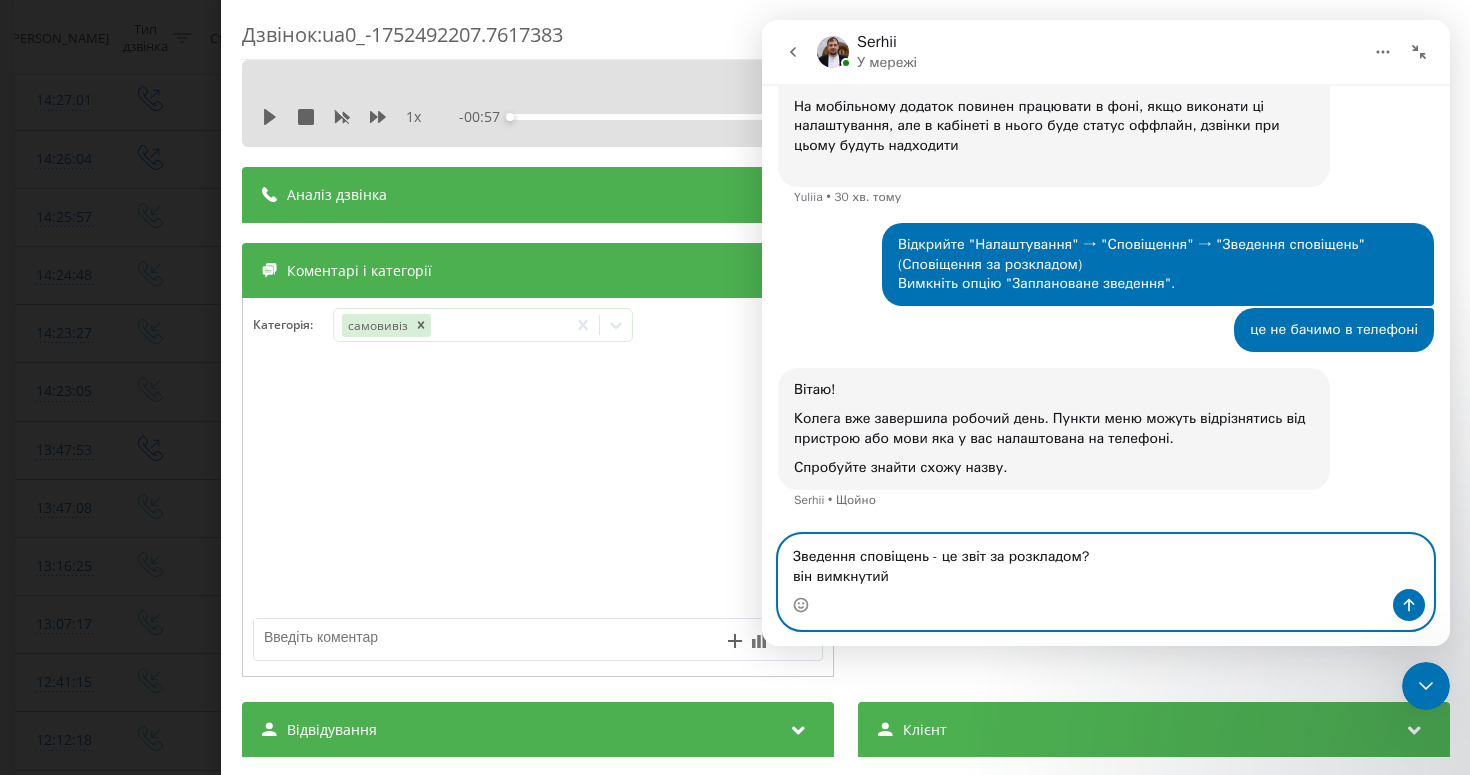 type 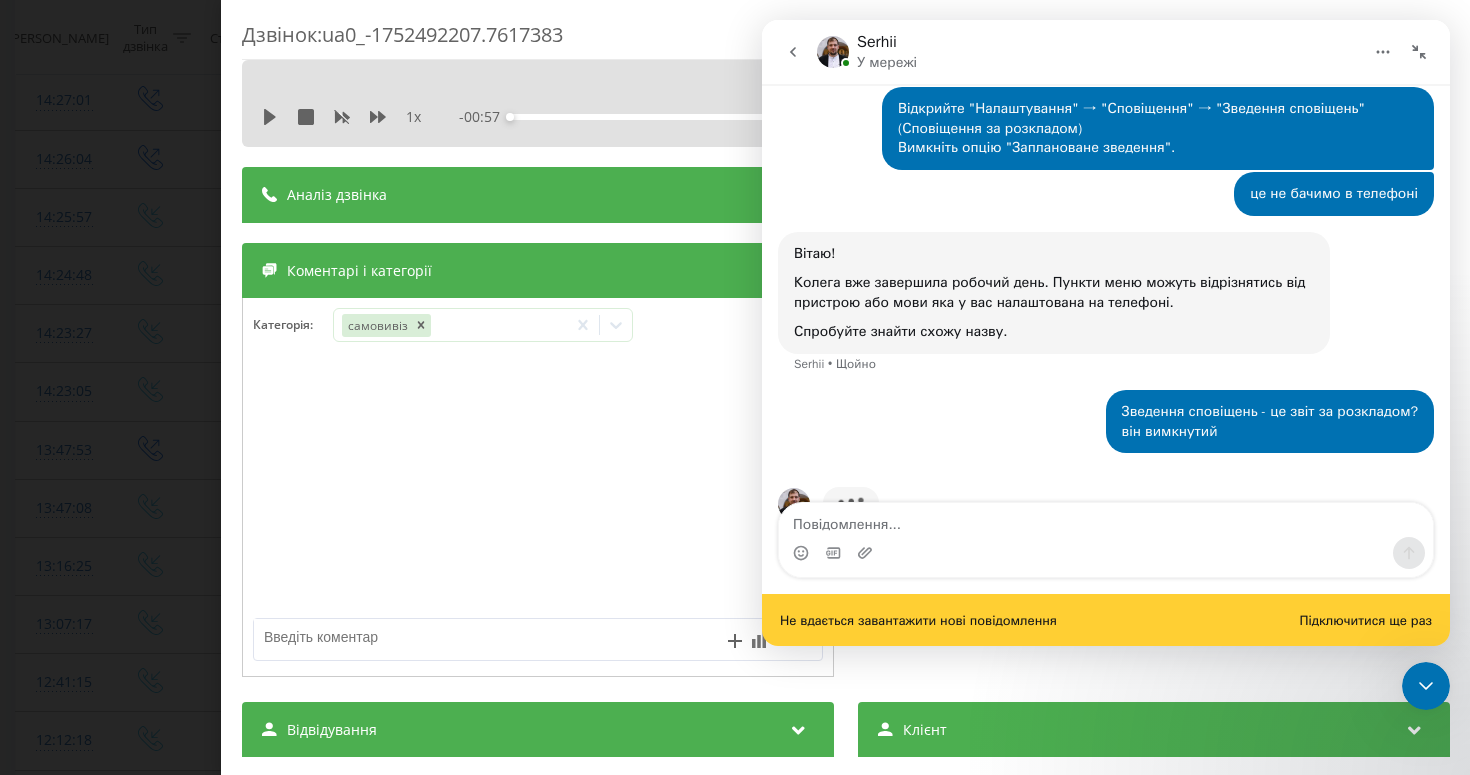 scroll, scrollTop: 2427, scrollLeft: 0, axis: vertical 